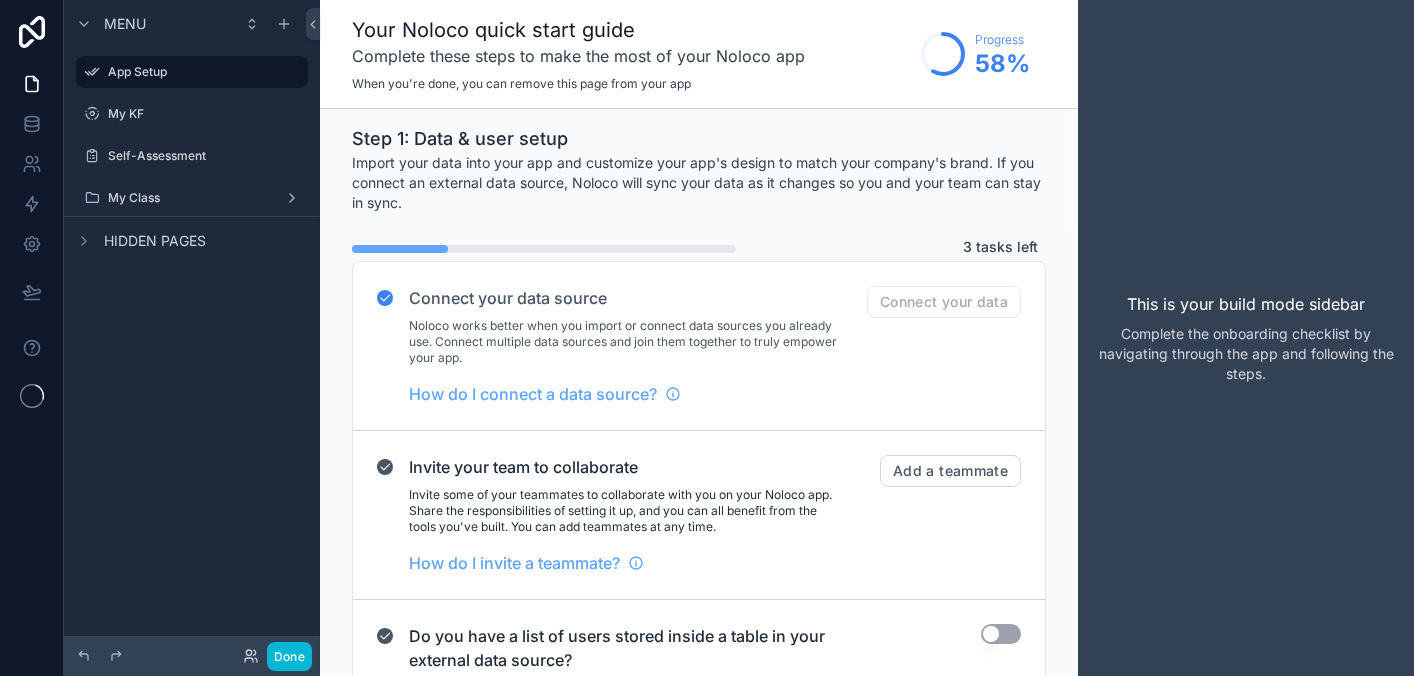 scroll, scrollTop: 0, scrollLeft: 0, axis: both 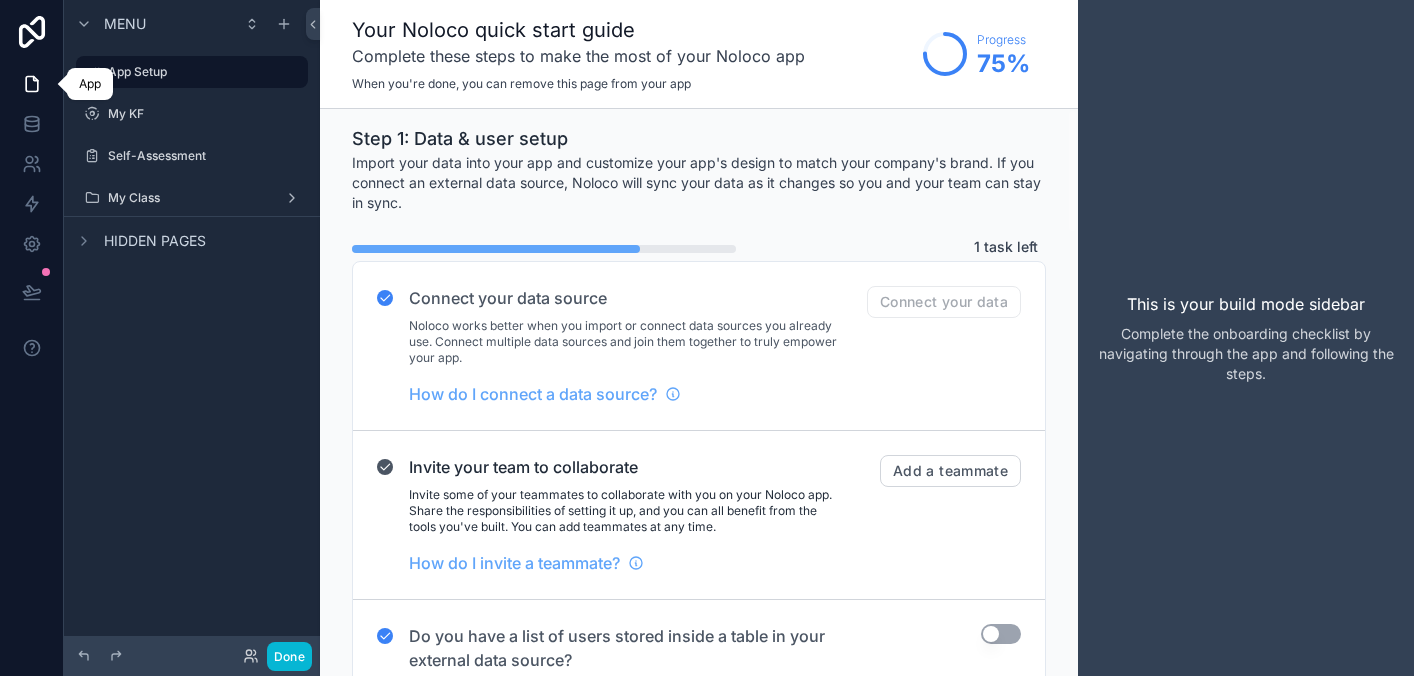 click 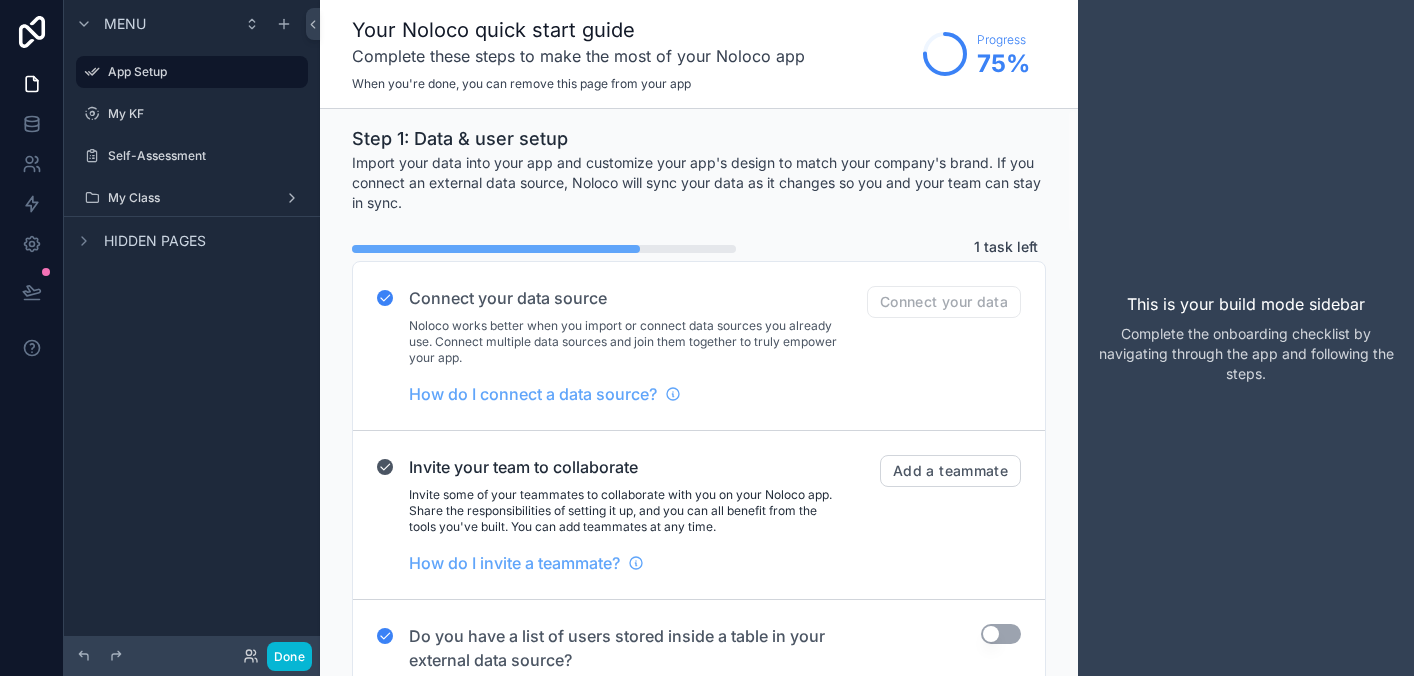 click on "Done" at bounding box center [192, 656] 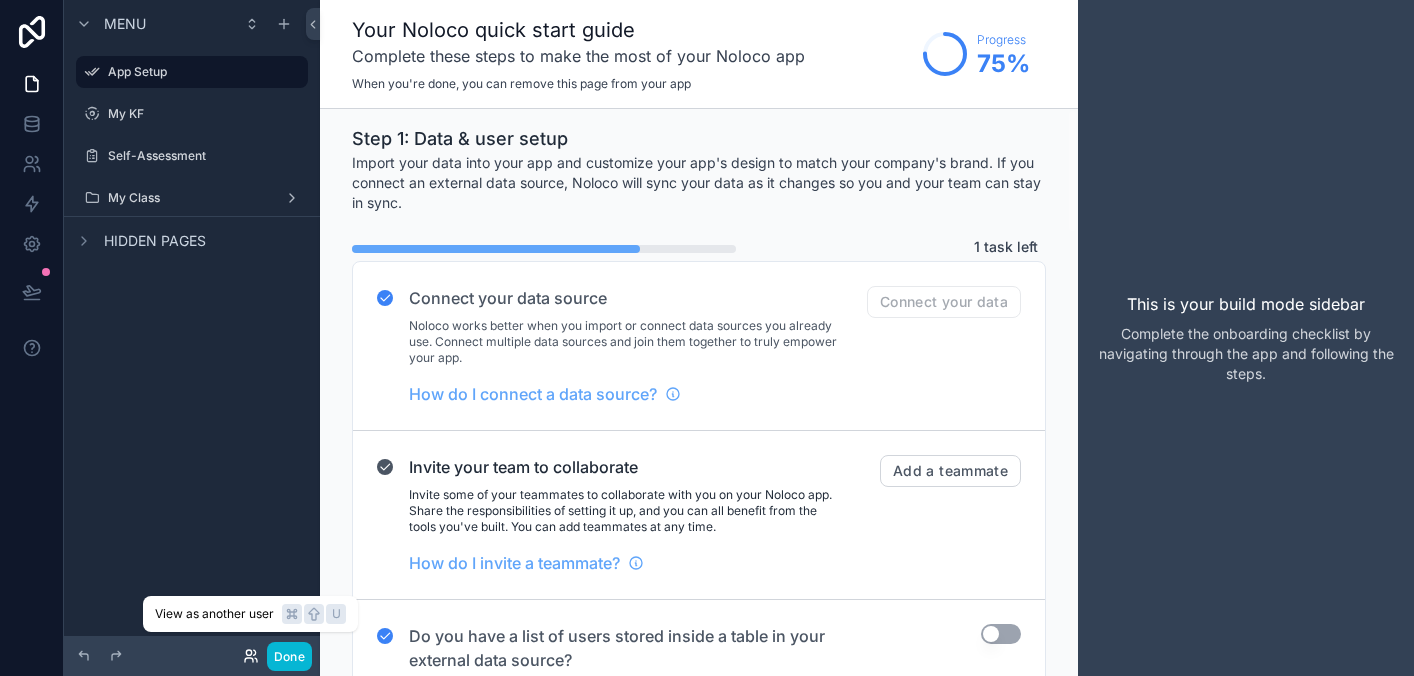click 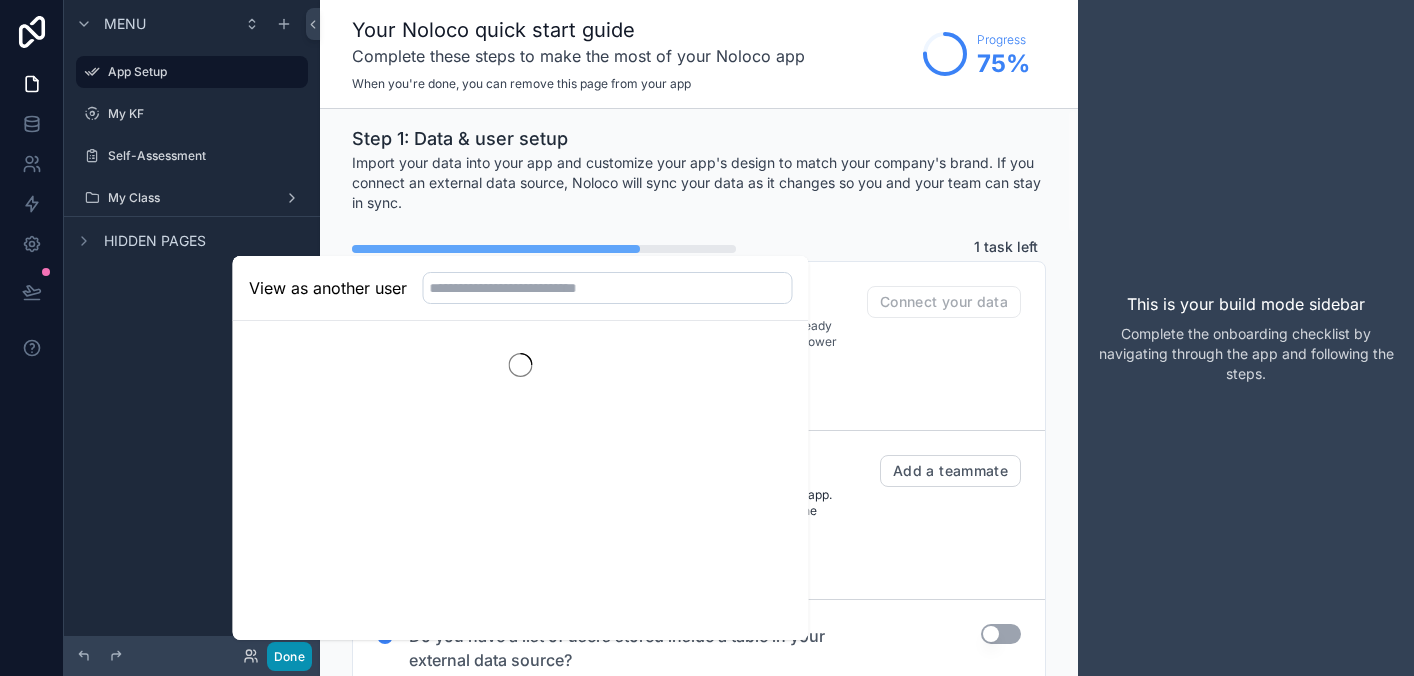 click on "Done" at bounding box center (289, 656) 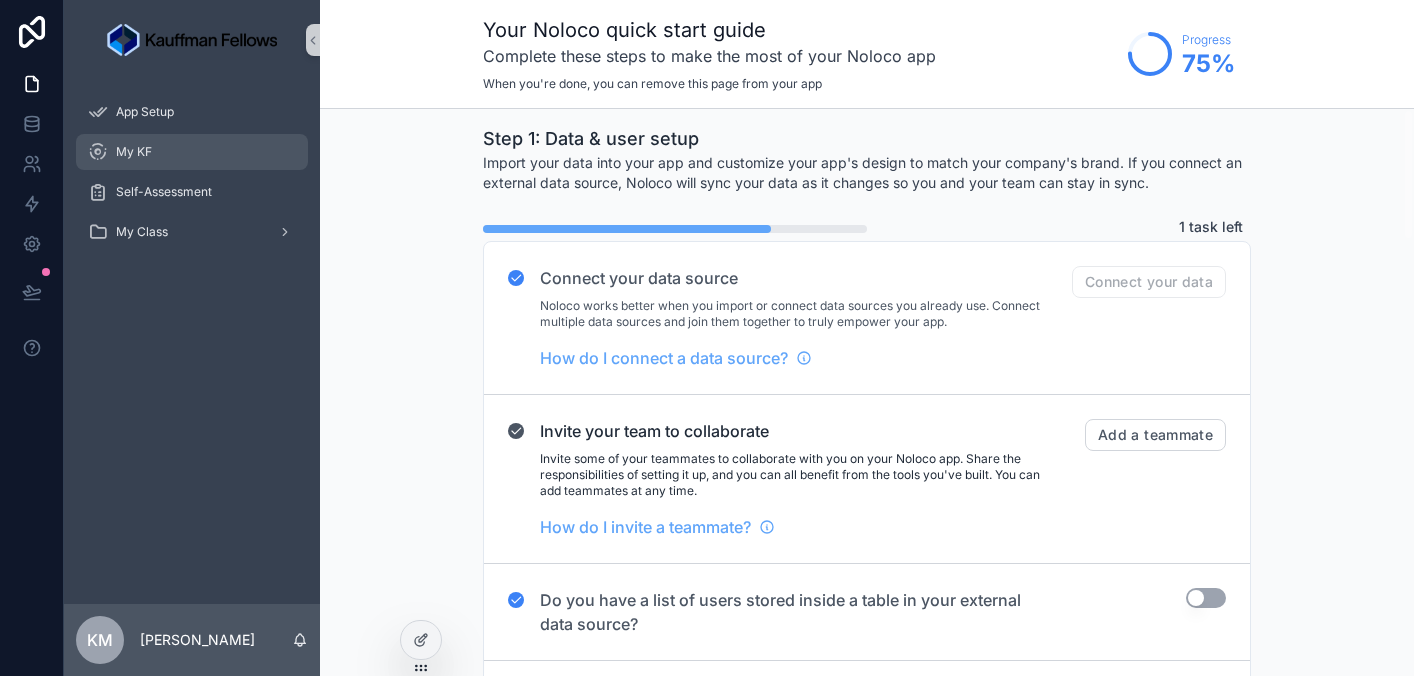 click on "My KF" at bounding box center [134, 152] 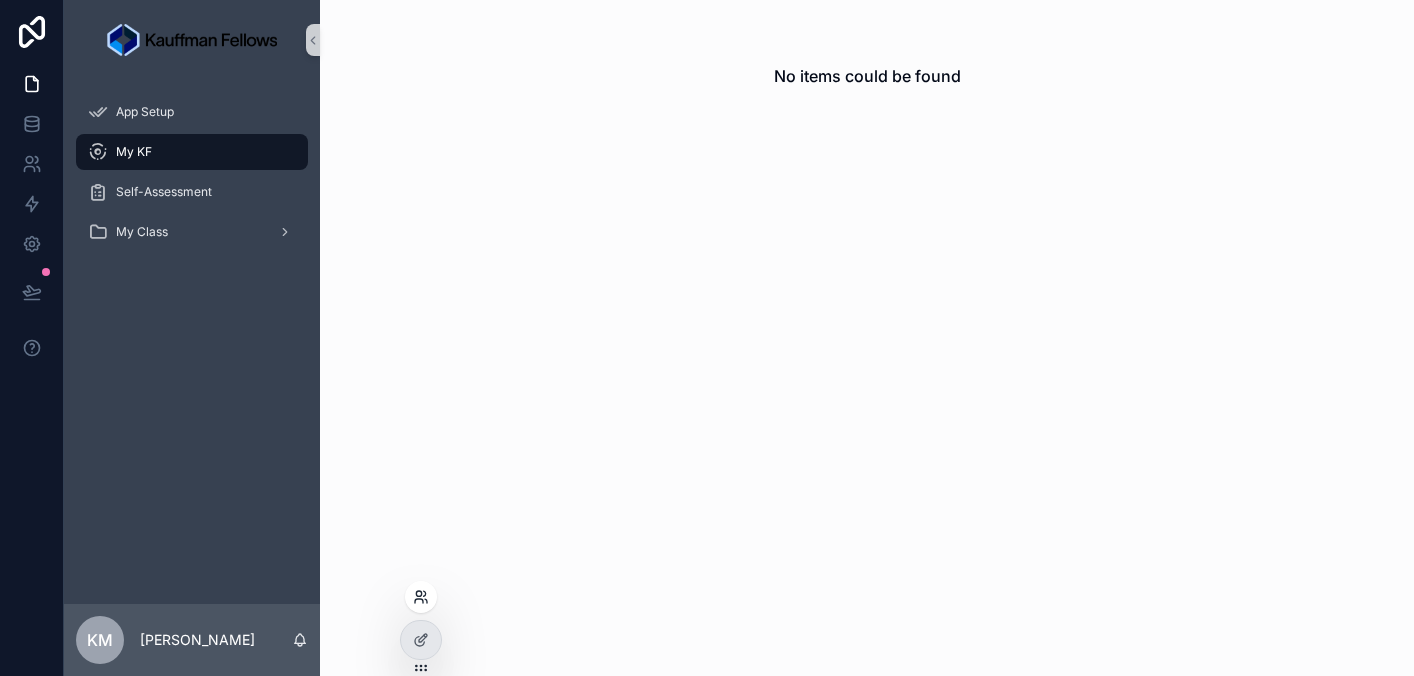 click 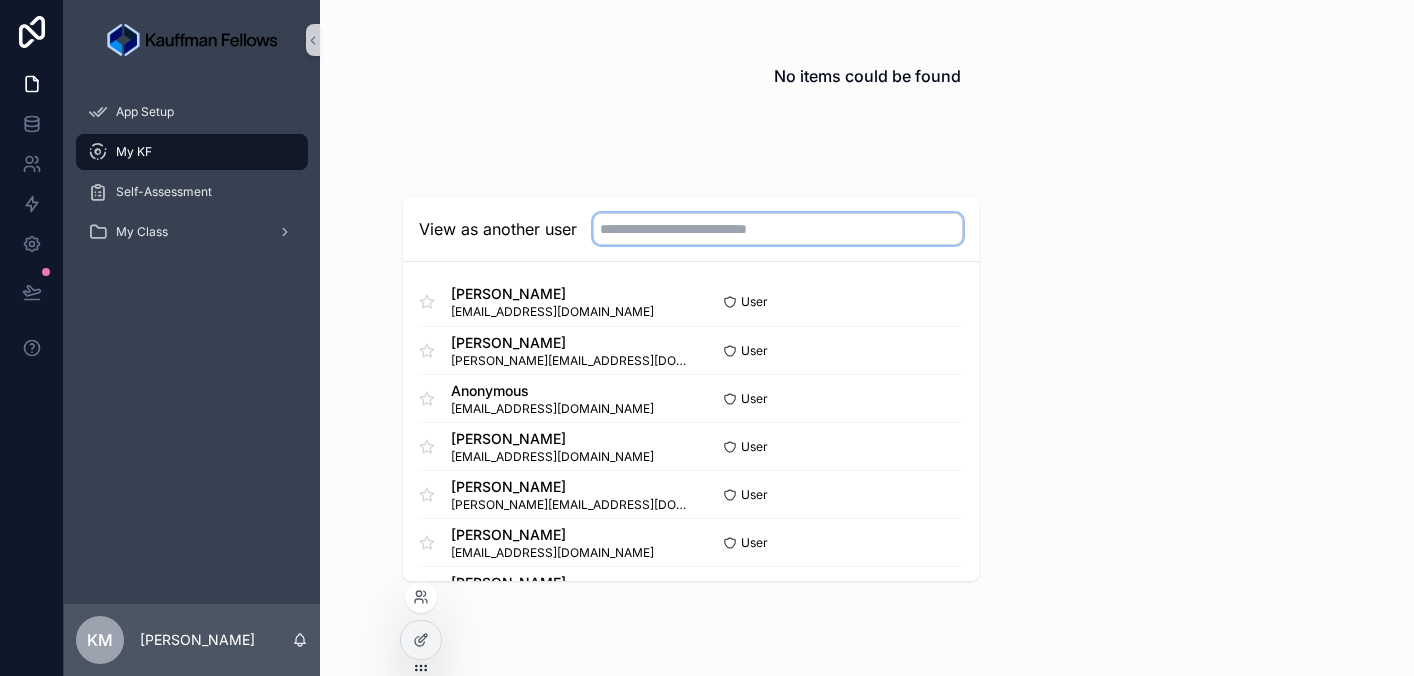 click at bounding box center (778, 229) 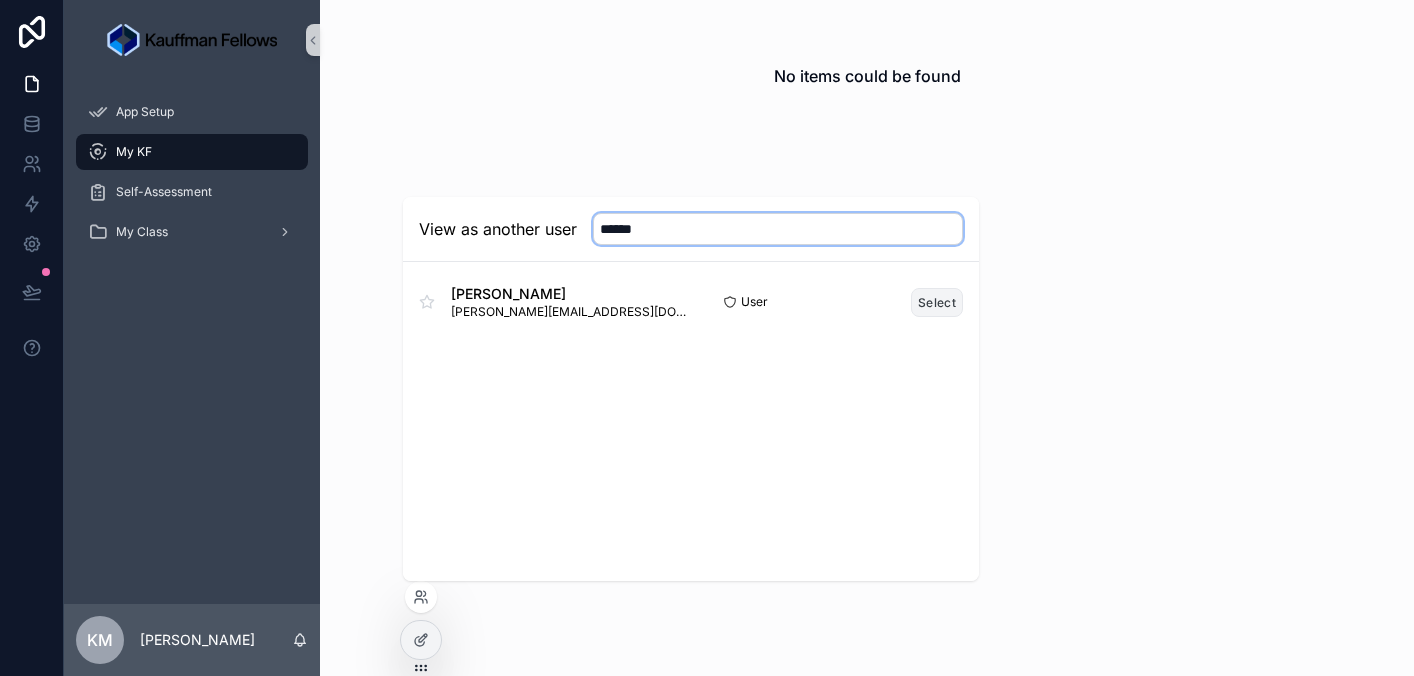 type on "******" 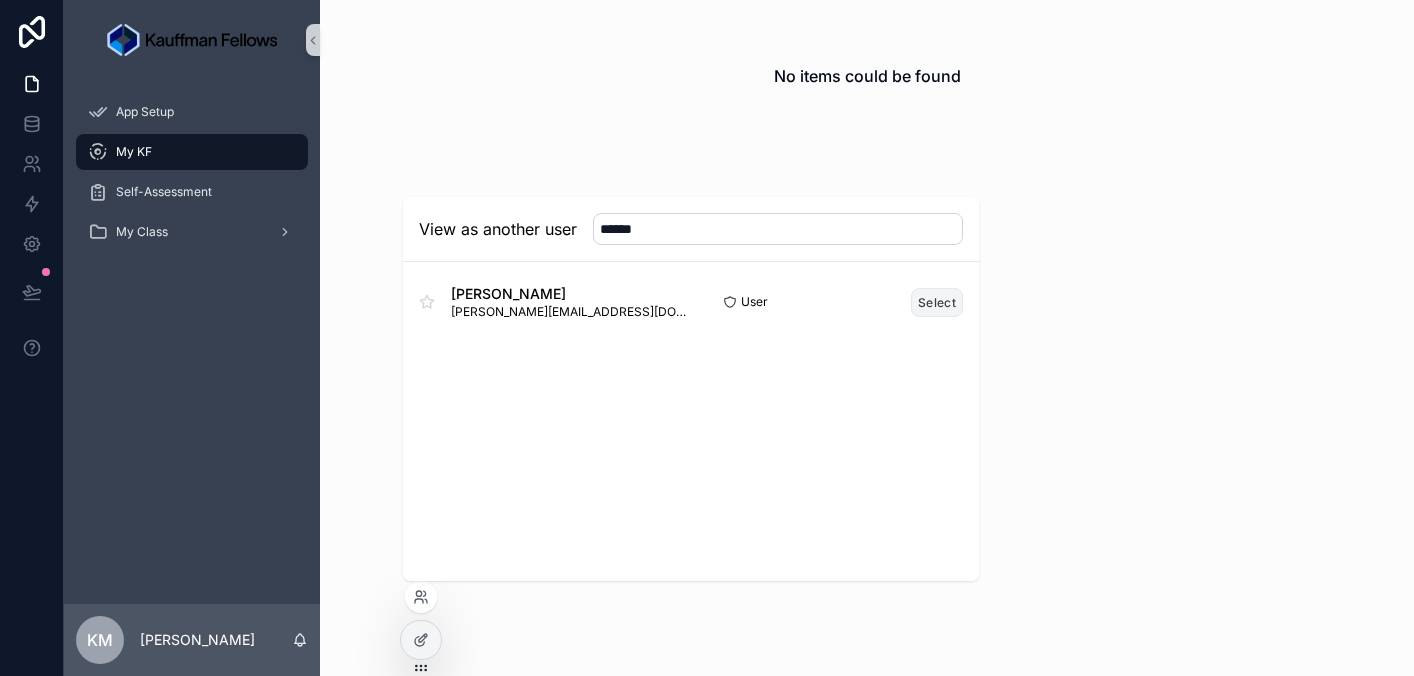 click on "Select" at bounding box center (937, 302) 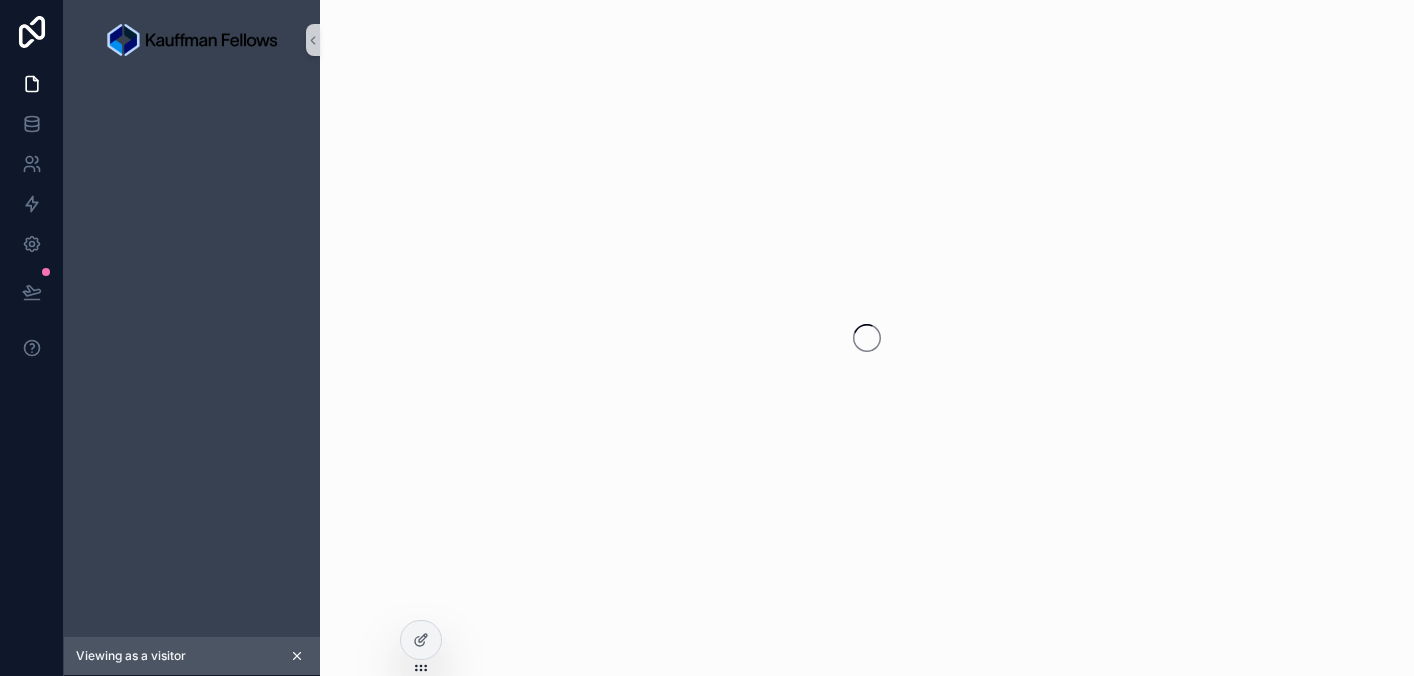scroll, scrollTop: 0, scrollLeft: 0, axis: both 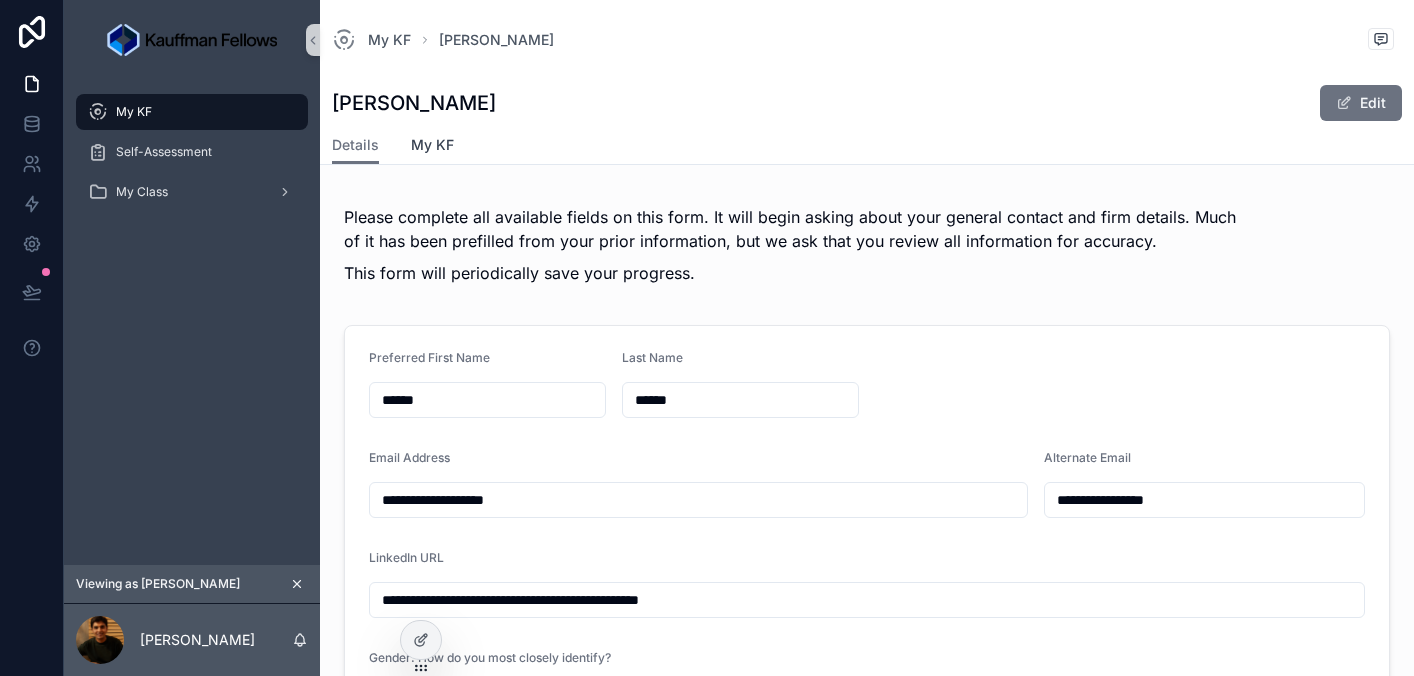 click on "My KF" at bounding box center [432, 145] 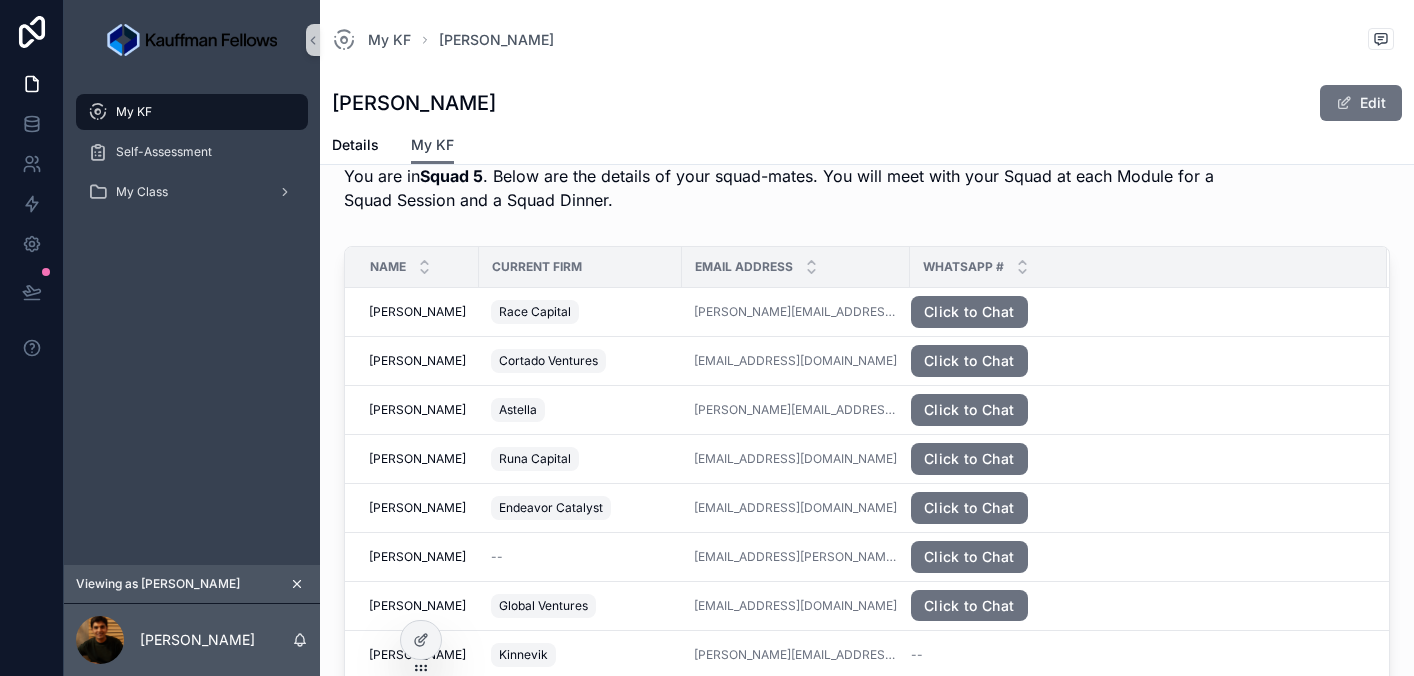 scroll, scrollTop: 811, scrollLeft: 0, axis: vertical 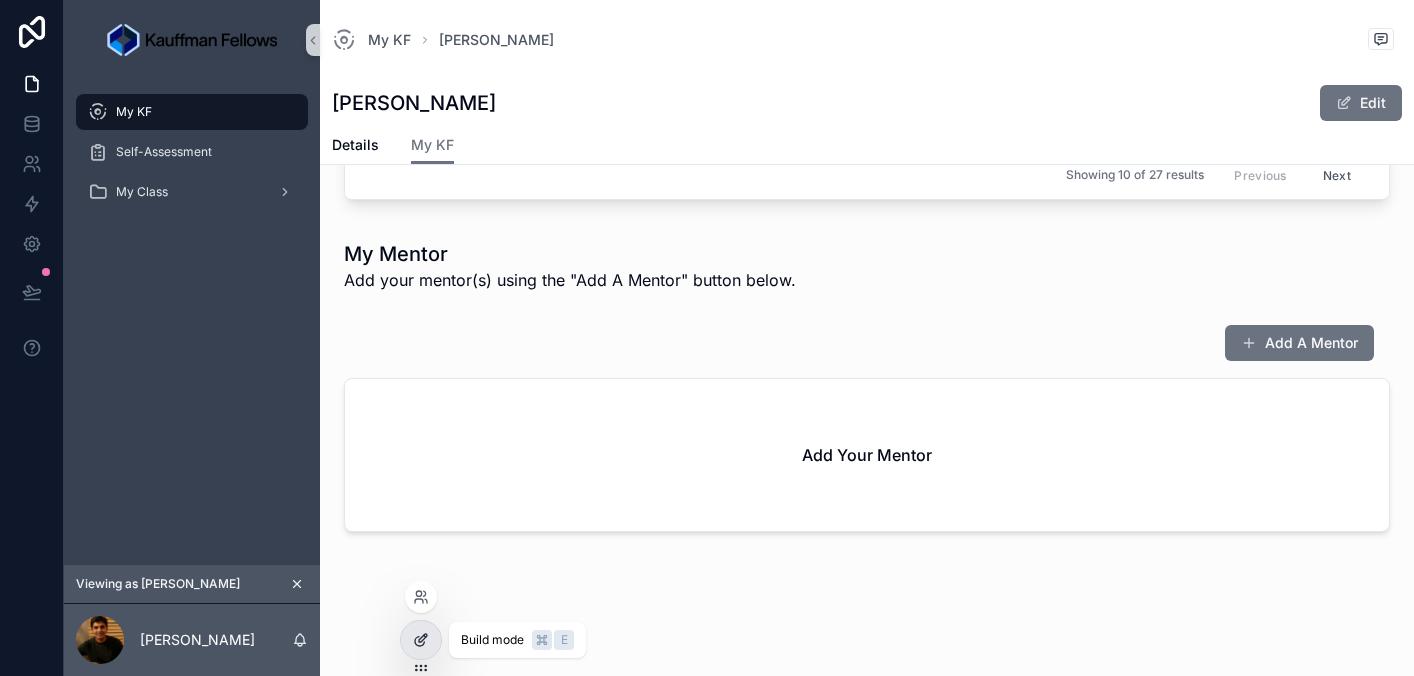 click 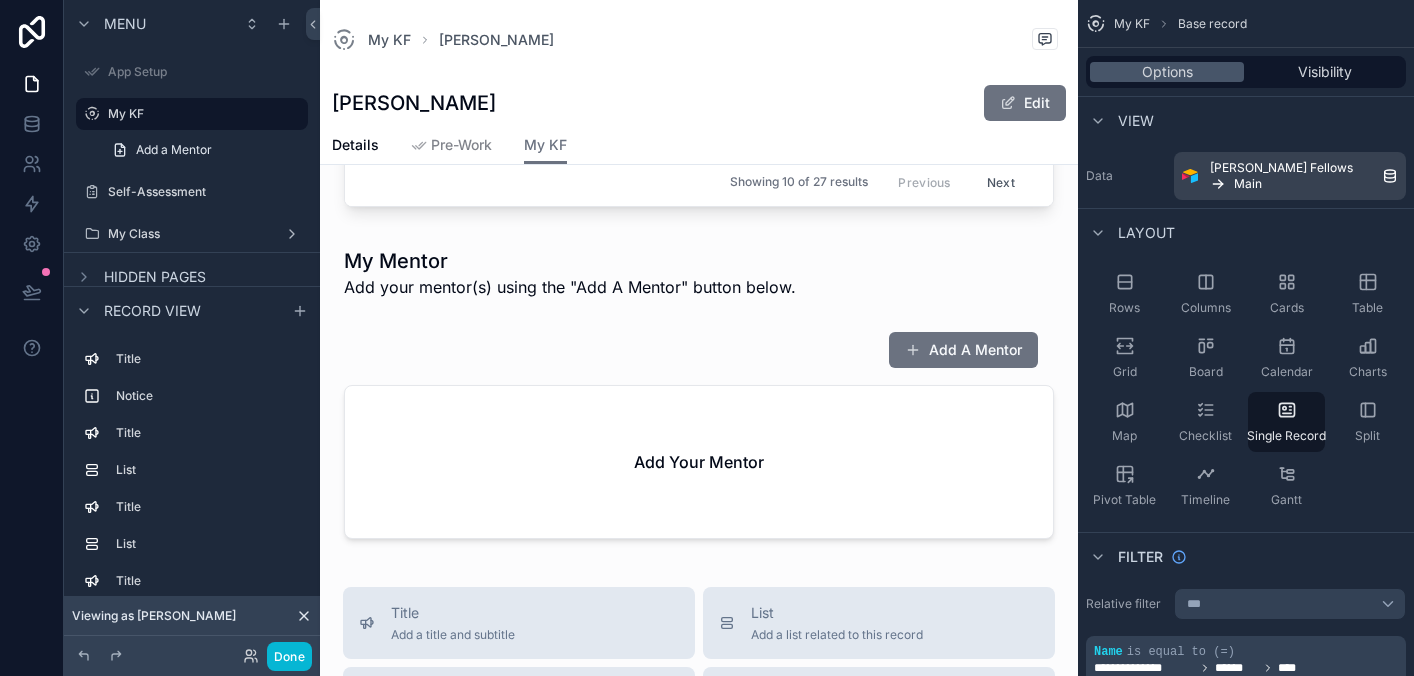 scroll, scrollTop: 1269, scrollLeft: 0, axis: vertical 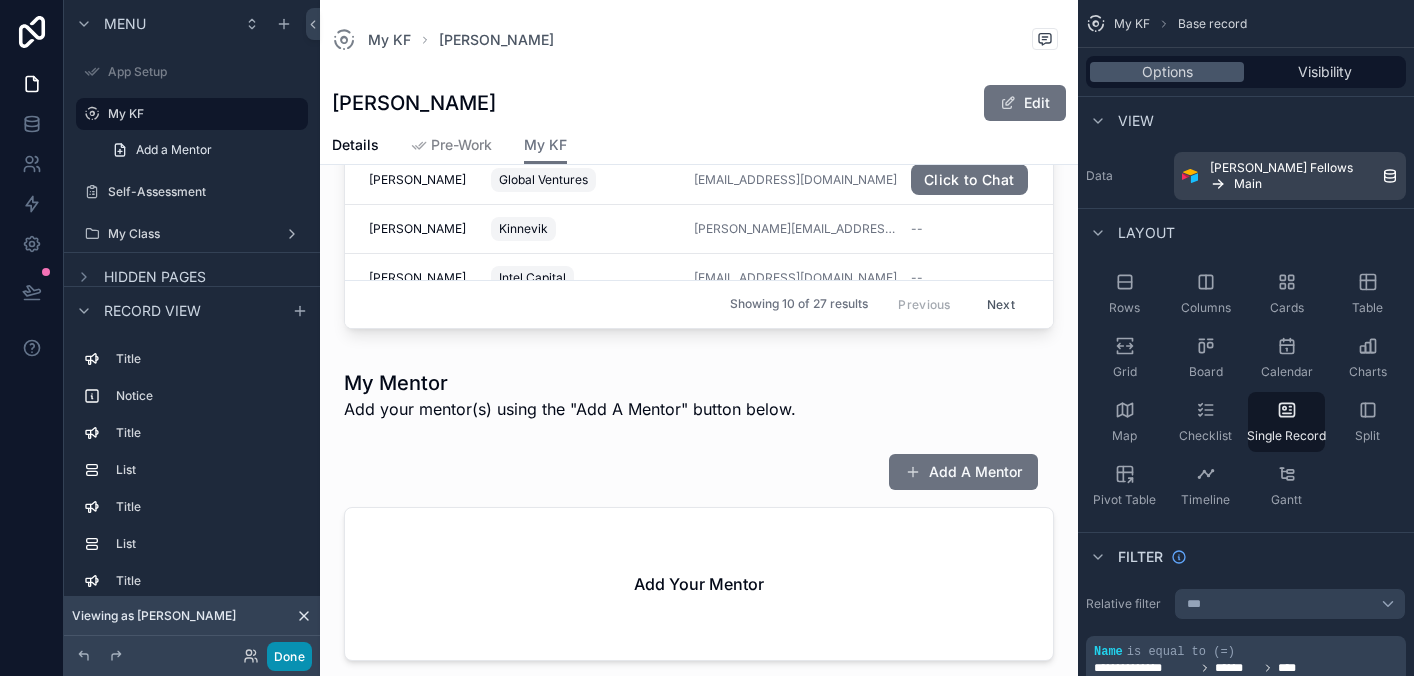 click on "Done" at bounding box center (289, 656) 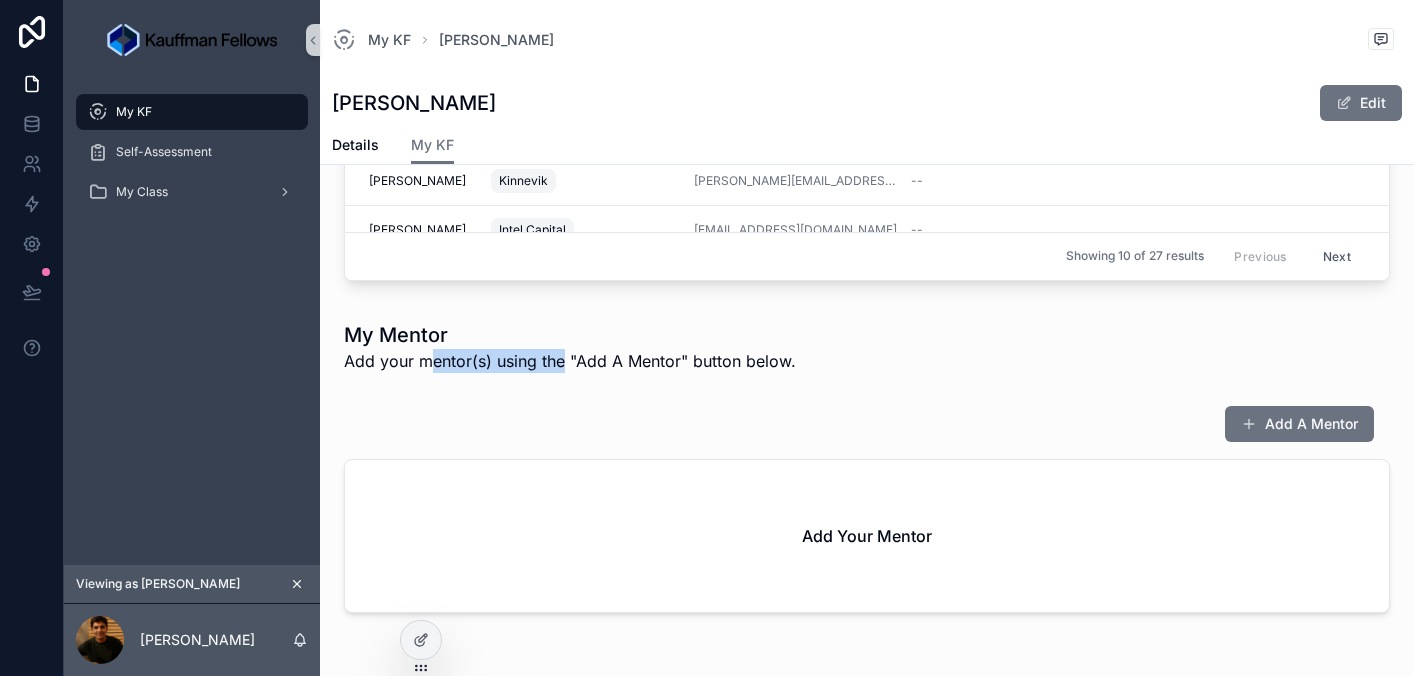 drag, startPoint x: 428, startPoint y: 369, endPoint x: 563, endPoint y: 367, distance: 135.01482 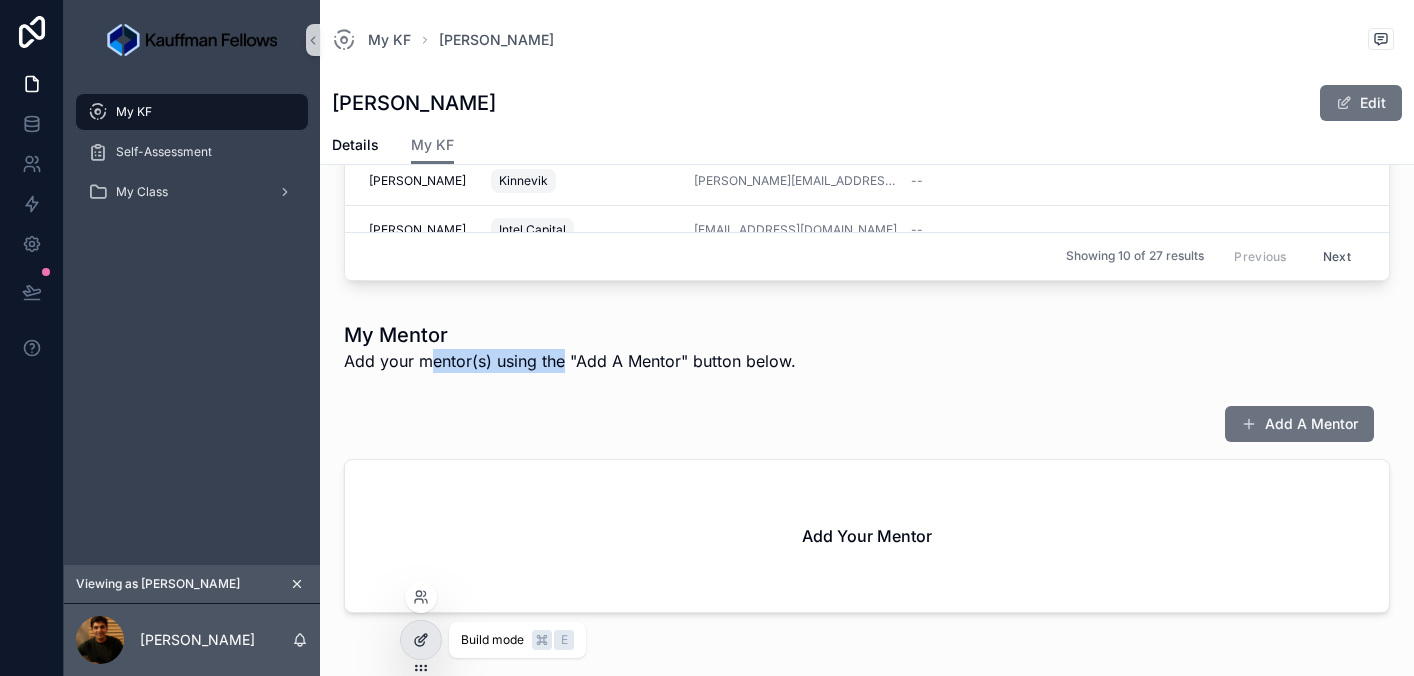 click 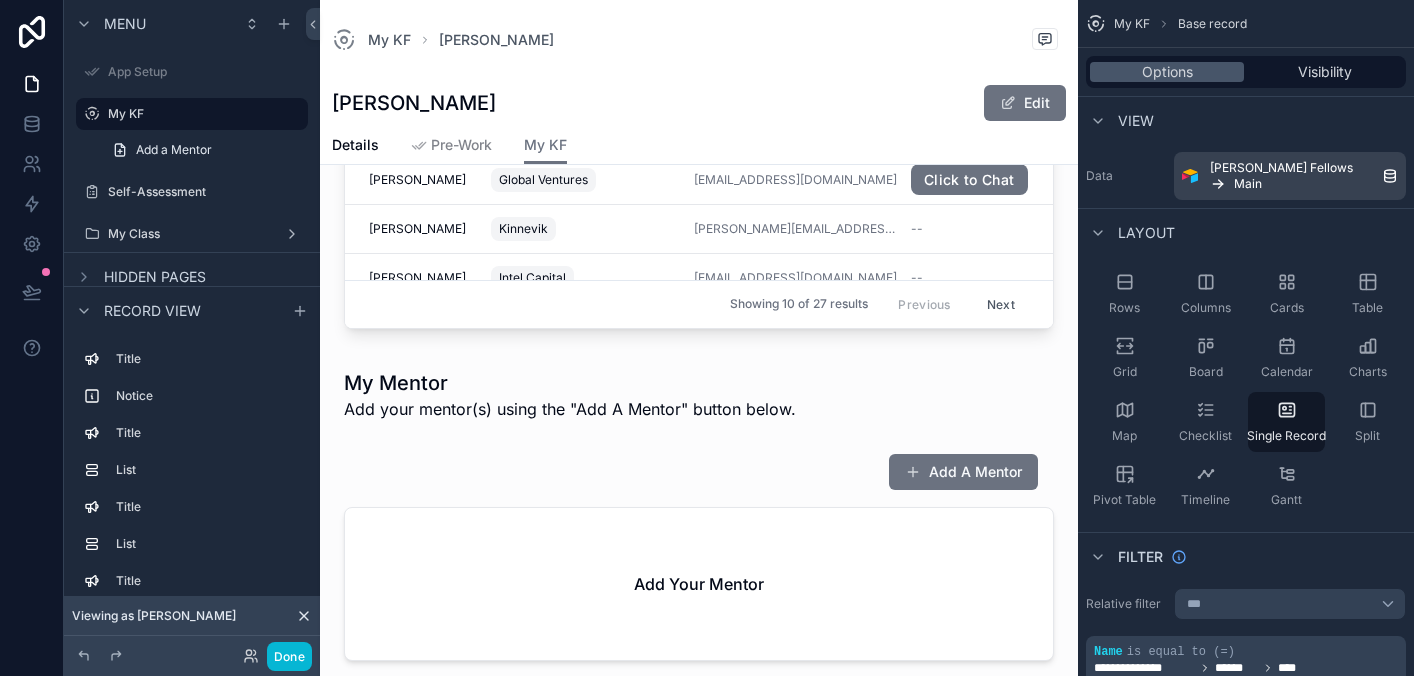 click at bounding box center (699, 156) 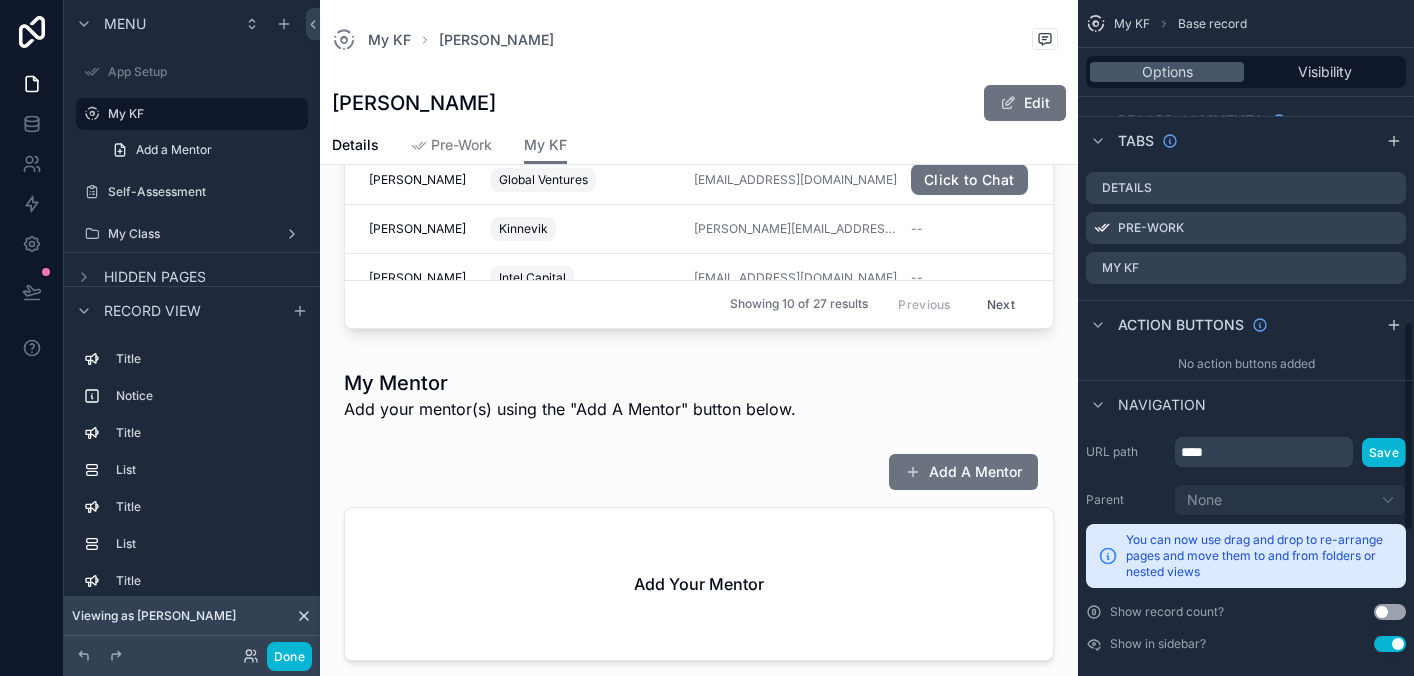 scroll, scrollTop: 0, scrollLeft: 0, axis: both 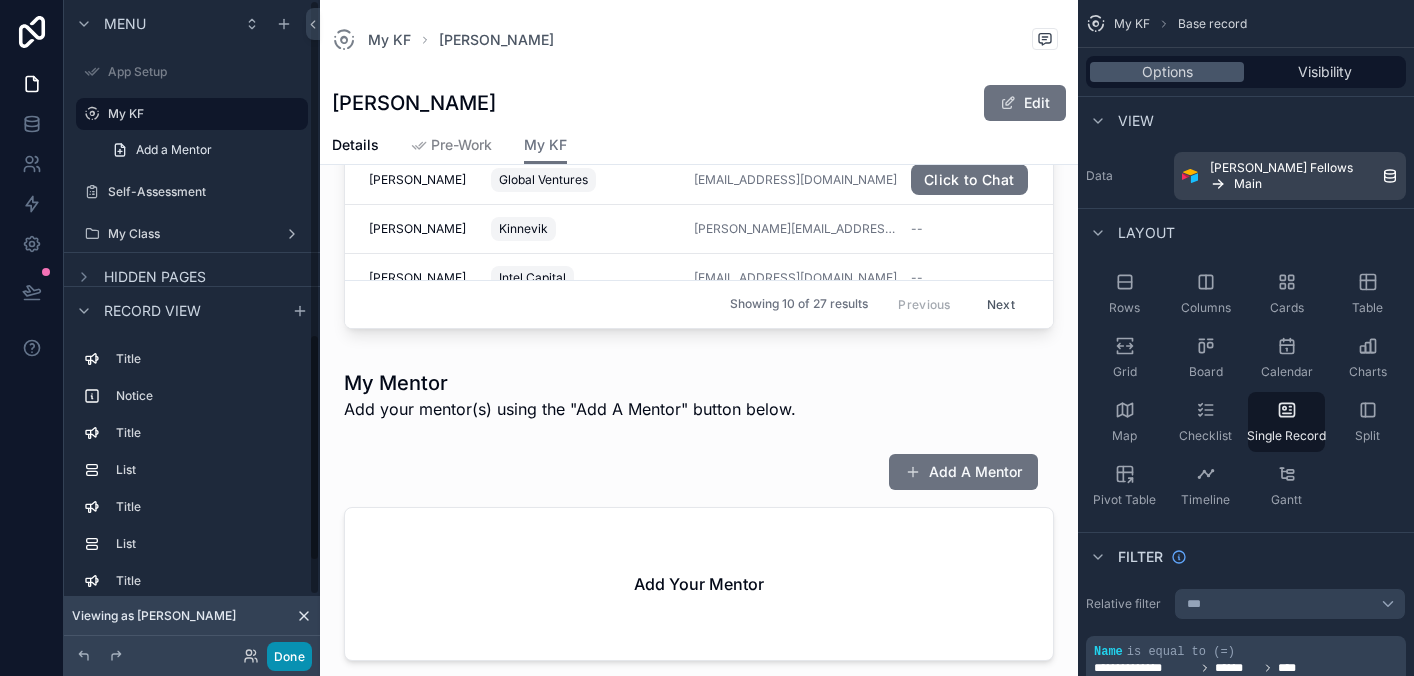 click on "Done" at bounding box center (289, 656) 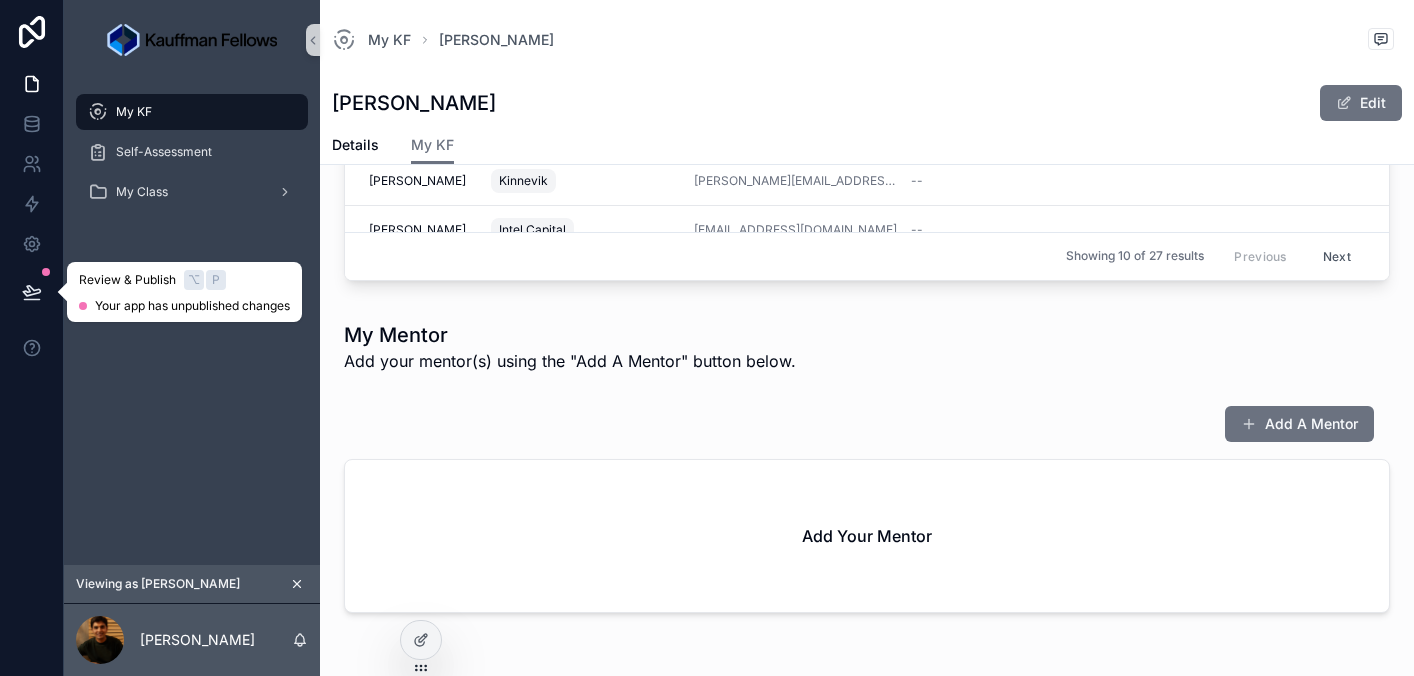 click at bounding box center (32, 292) 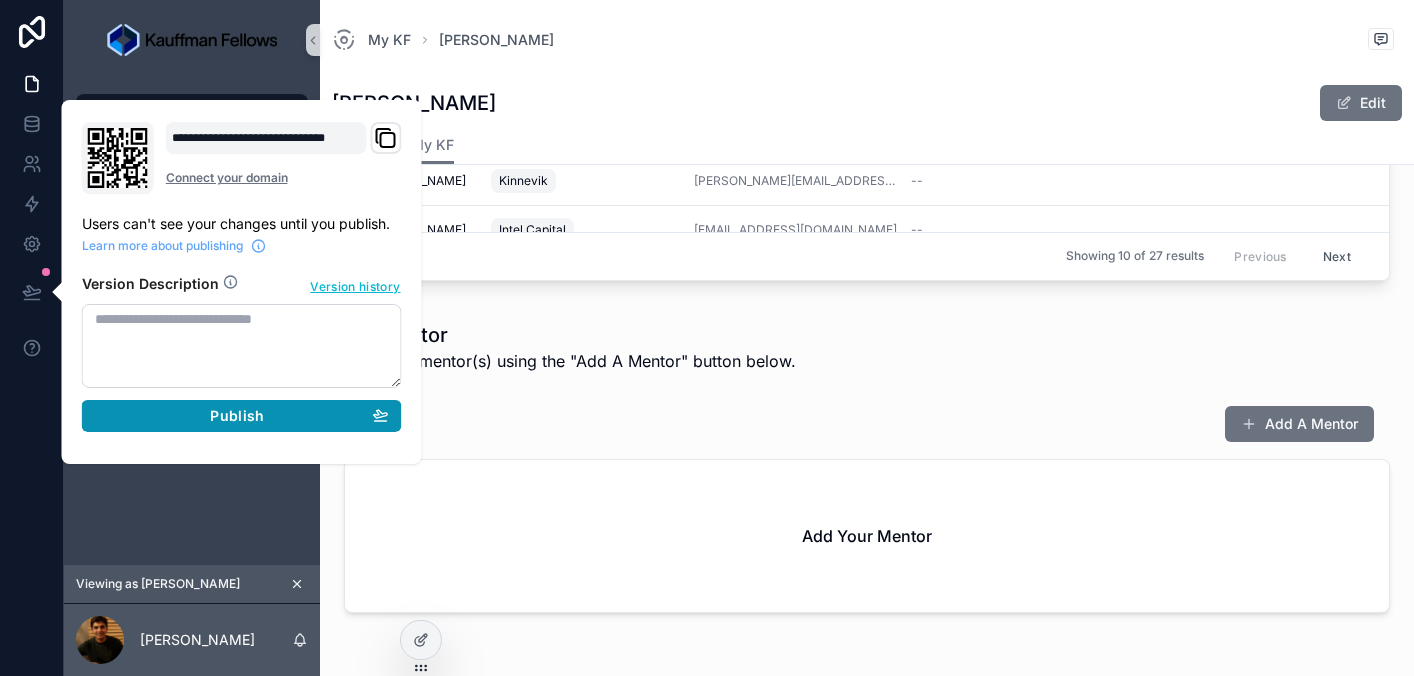 click on "Publish" at bounding box center (237, 416) 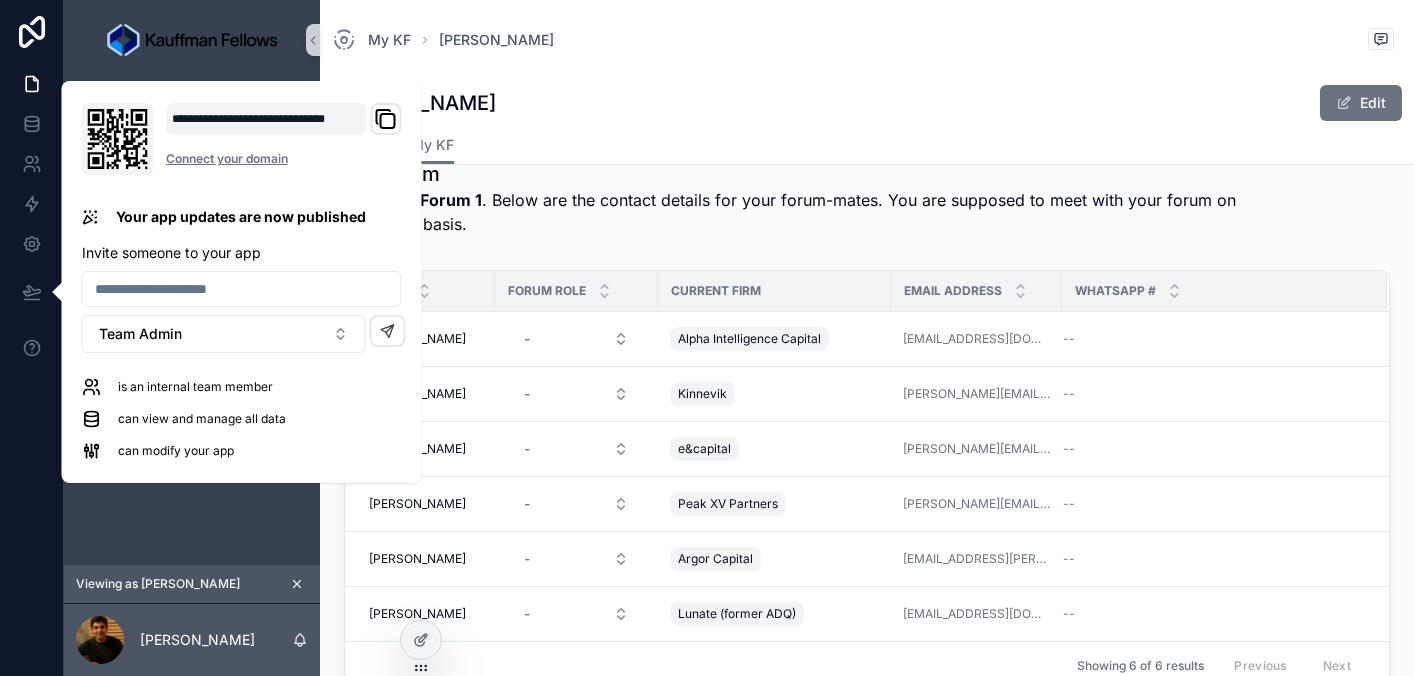scroll, scrollTop: 125, scrollLeft: 0, axis: vertical 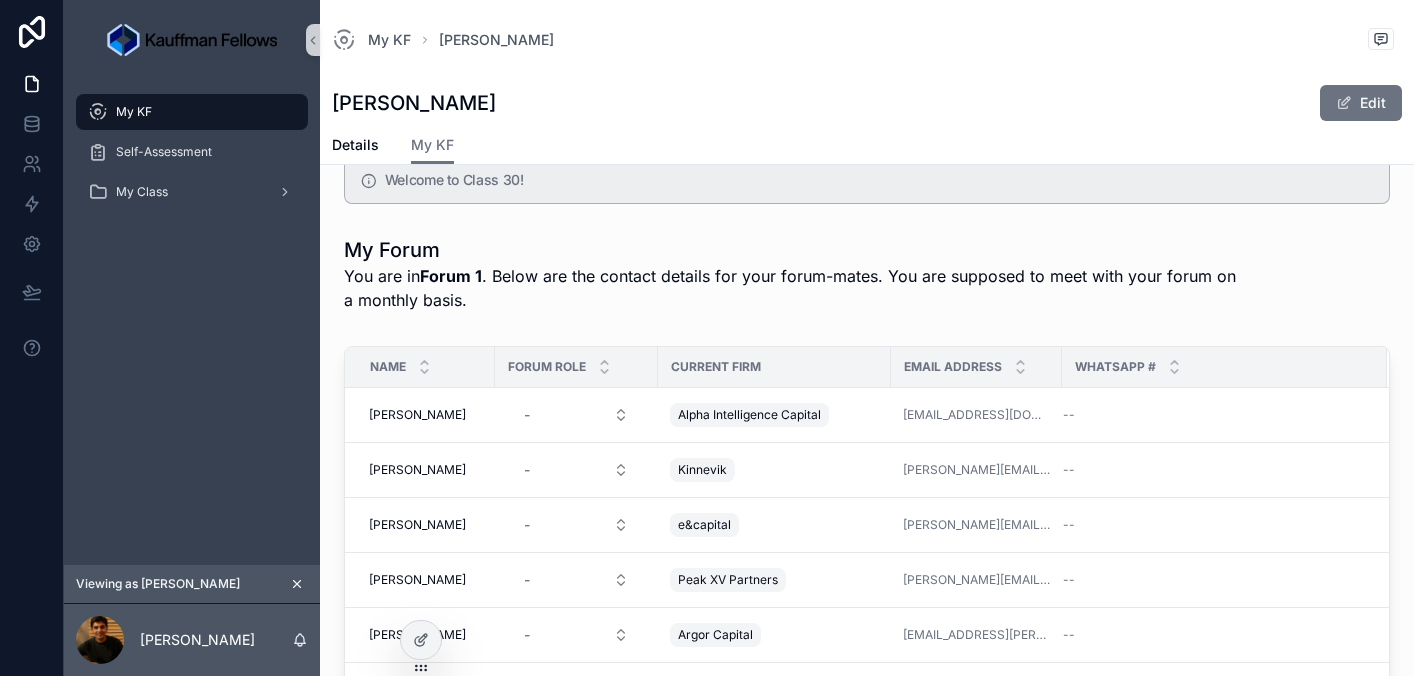 click on "You are in  Forum 1 . Below are the contact details for your forum-mates. You are supposed to meet with your forum on a monthly basis." at bounding box center (792, 288) 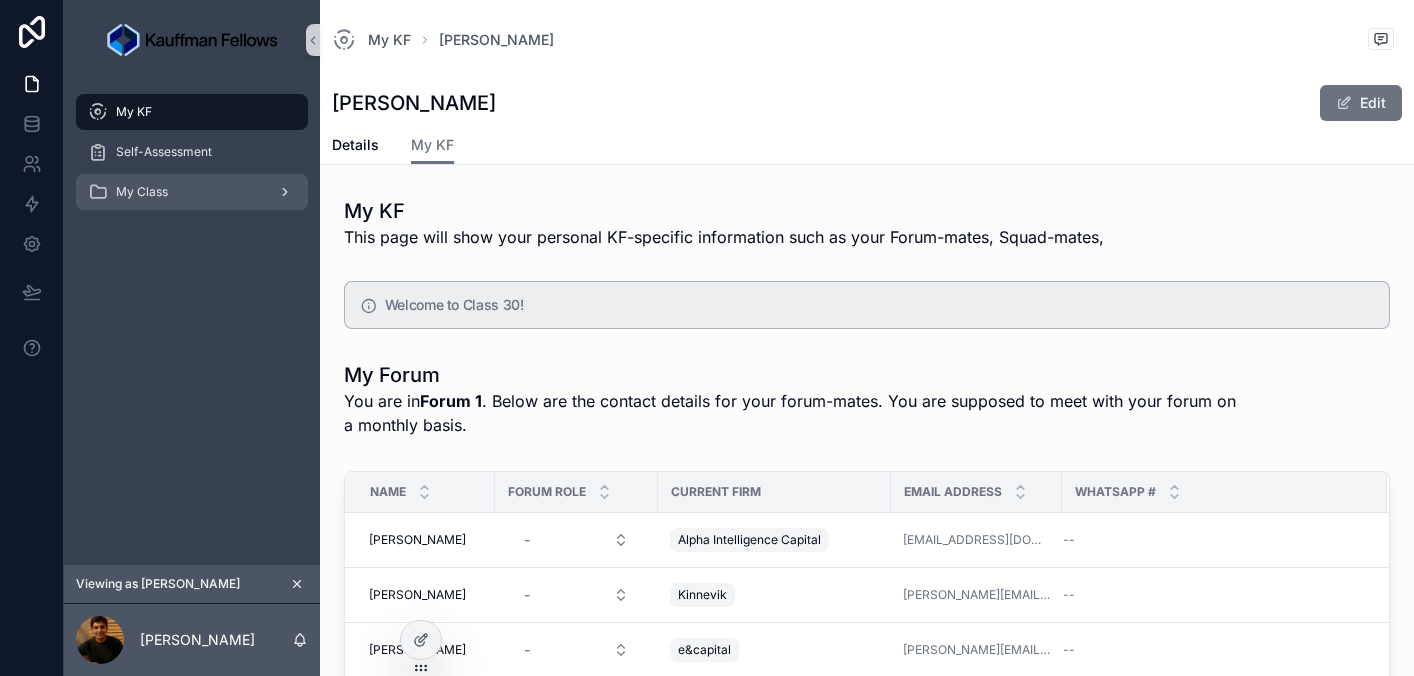 click on "My Class" at bounding box center (192, 192) 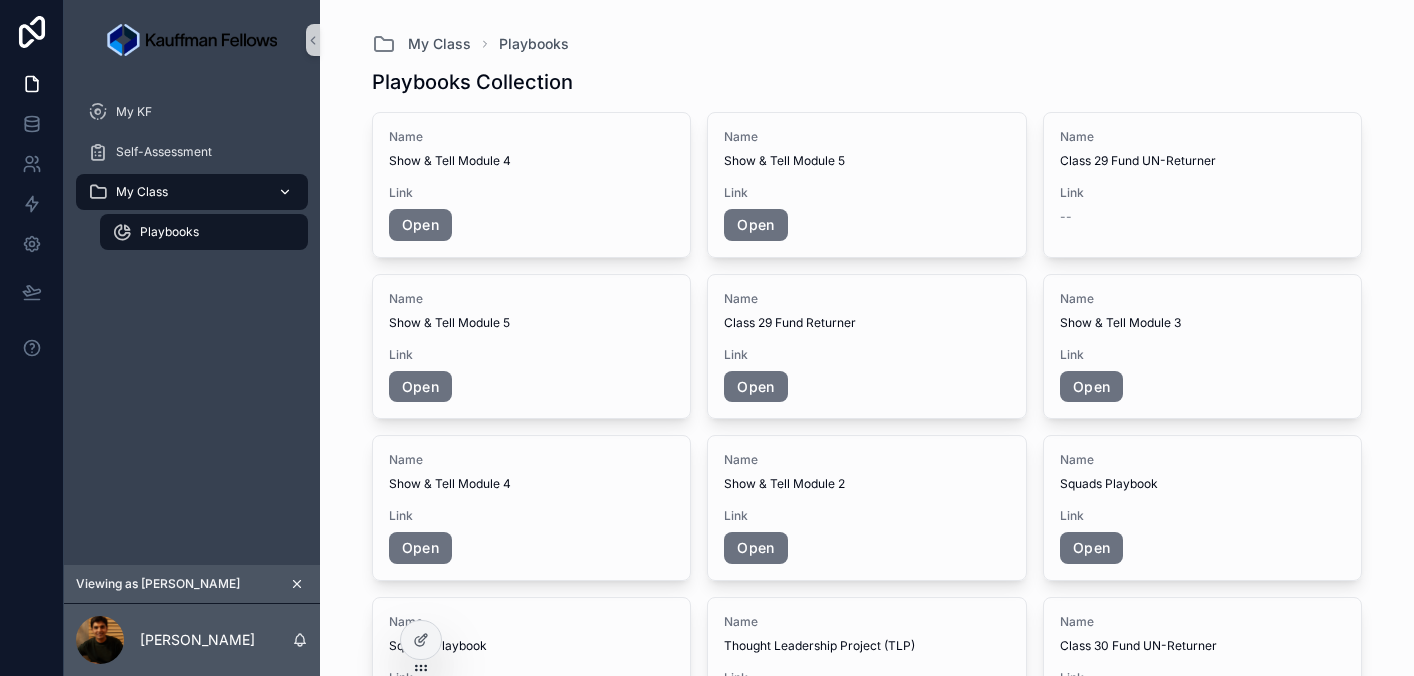 click on "My Class" at bounding box center [192, 192] 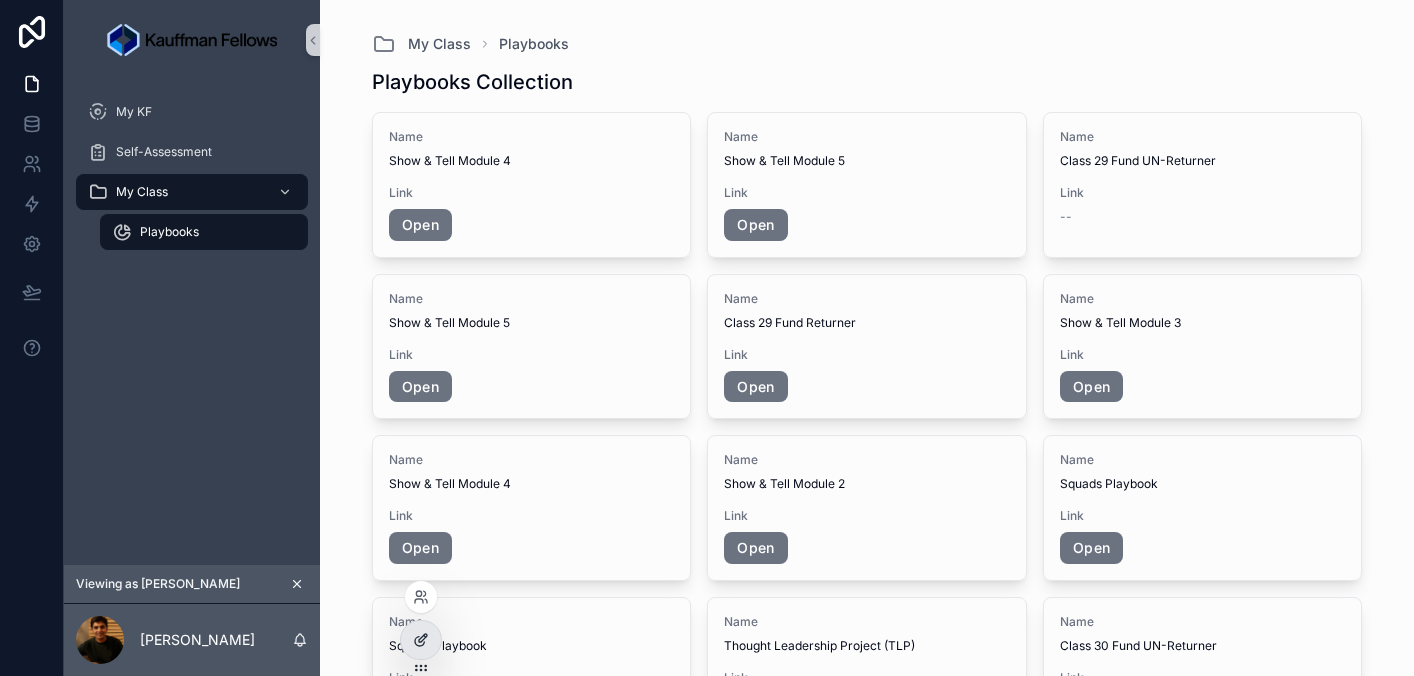 click at bounding box center [421, 640] 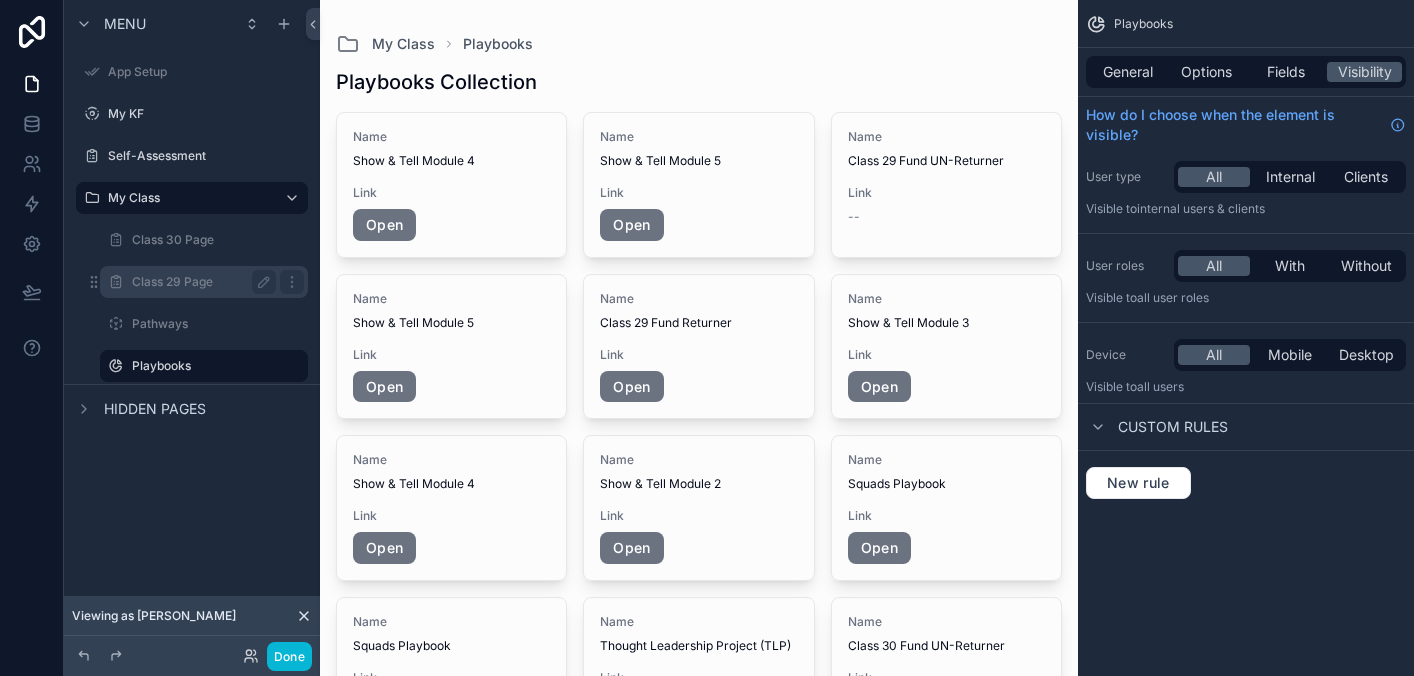click on "Class 29 Page" at bounding box center [204, 282] 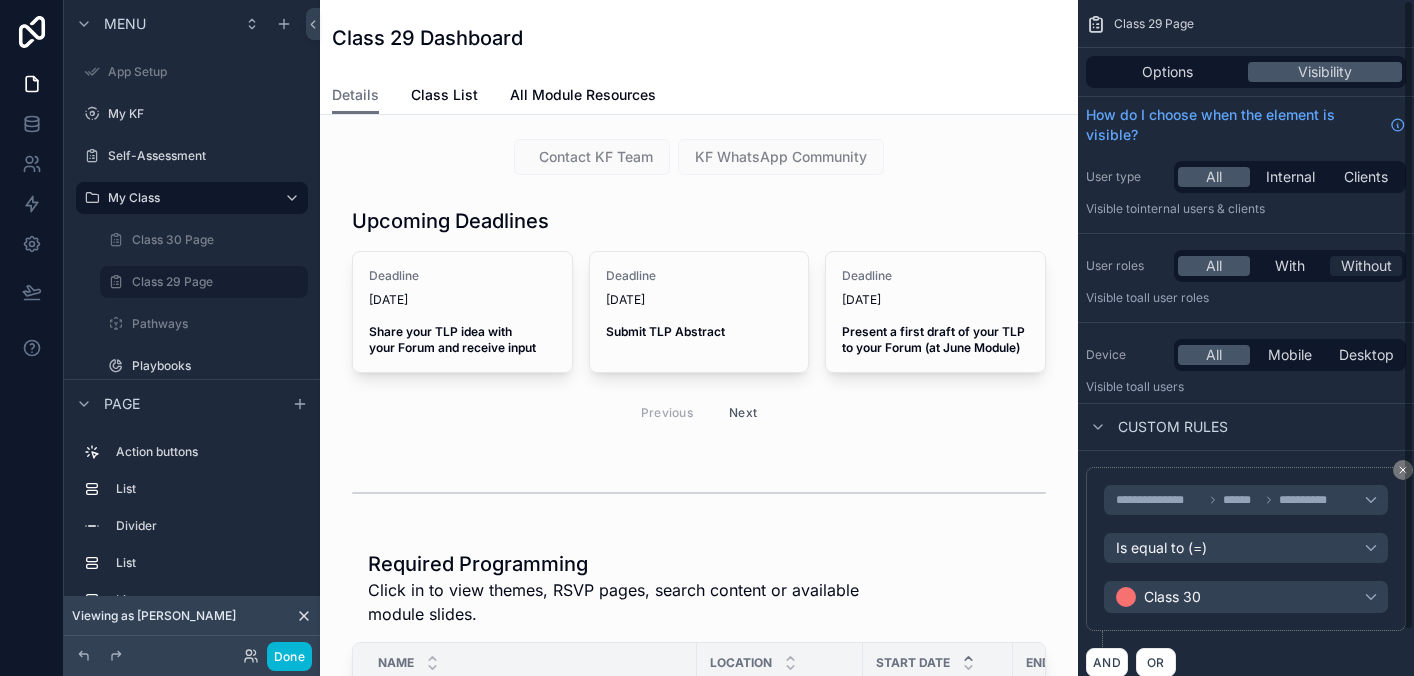 scroll, scrollTop: 49, scrollLeft: 0, axis: vertical 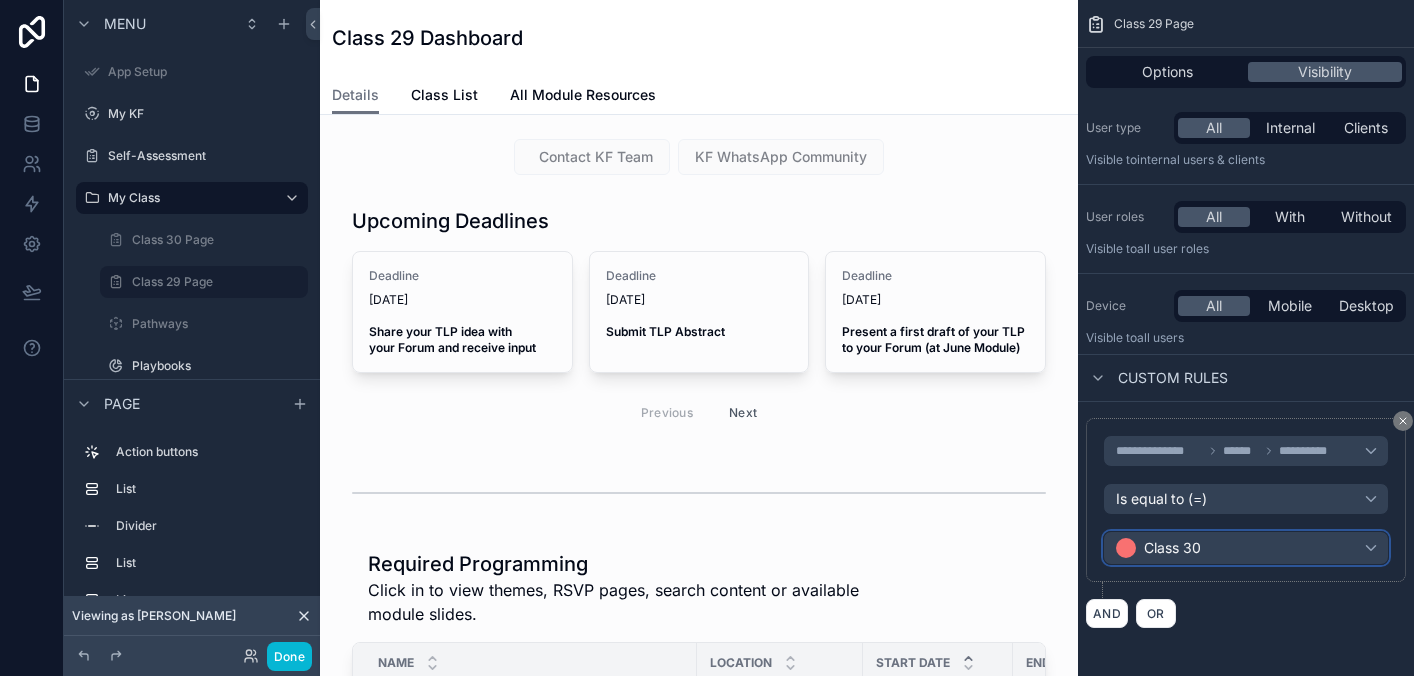 click on "Class 30" at bounding box center (1246, 548) 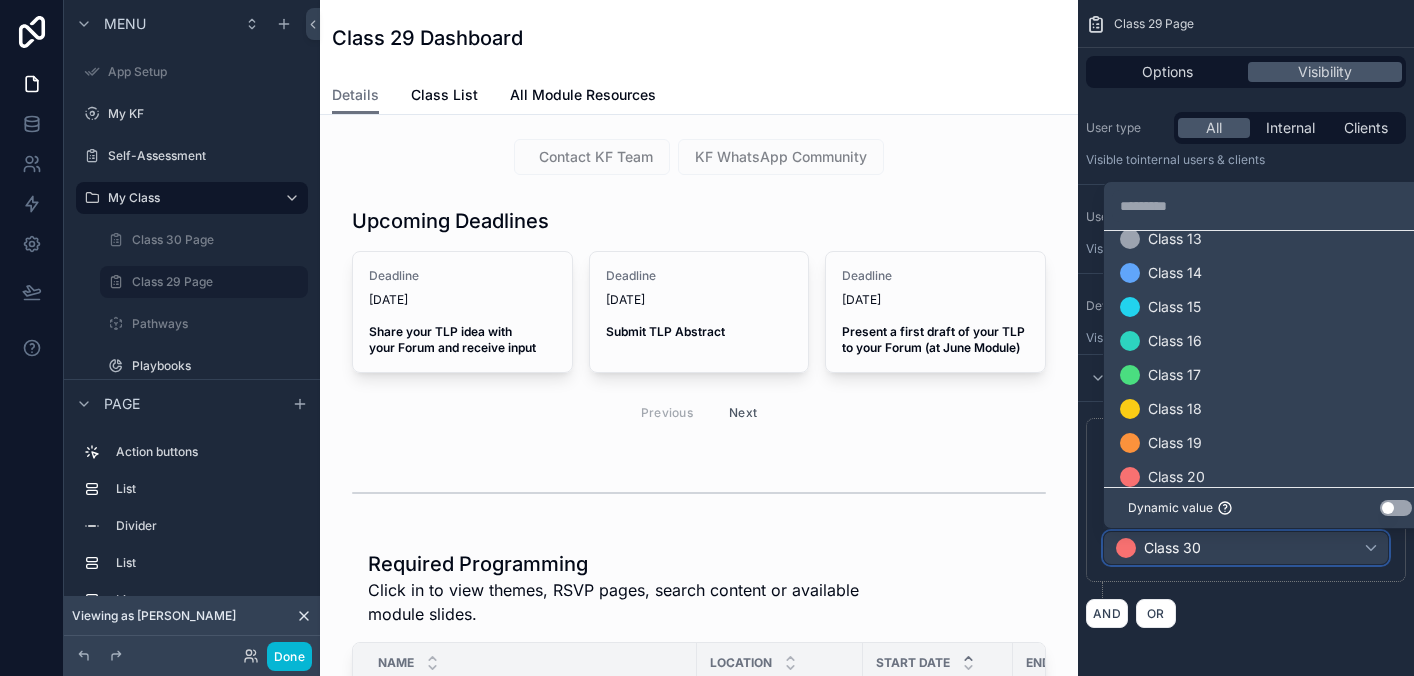 scroll, scrollTop: 828, scrollLeft: 0, axis: vertical 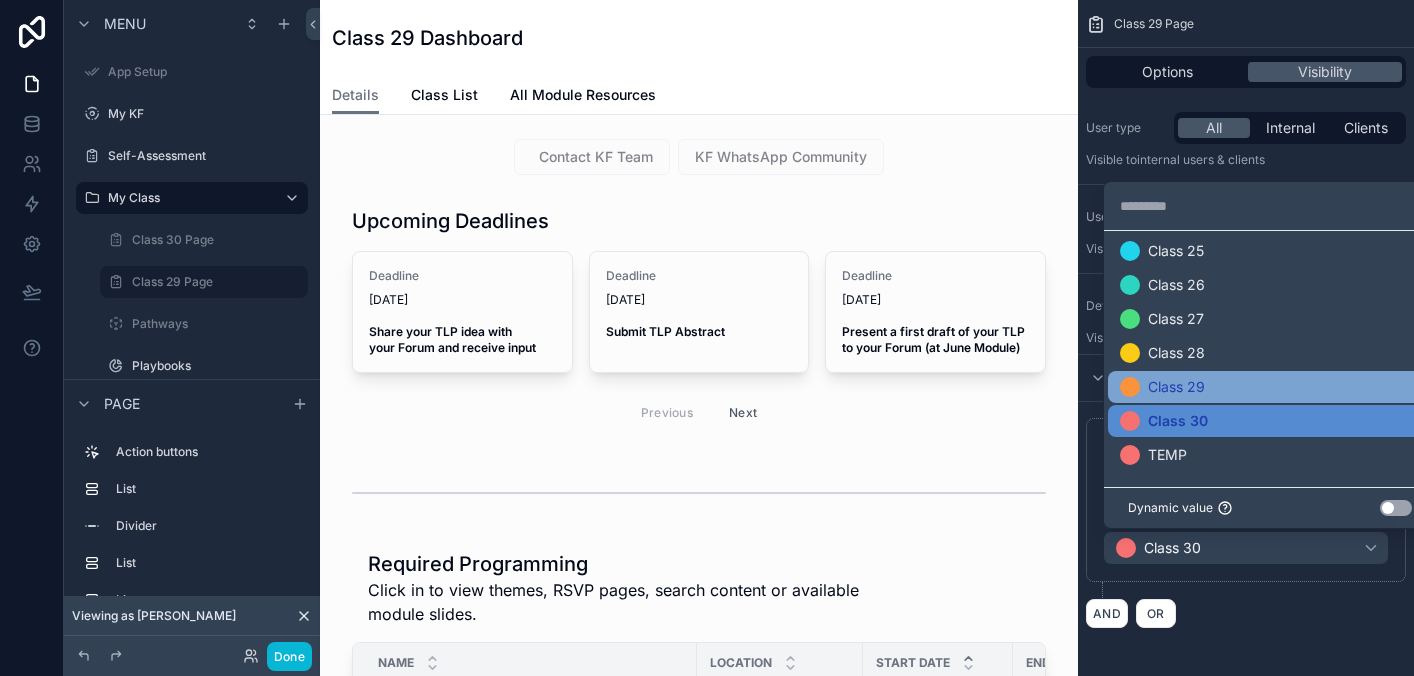 click on "Class 29" at bounding box center (1270, 387) 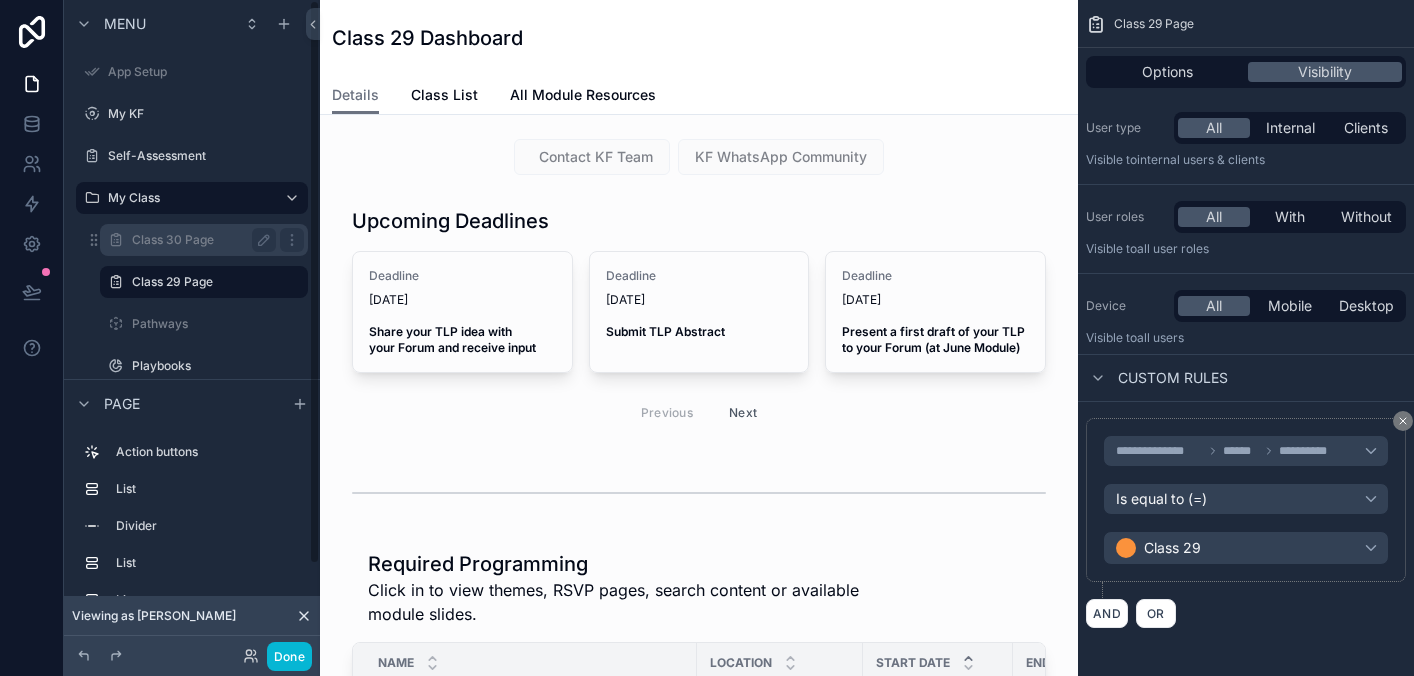 click on "Class 30 Page" at bounding box center [200, 240] 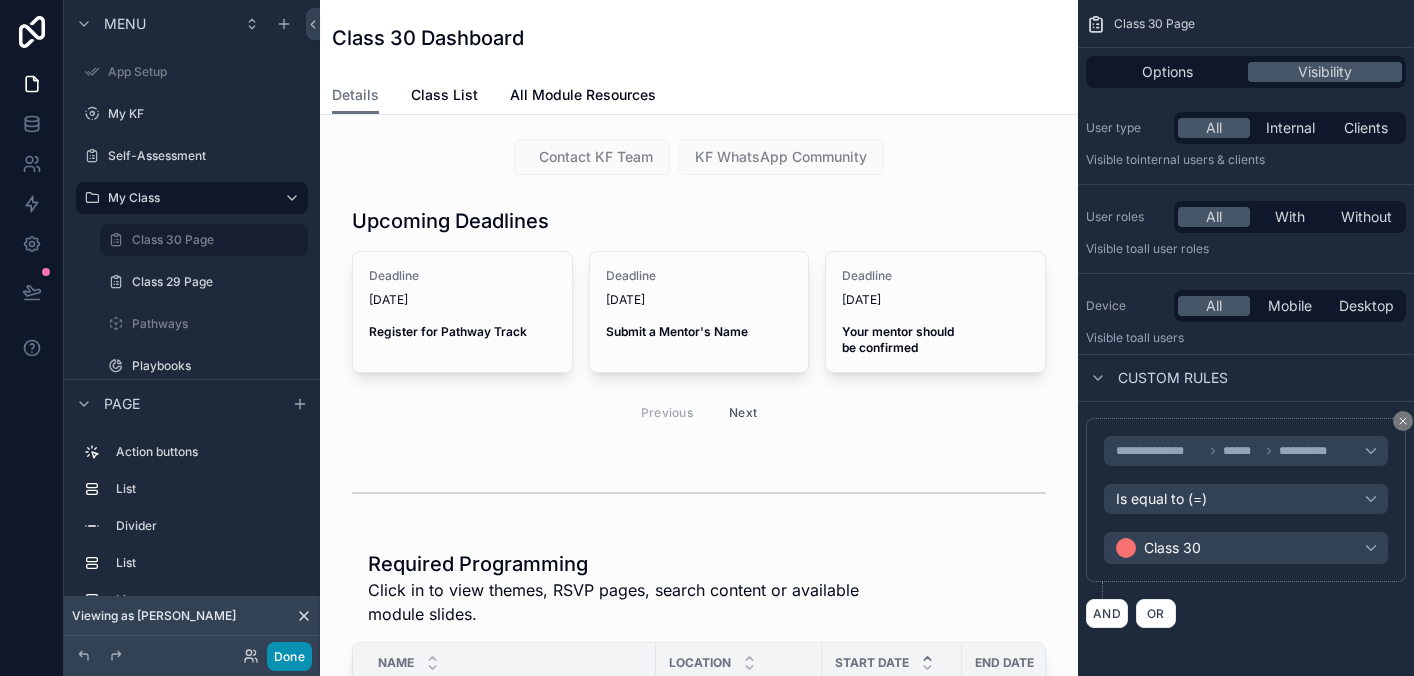 click on "Done" at bounding box center [289, 656] 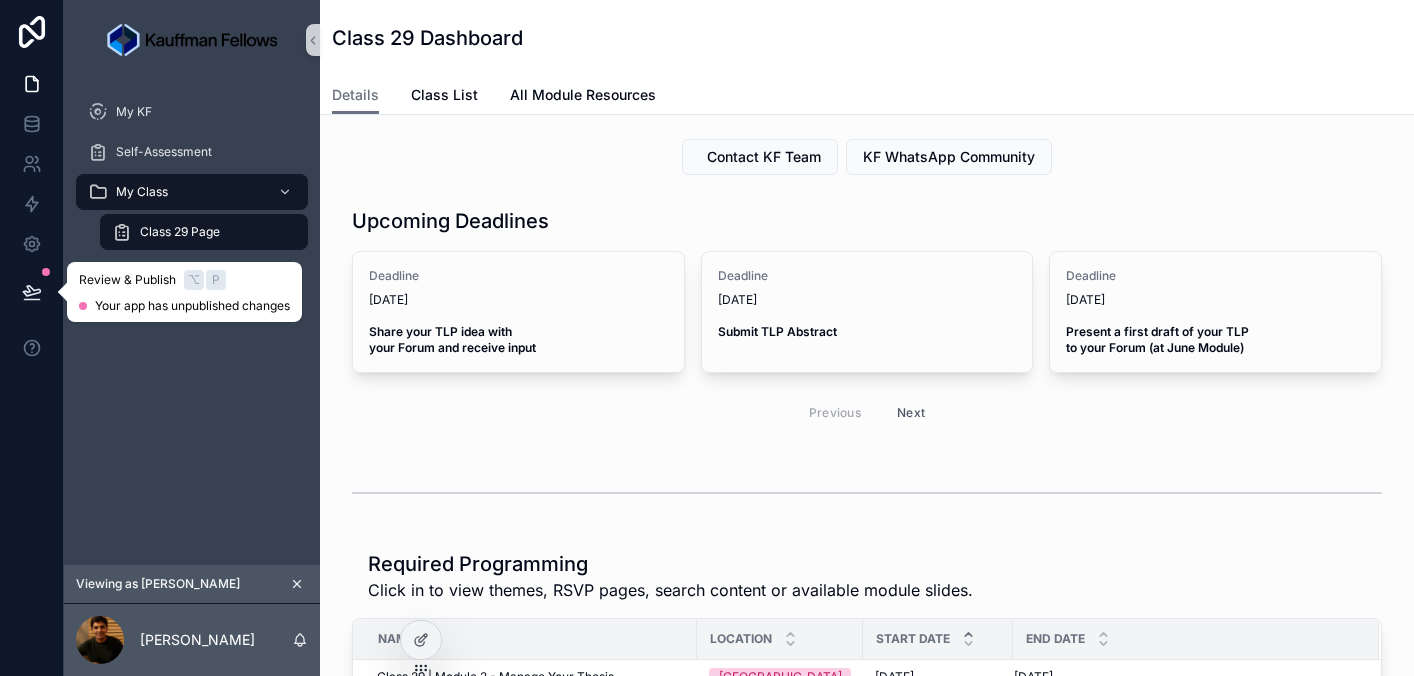 click at bounding box center [32, 292] 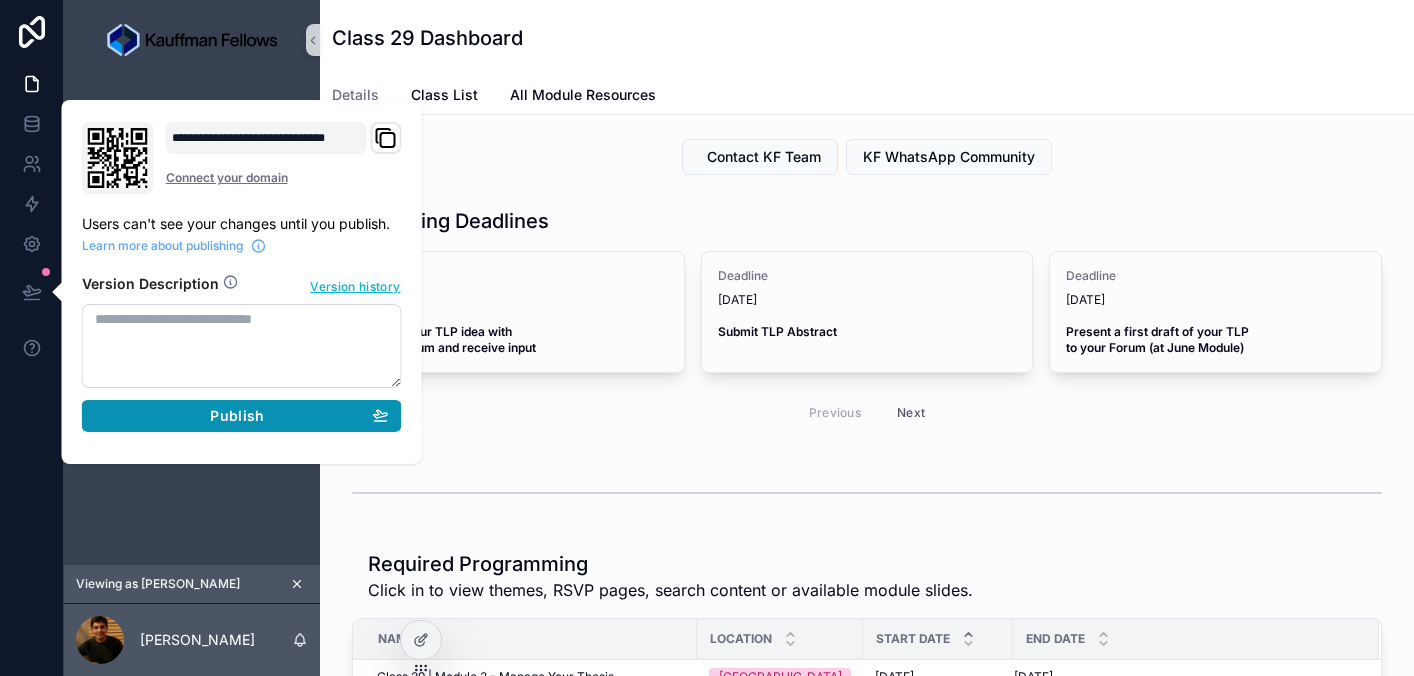 click on "Publish" at bounding box center [242, 416] 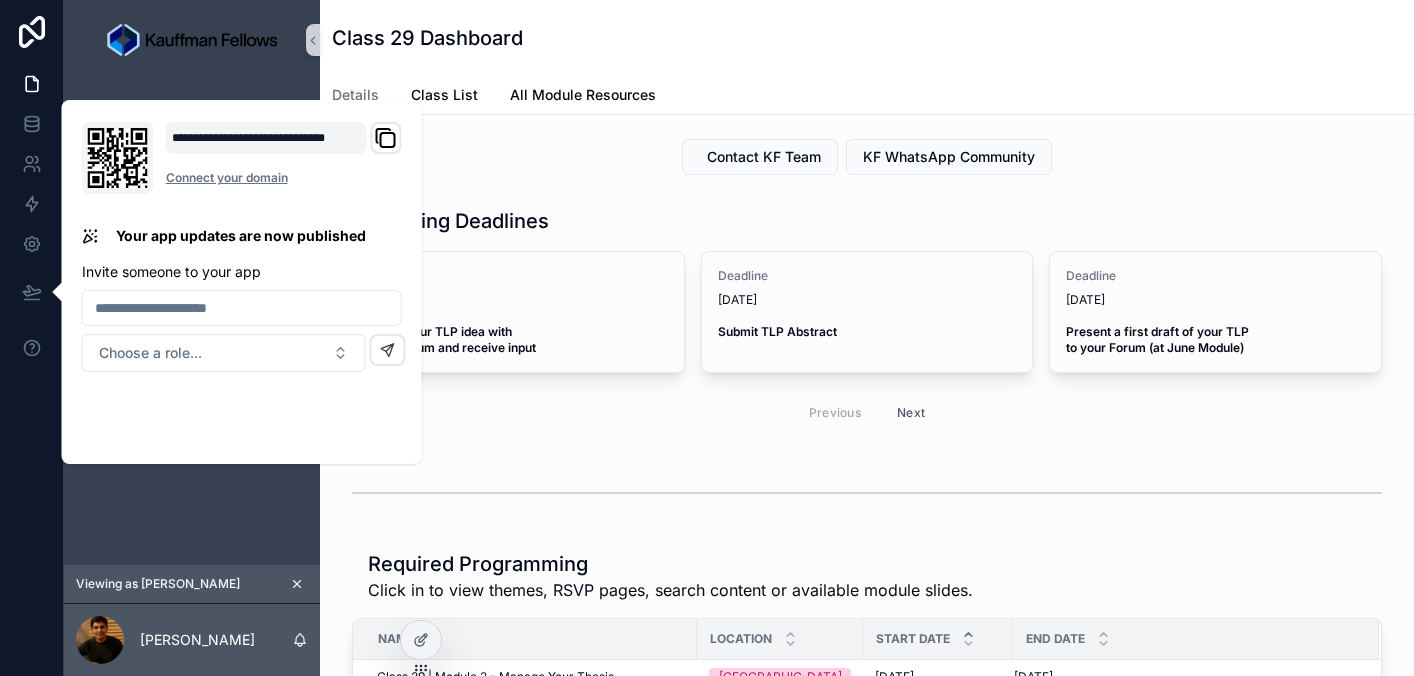 click on "Previous Next" at bounding box center (867, 412) 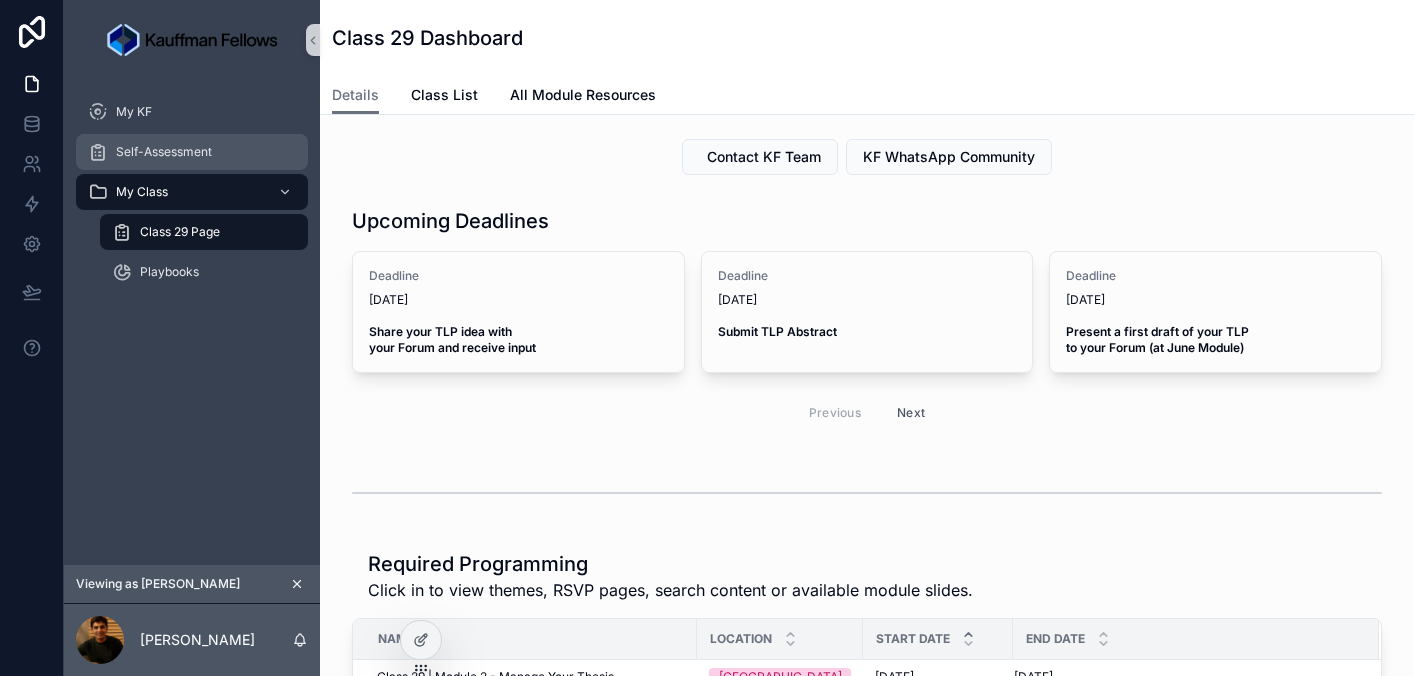 click on "Self-Assessment" at bounding box center (164, 152) 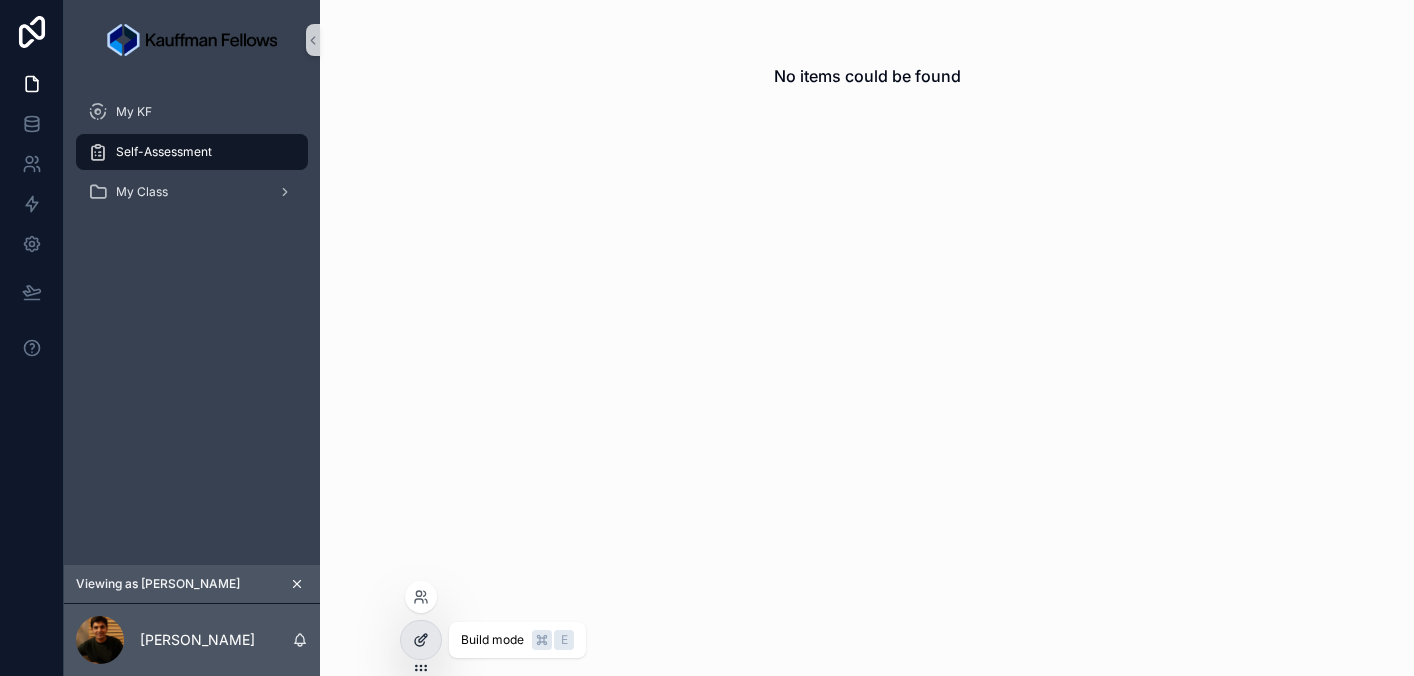 click 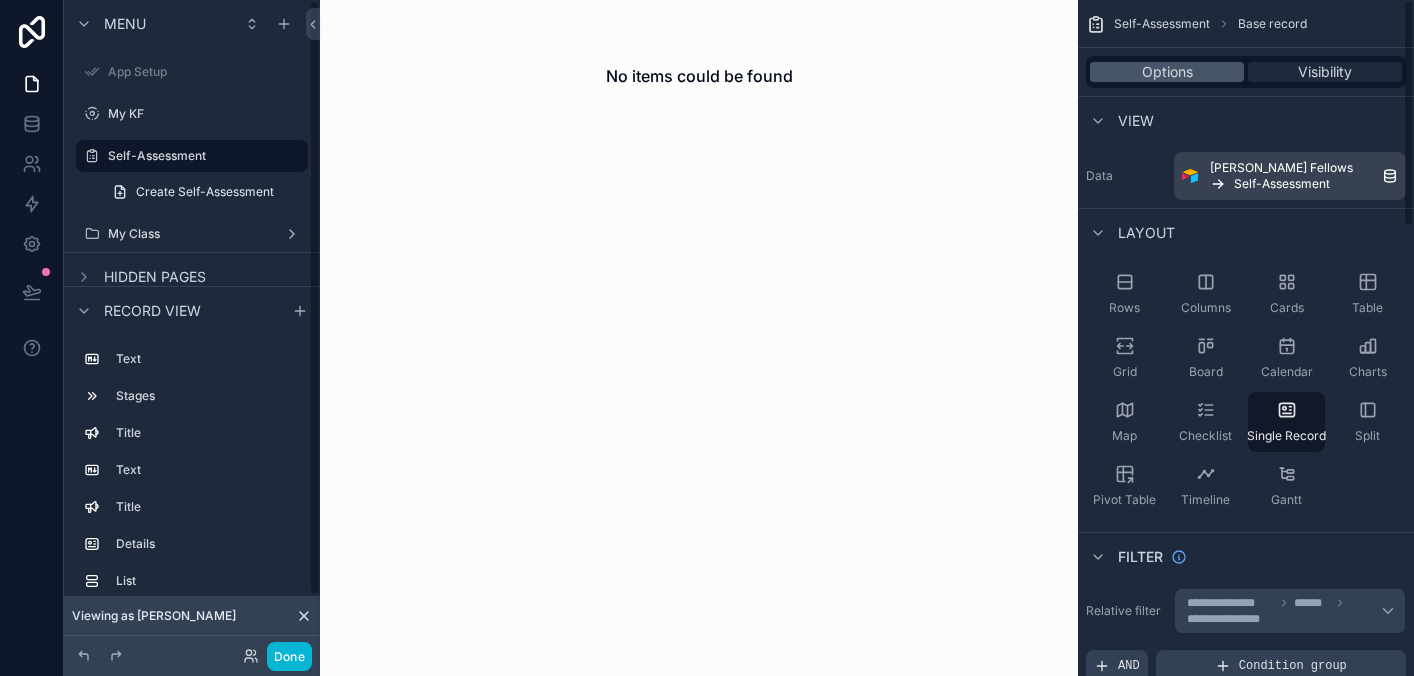 click on "Visibility" at bounding box center (1325, 72) 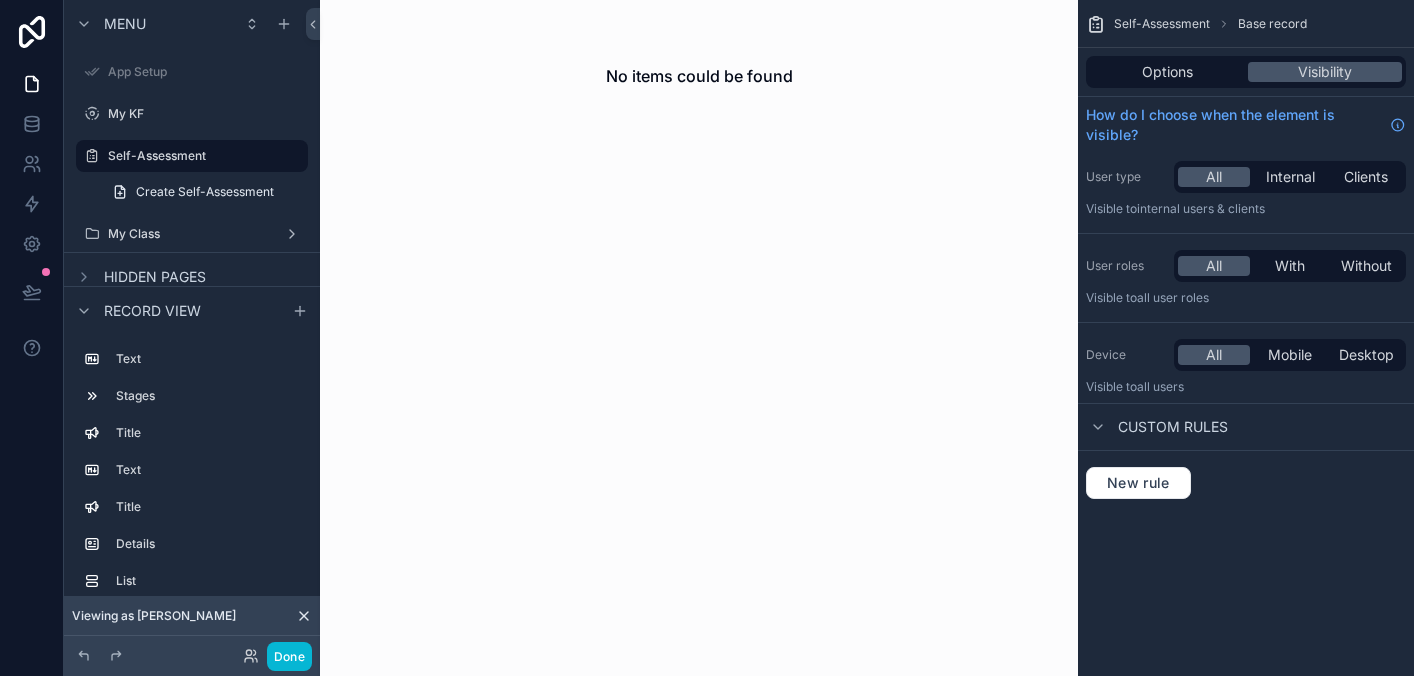 click on "Custom rules" at bounding box center (1173, 427) 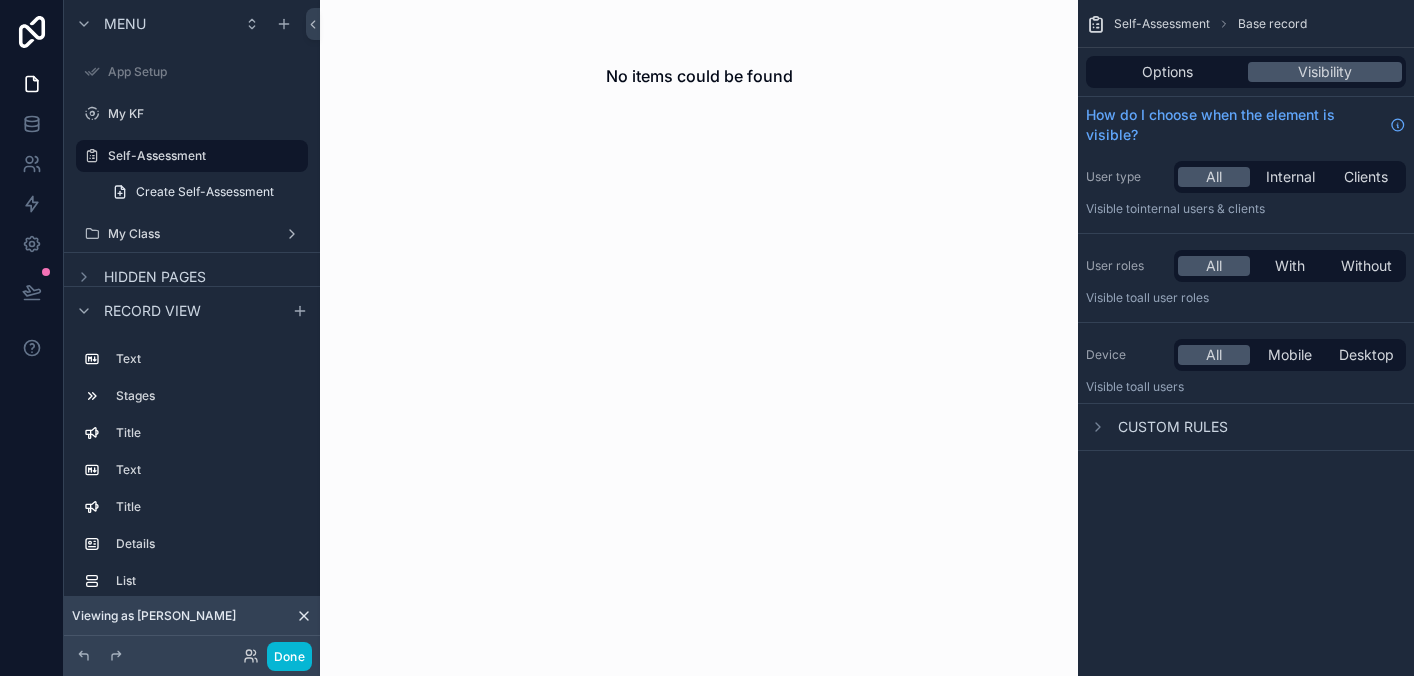 click on "Custom rules" at bounding box center [1157, 427] 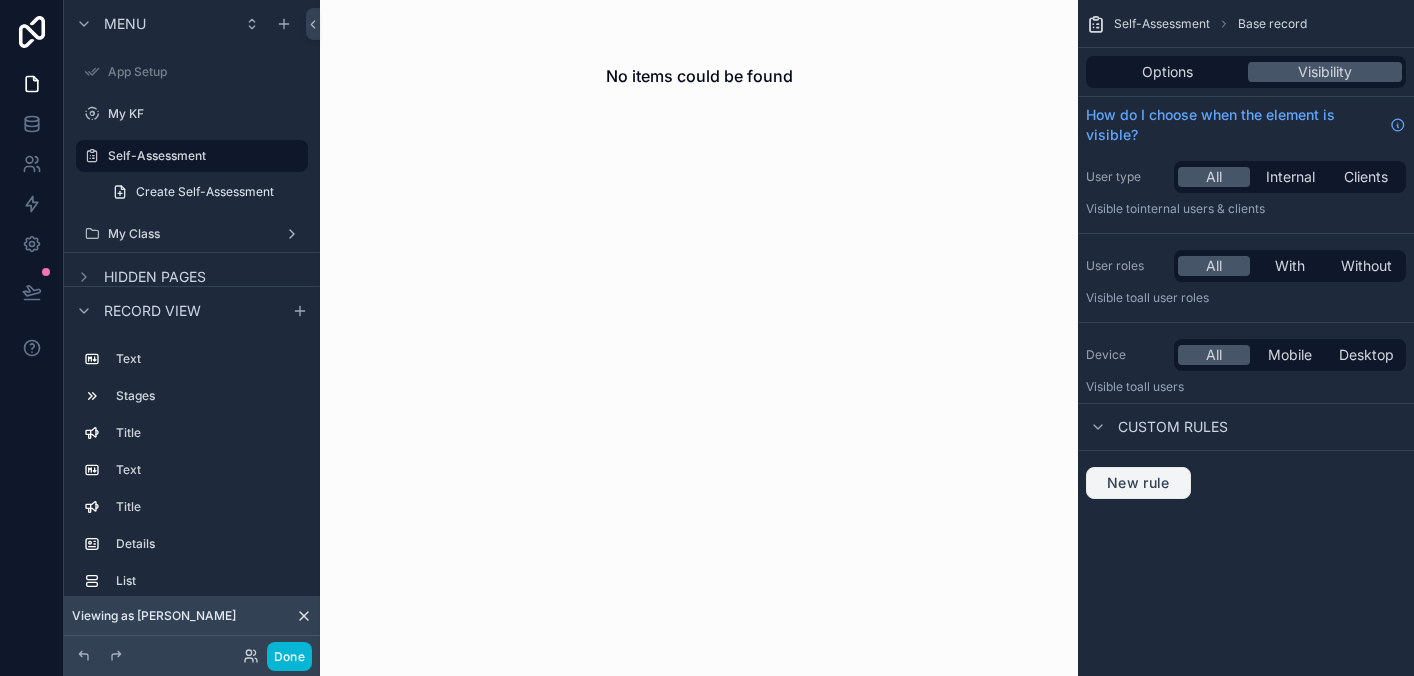 click on "New rule" at bounding box center (1138, 483) 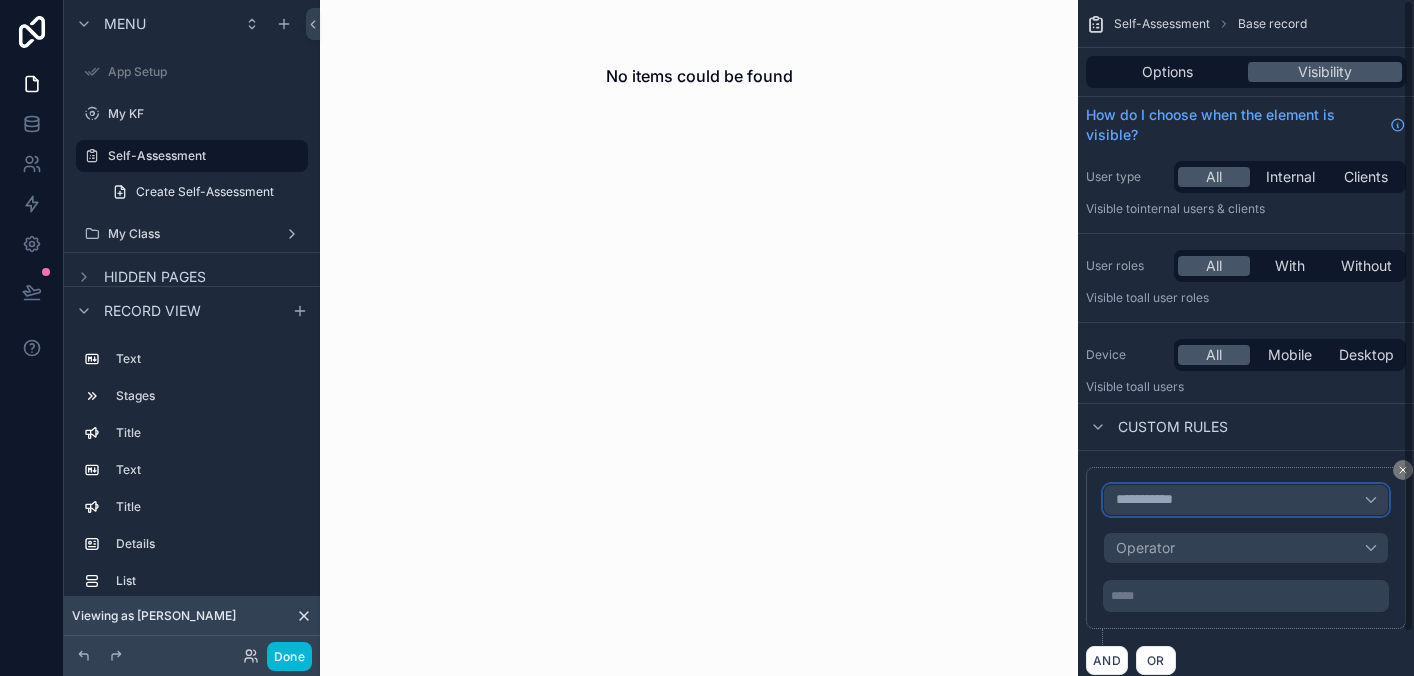 click on "**********" at bounding box center [1153, 500] 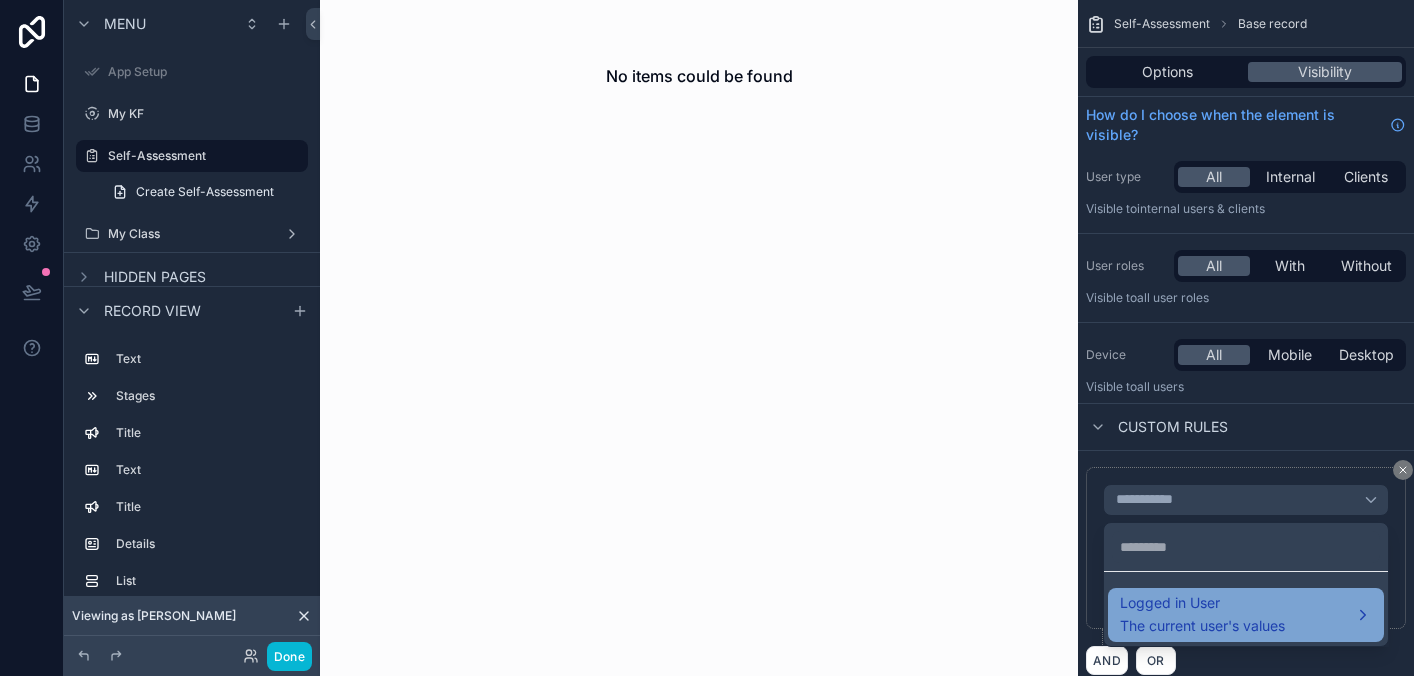 click on "The current user's values" at bounding box center (1202, 626) 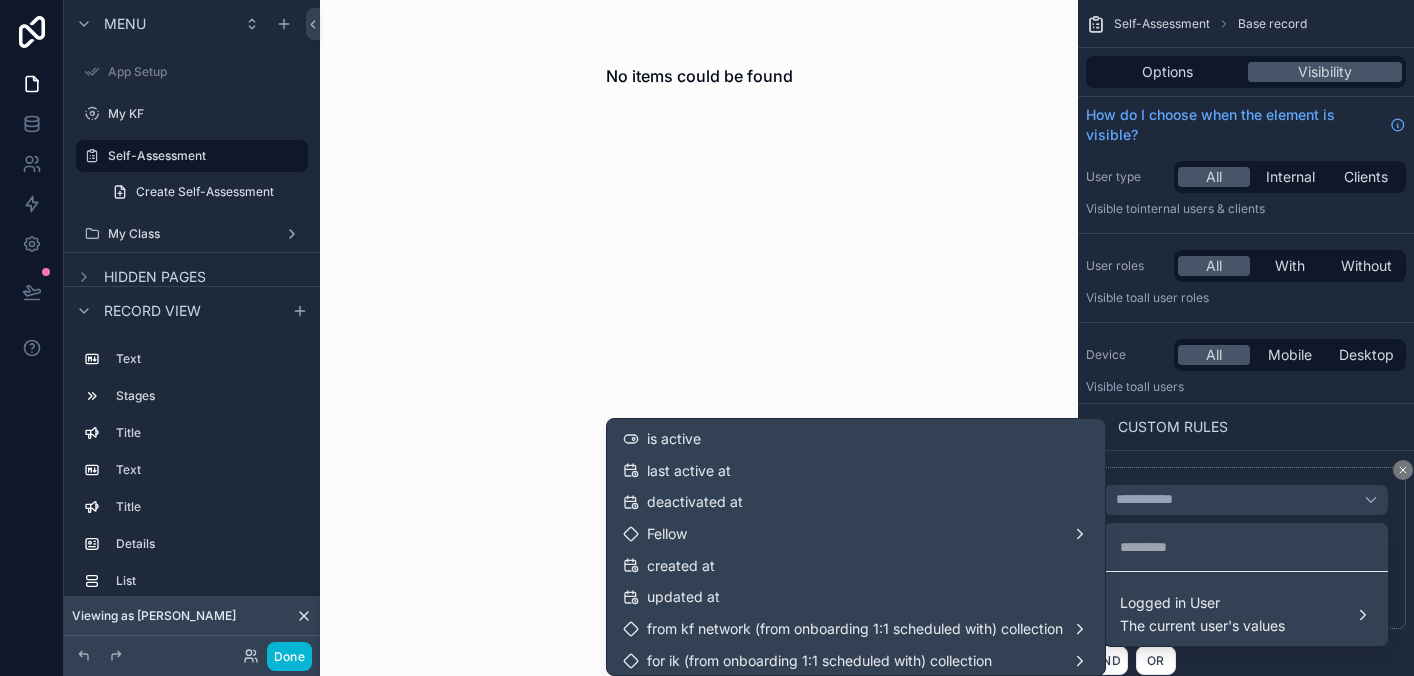 scroll, scrollTop: 297, scrollLeft: 0, axis: vertical 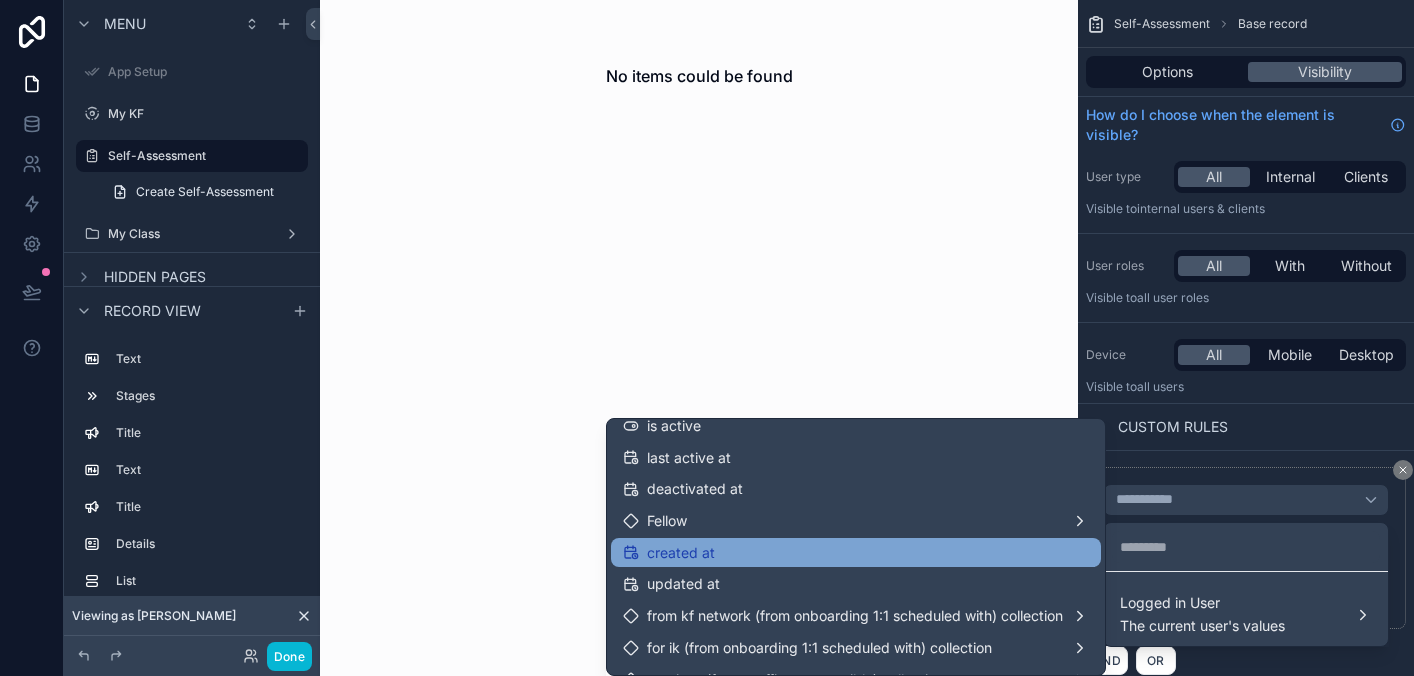 click on "created at" at bounding box center [856, 553] 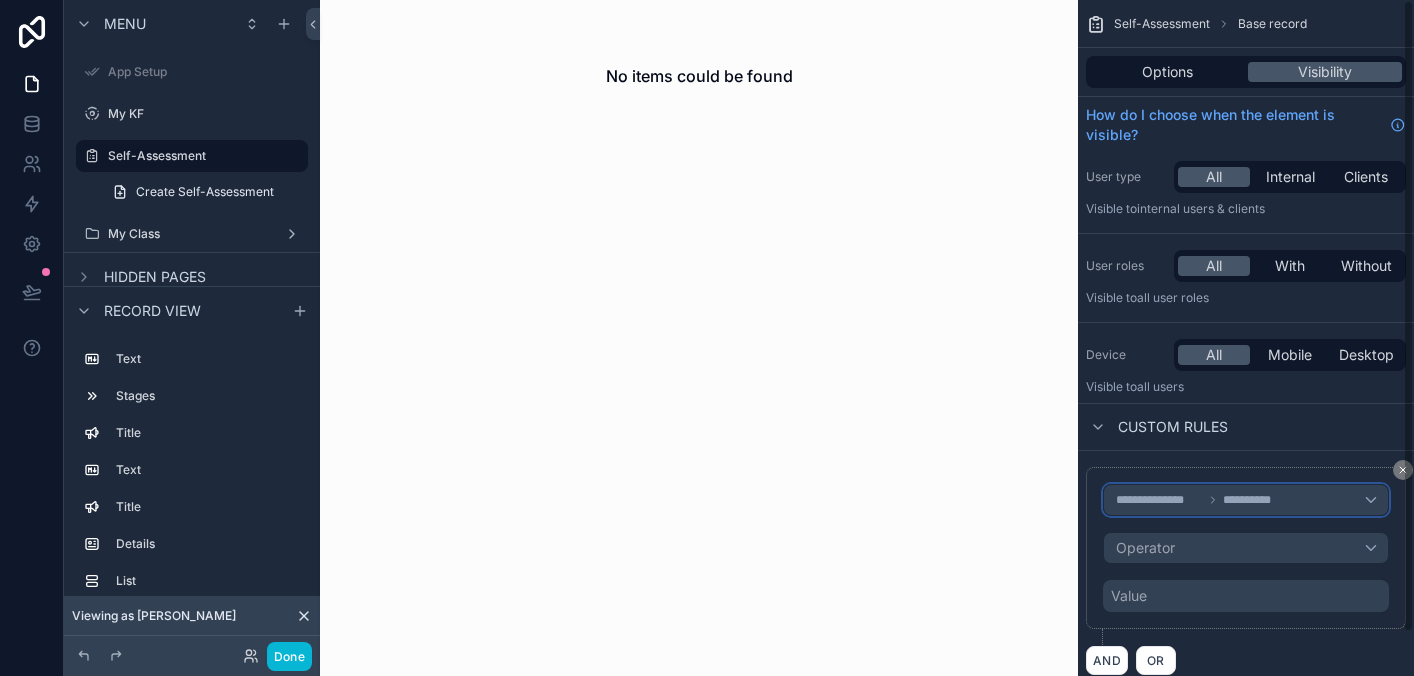 click on "**********" at bounding box center [1251, 500] 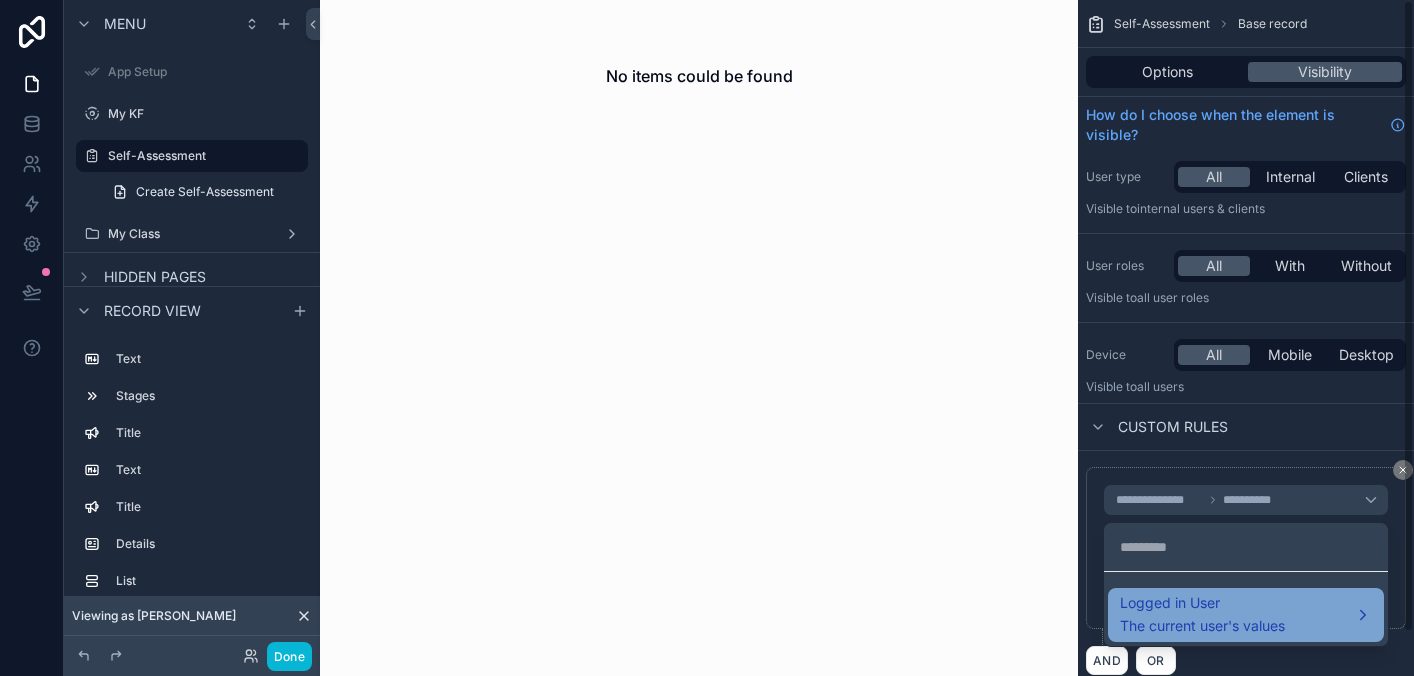 click on "Logged in User" at bounding box center [1202, 603] 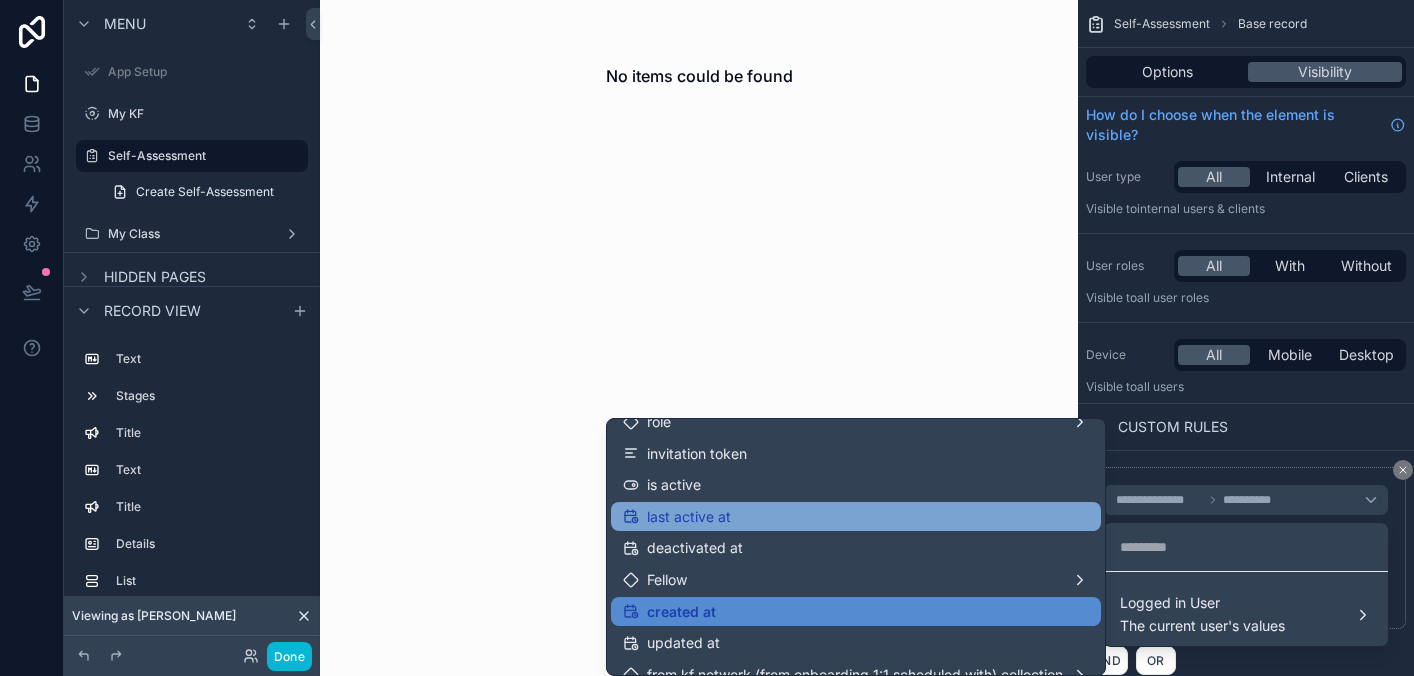 scroll, scrollTop: 282, scrollLeft: 0, axis: vertical 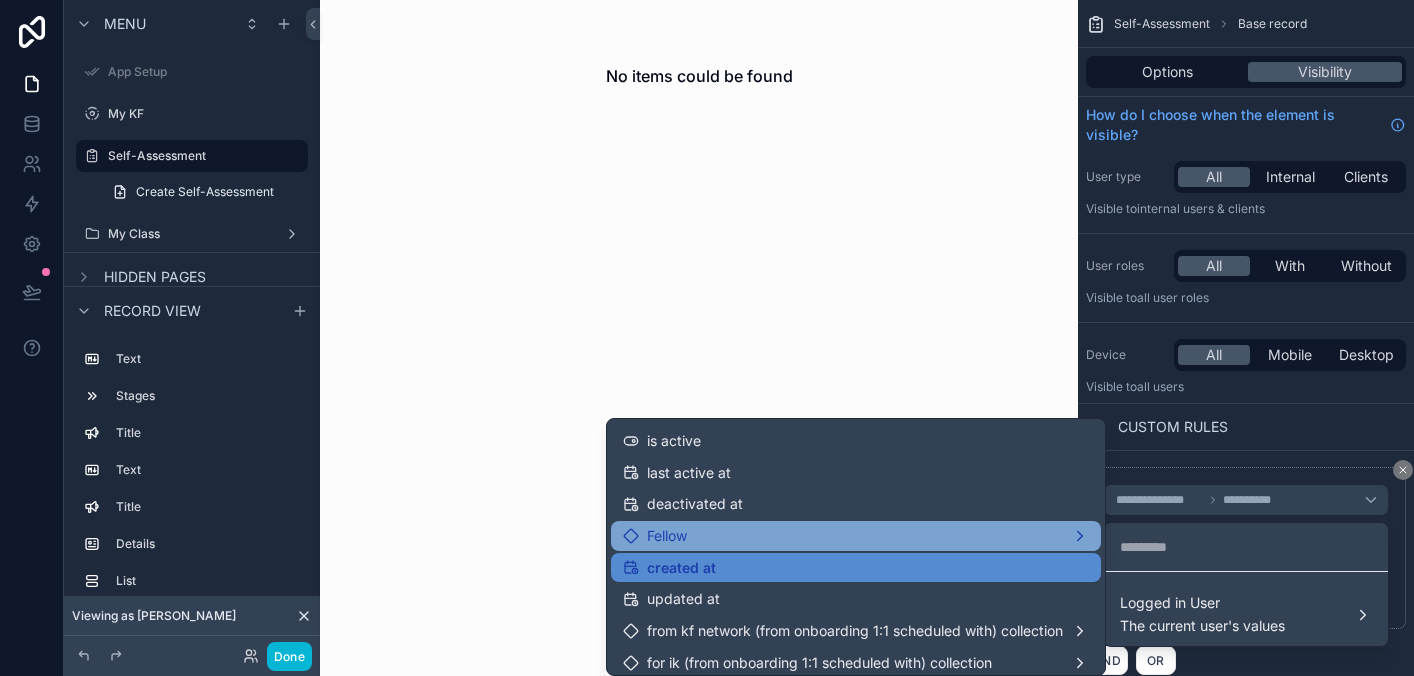 click on "Fellow" at bounding box center (856, 536) 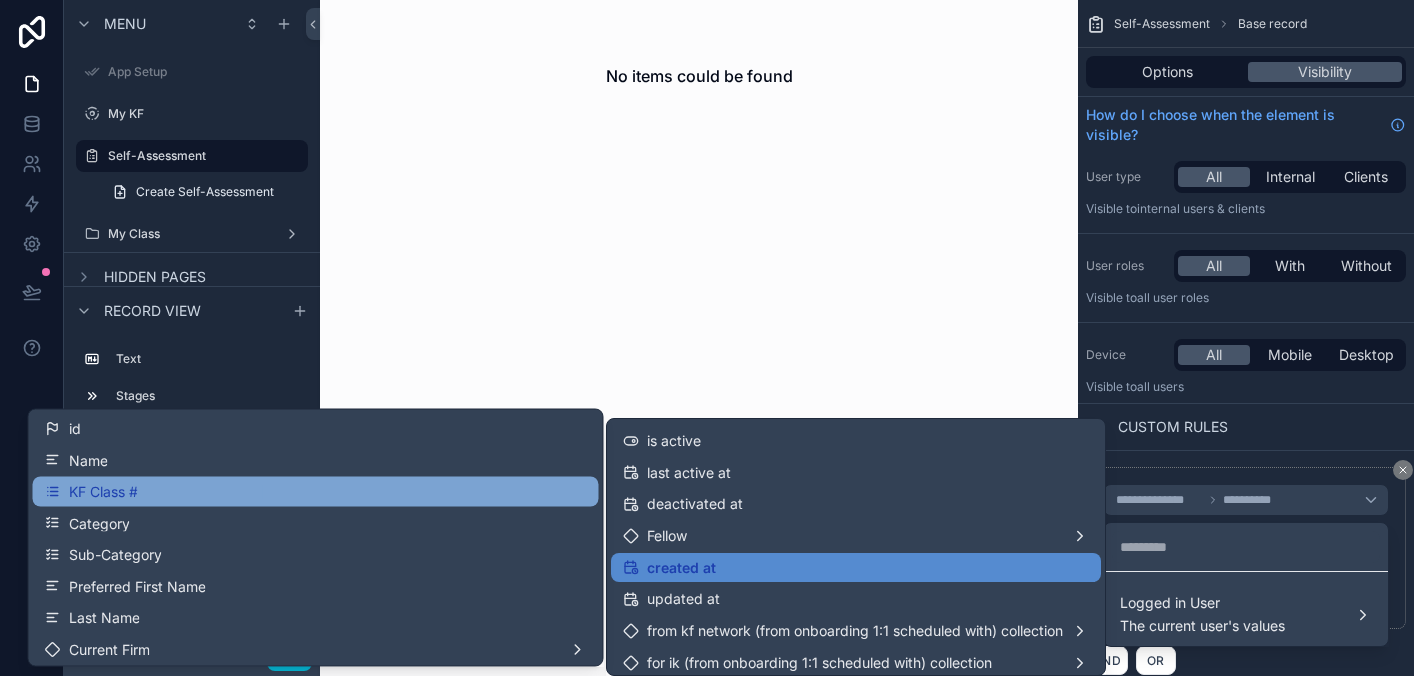click on "KF Class #" at bounding box center (316, 492) 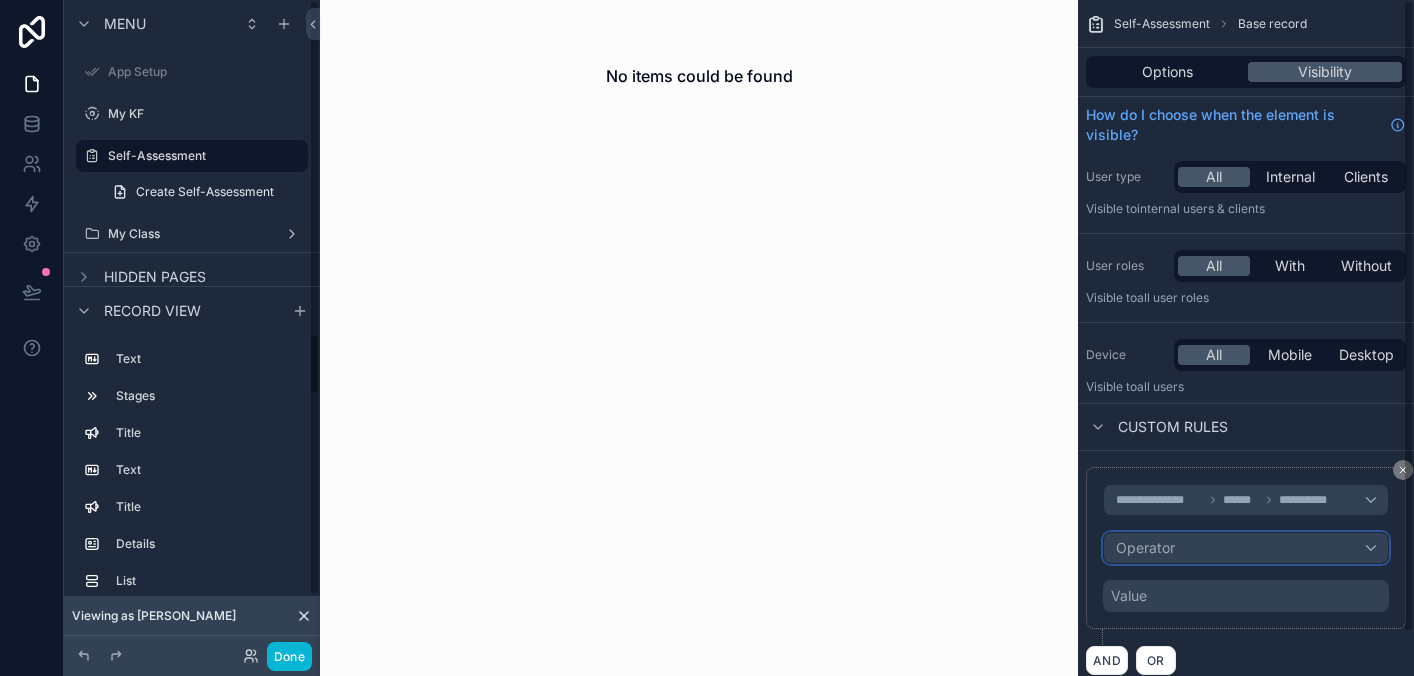 click on "Operator" at bounding box center (1246, 548) 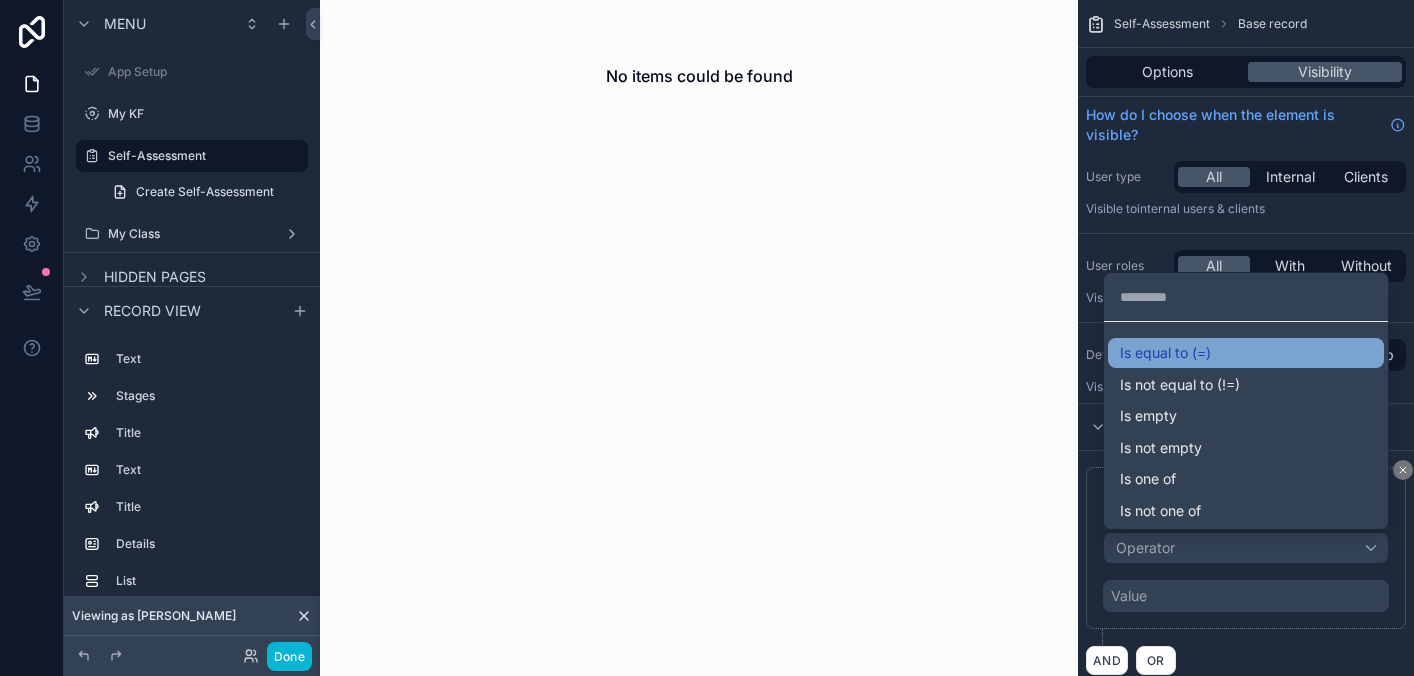 click on "Is equal to (=)" at bounding box center (1165, 353) 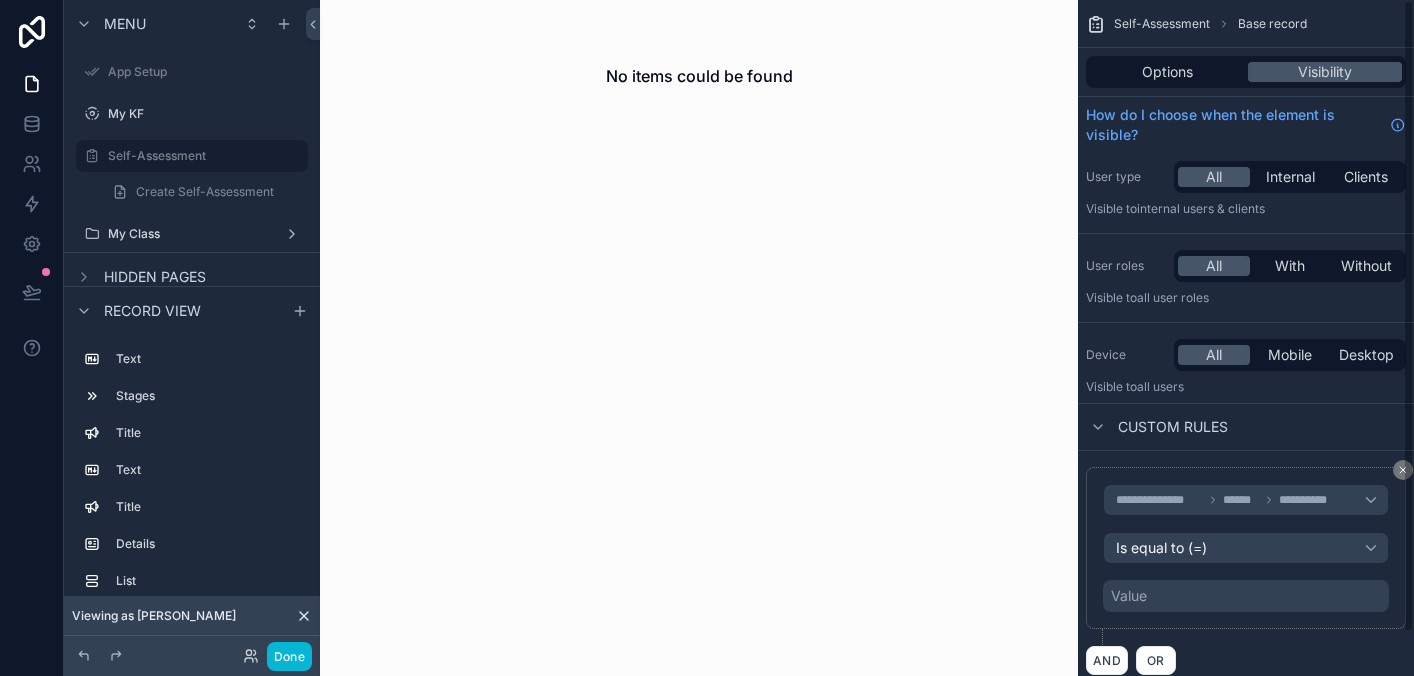 click on "Value" at bounding box center (1246, 596) 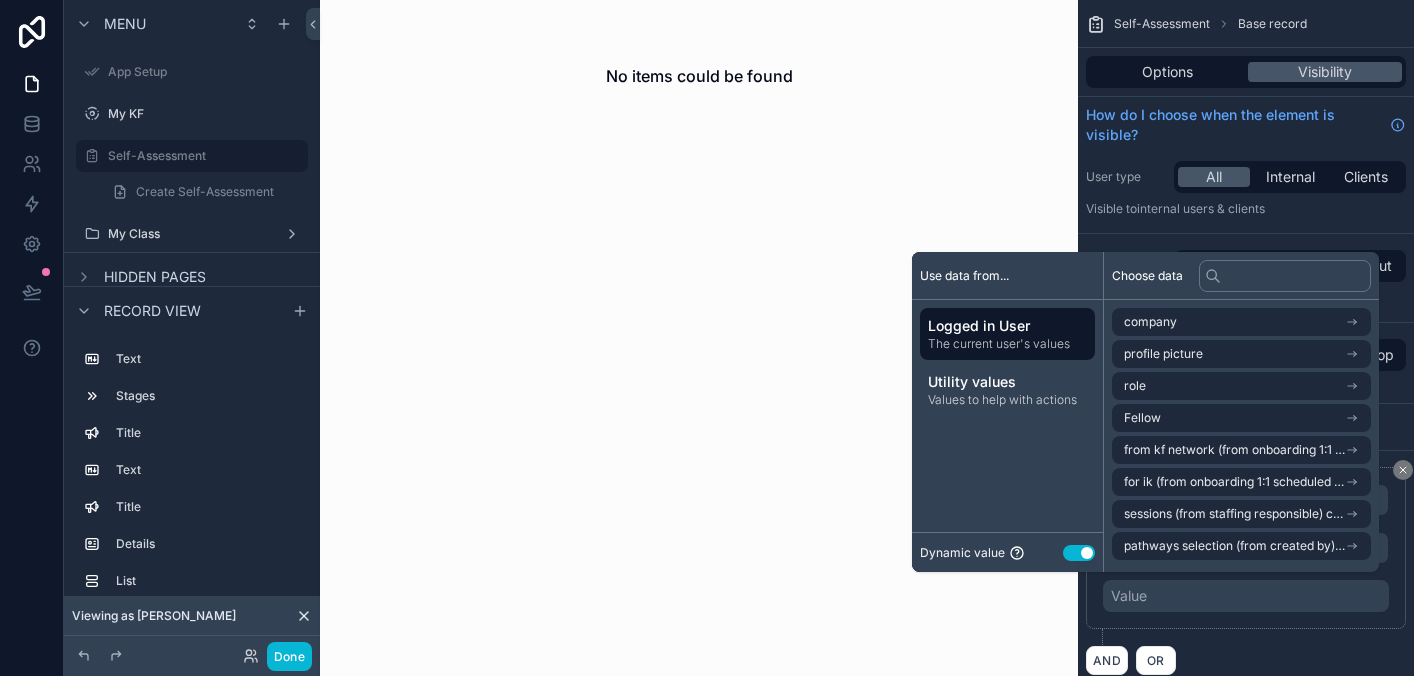 click on "Use setting" at bounding box center (1079, 553) 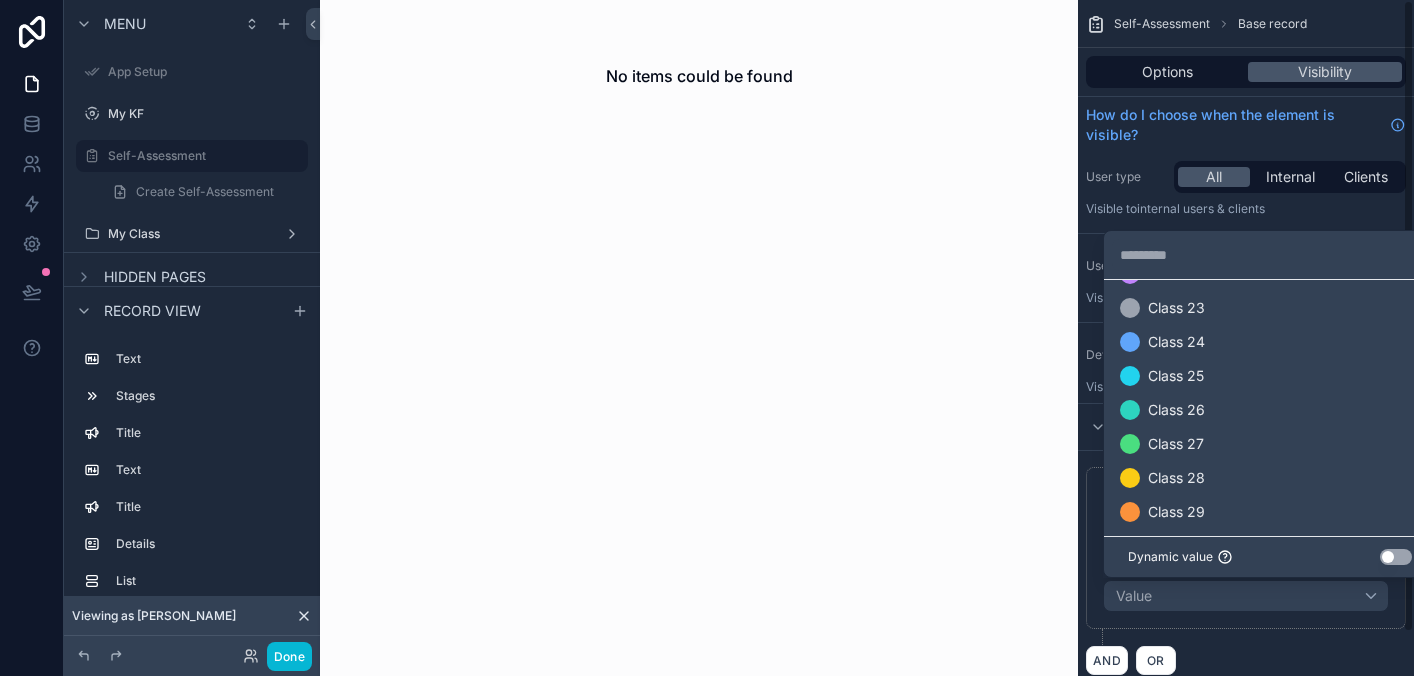 scroll, scrollTop: 828, scrollLeft: 0, axis: vertical 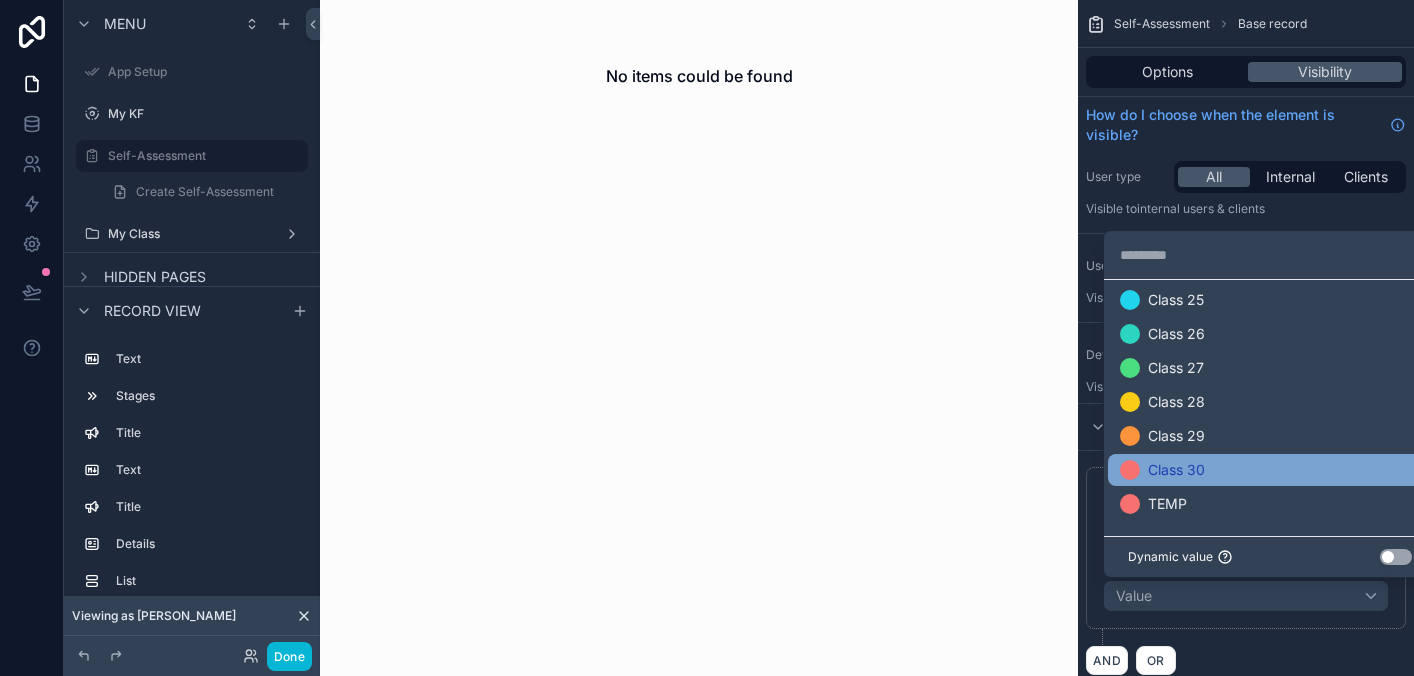 click on "Class 30" at bounding box center (1176, 470) 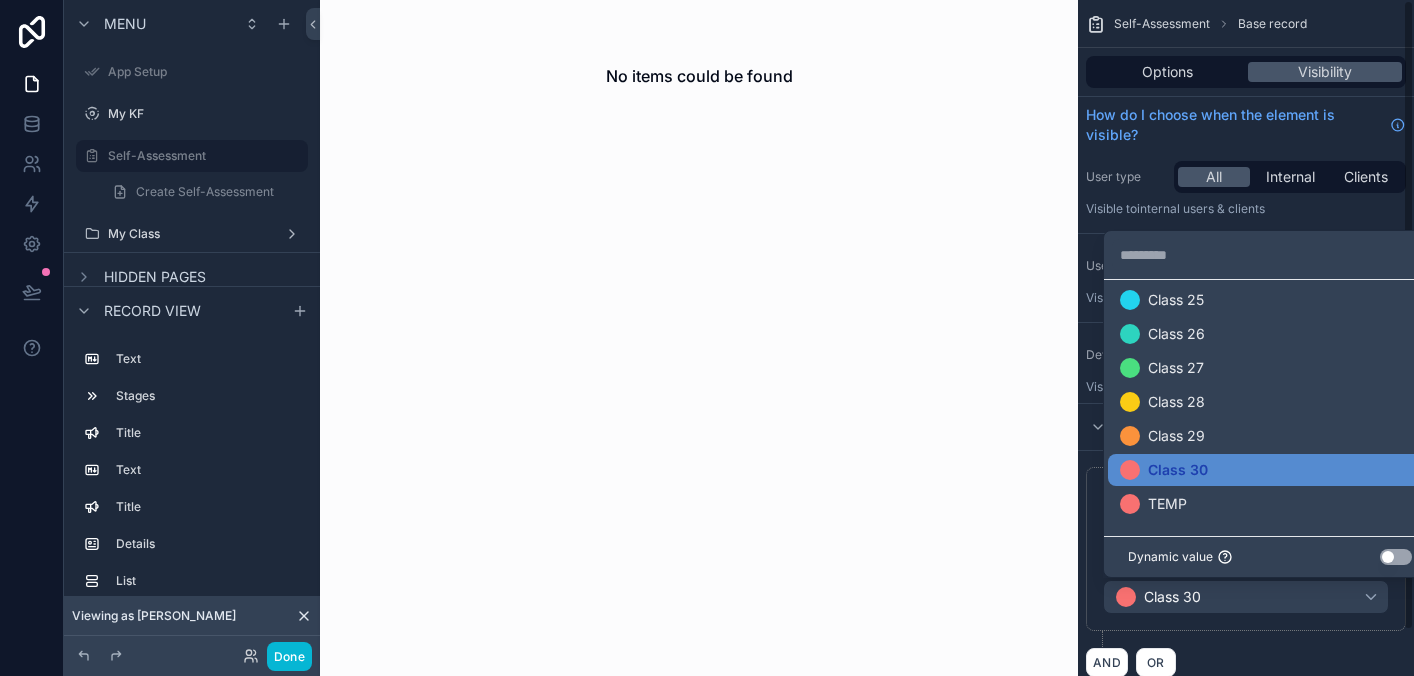 click on "**********" at bounding box center (1246, 557) 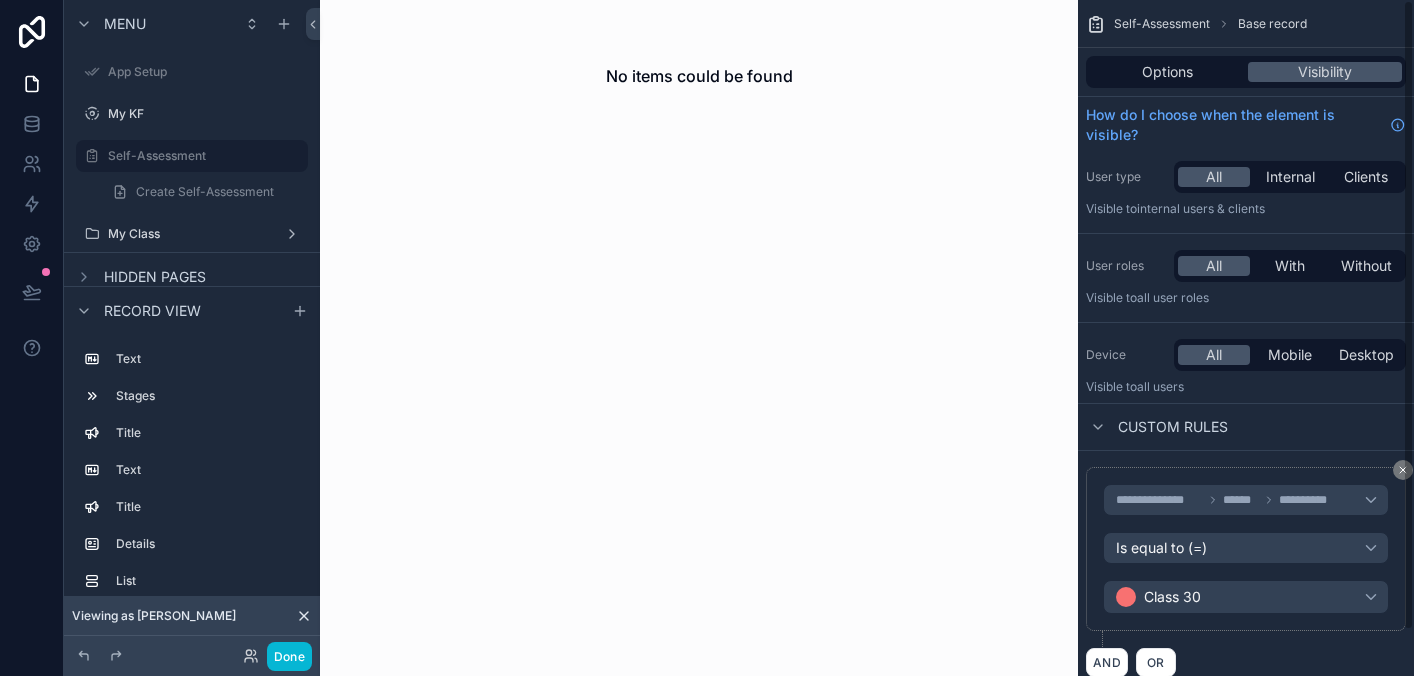 click on "No items could be found" at bounding box center [699, 338] 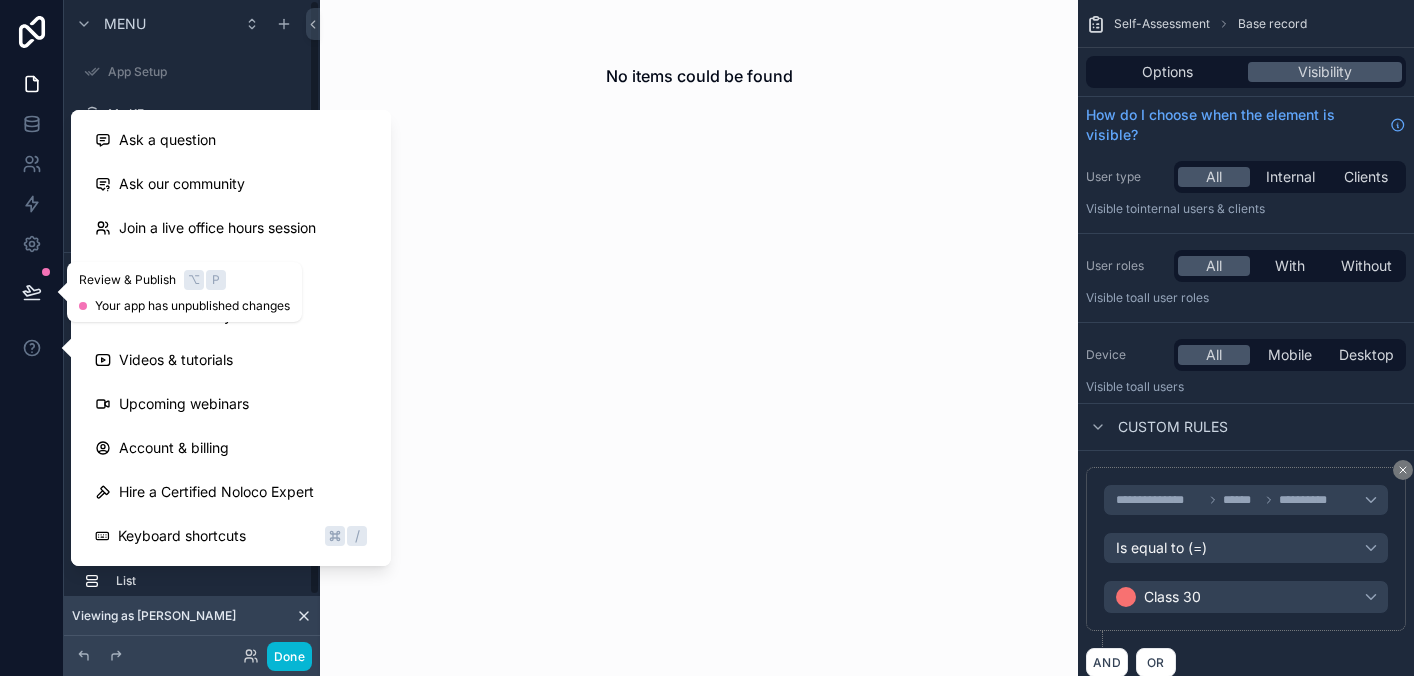 click 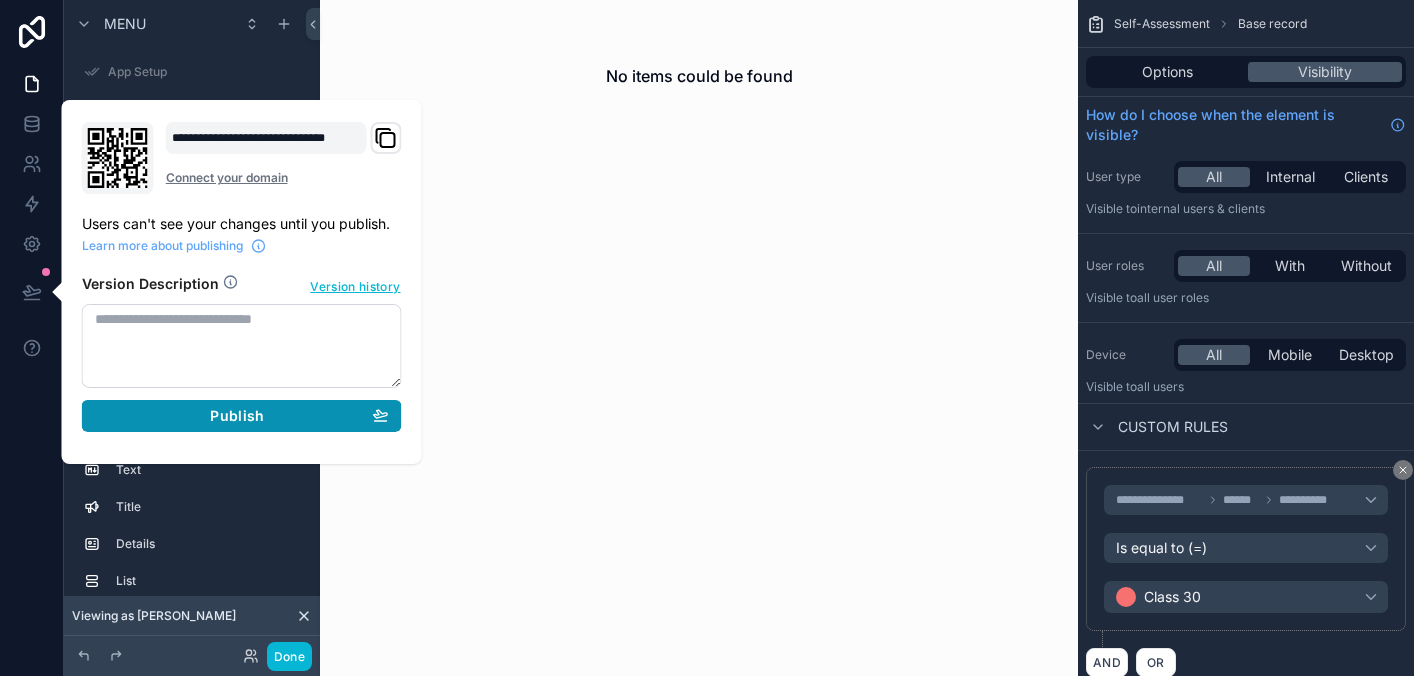 click on "Publish" at bounding box center (237, 416) 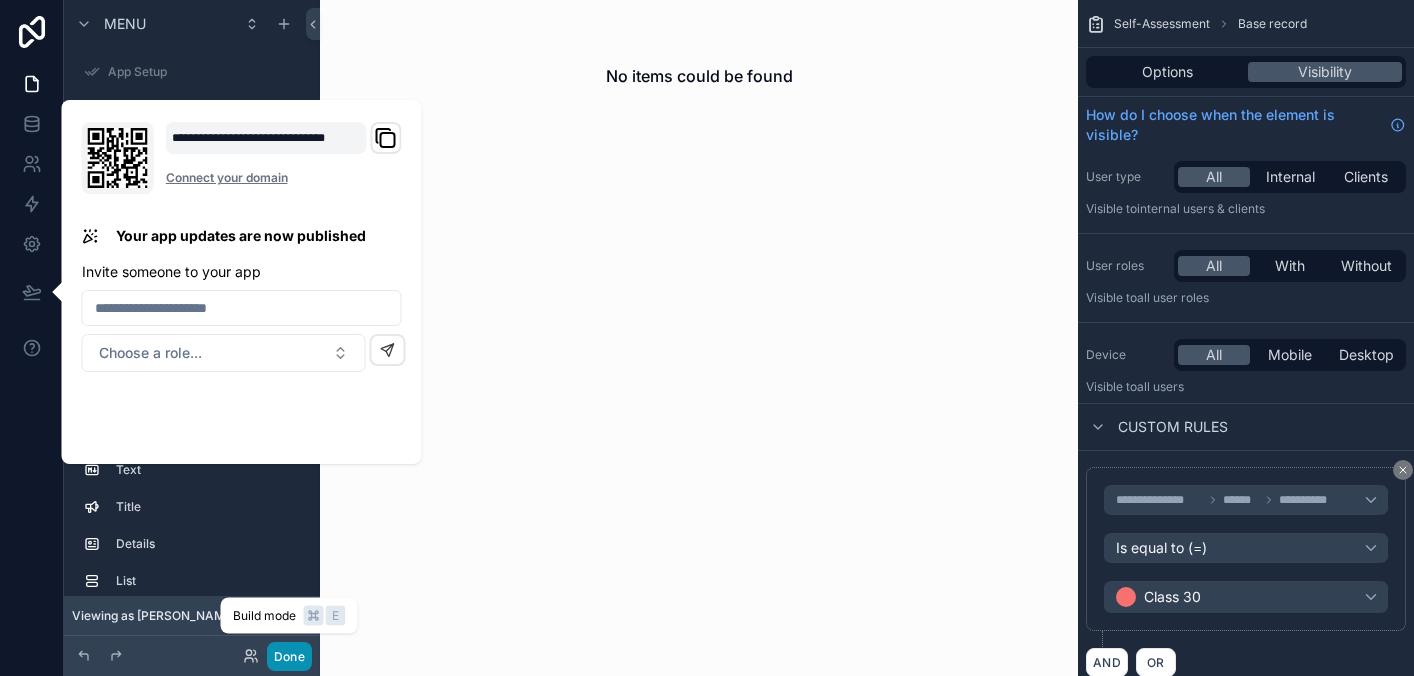 click on "Done" at bounding box center (289, 656) 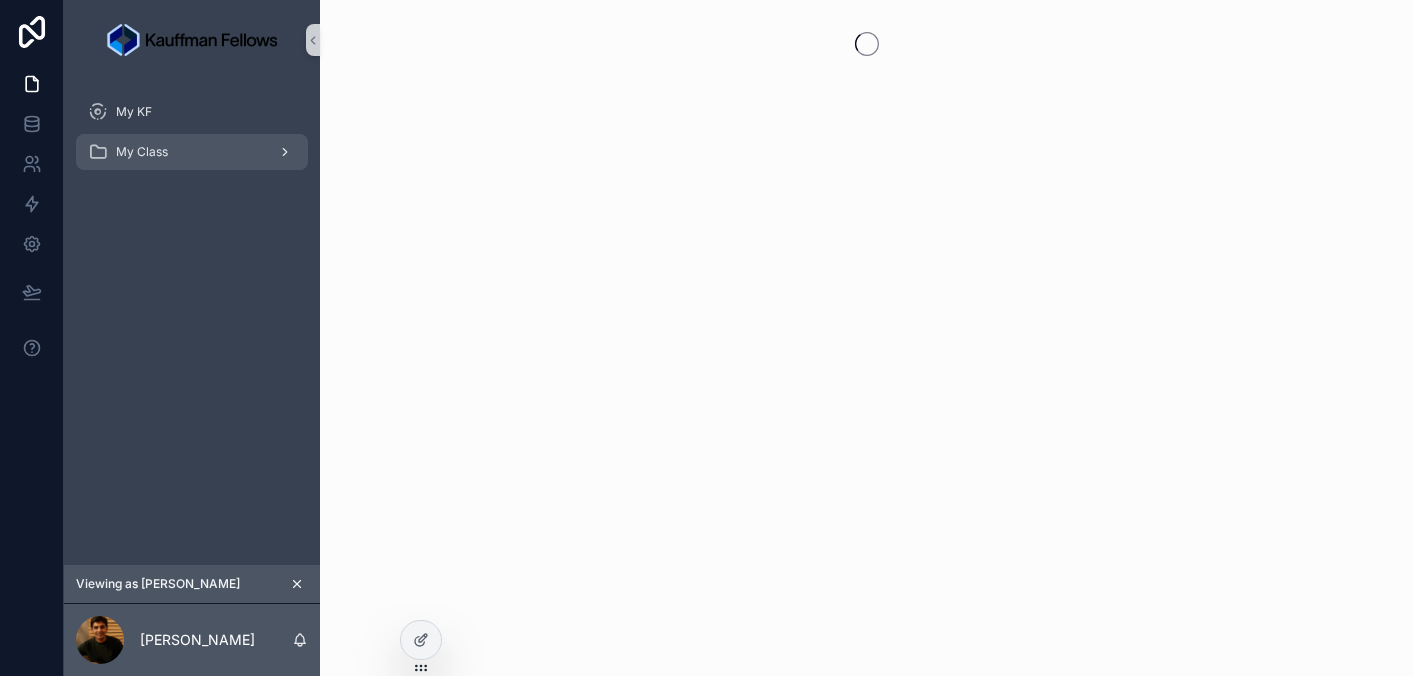 click on "My Class" at bounding box center [142, 152] 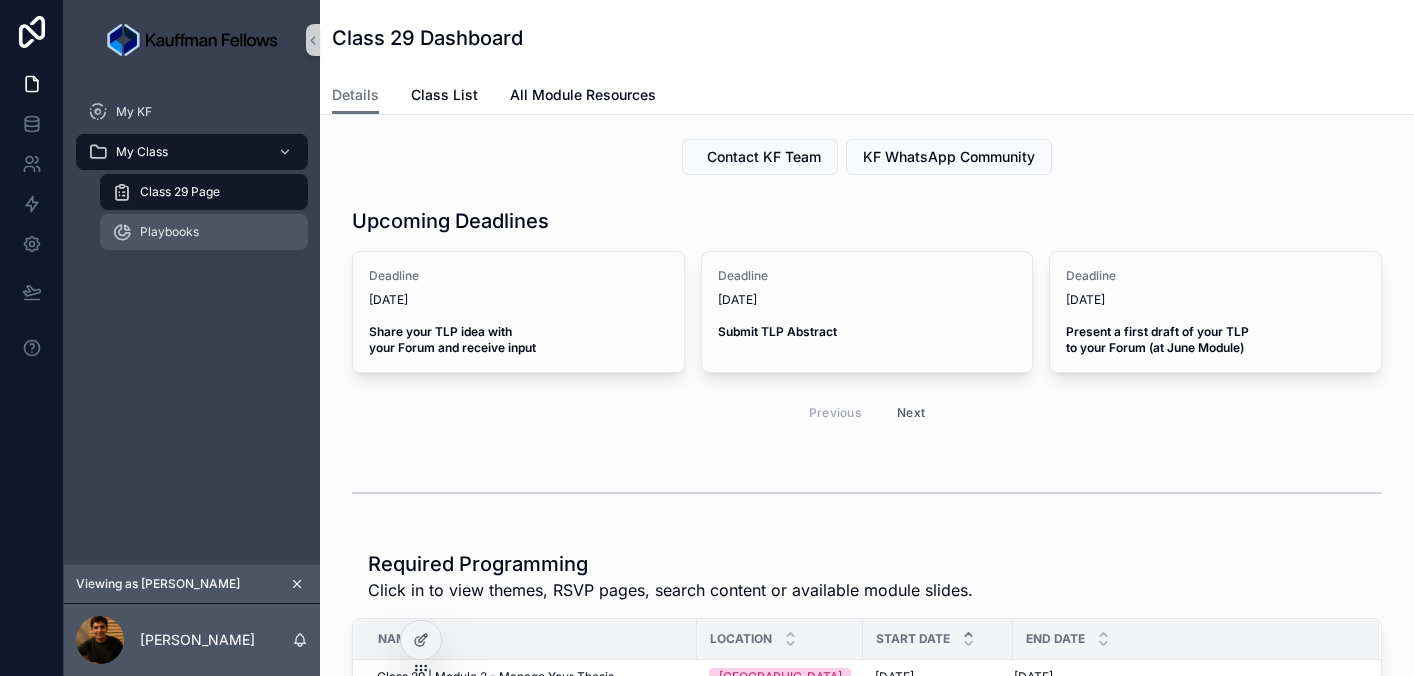 click on "Playbooks" at bounding box center (204, 232) 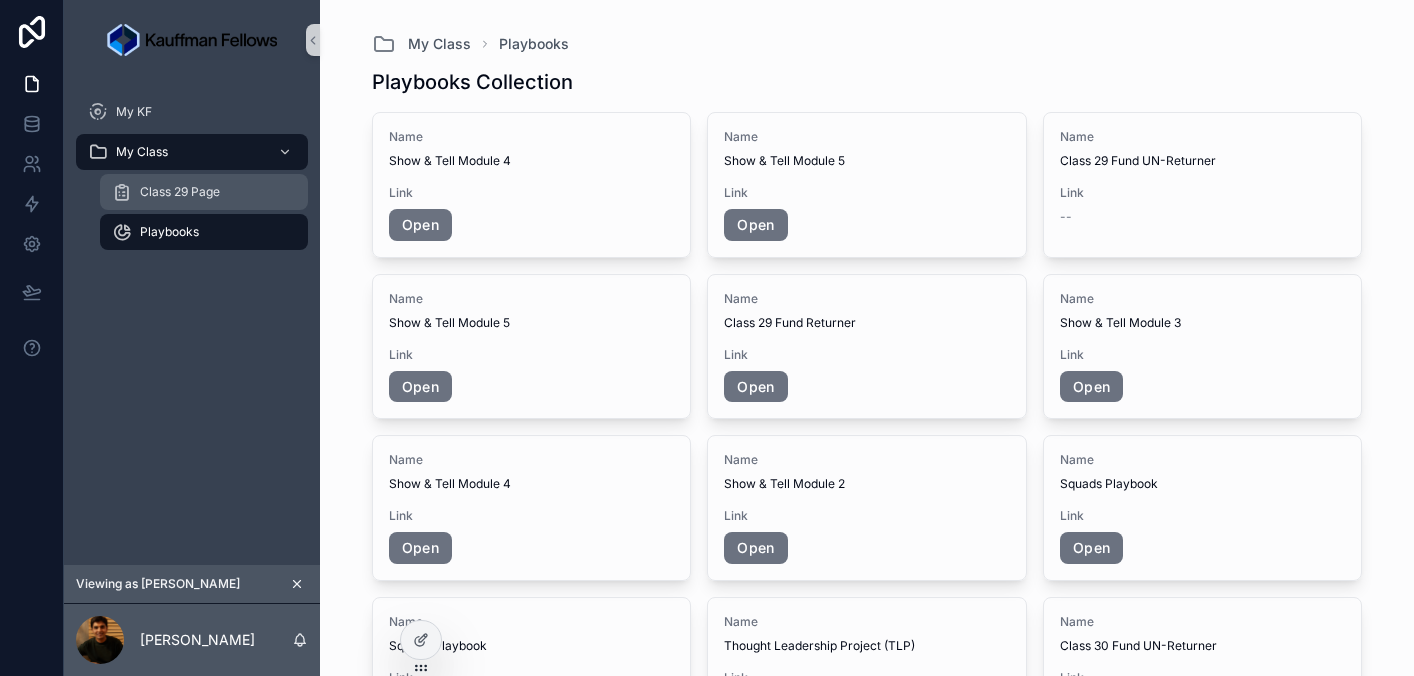 click on "Class 29 Page" at bounding box center [180, 192] 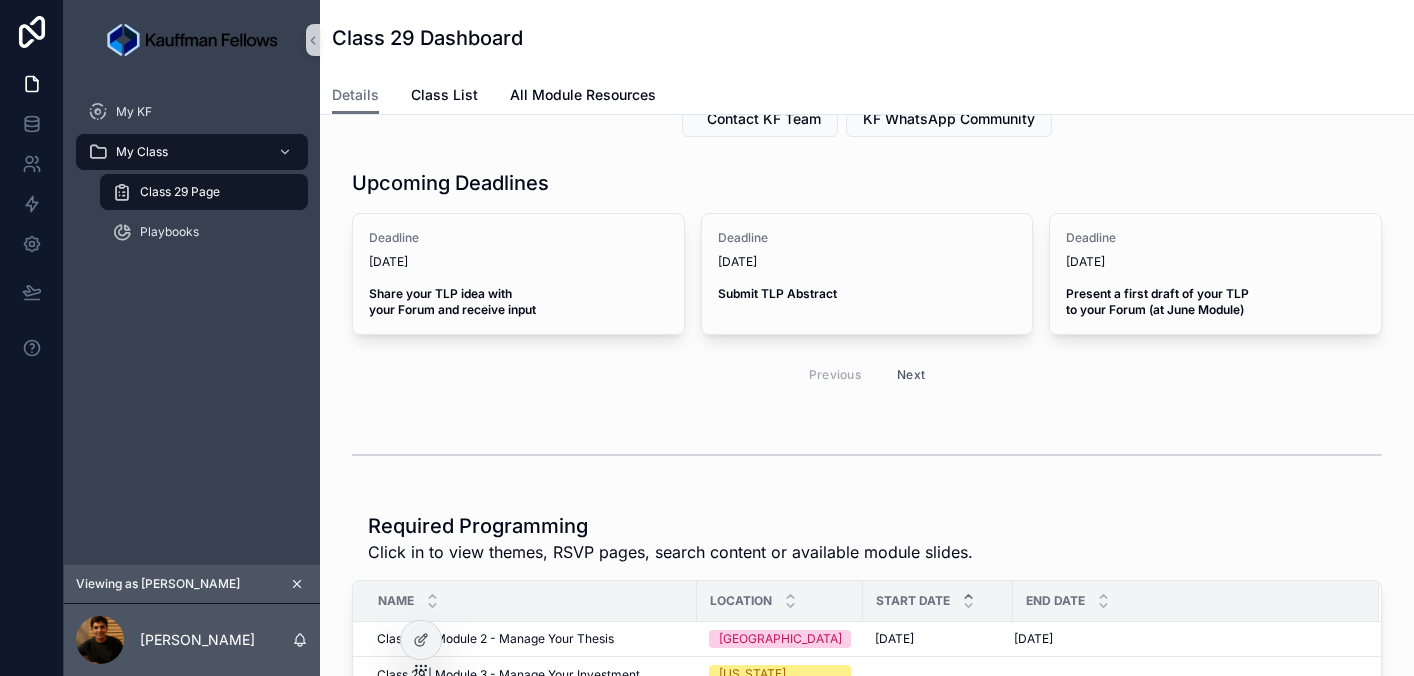 scroll, scrollTop: 0, scrollLeft: 0, axis: both 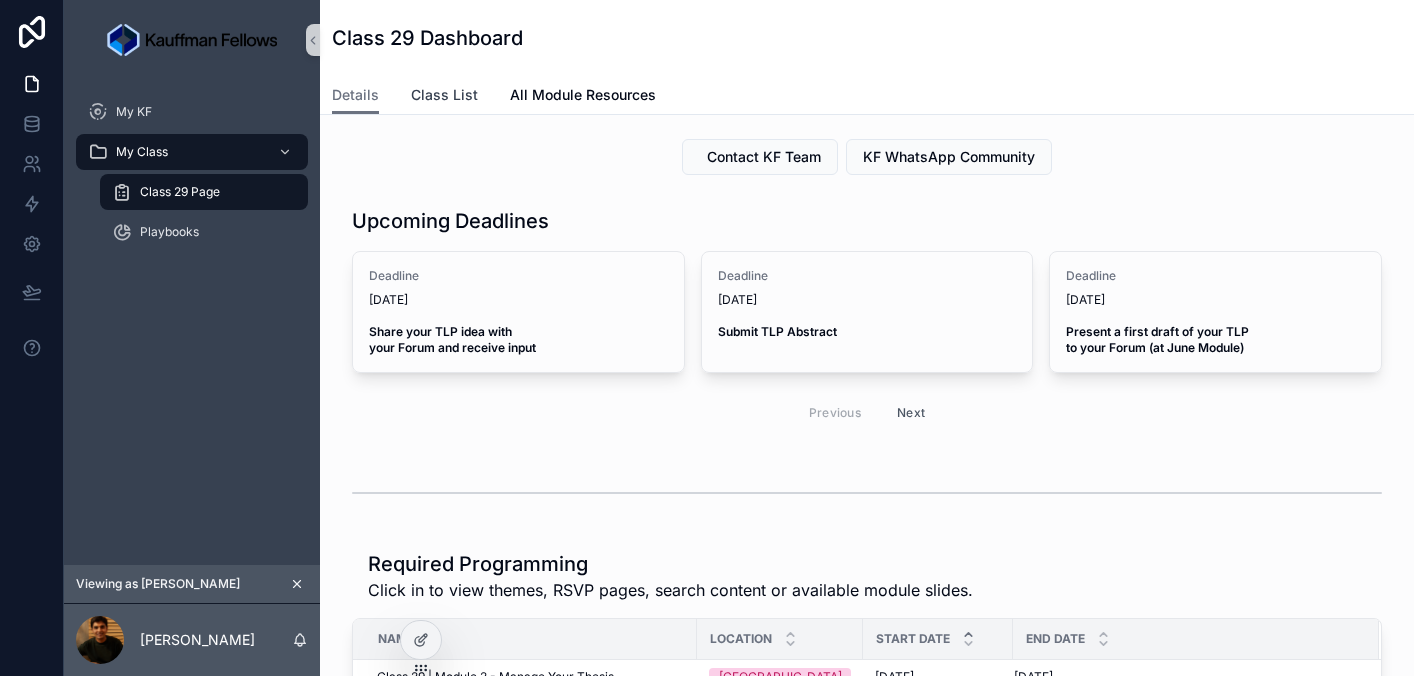 click on "Class List" at bounding box center (444, 95) 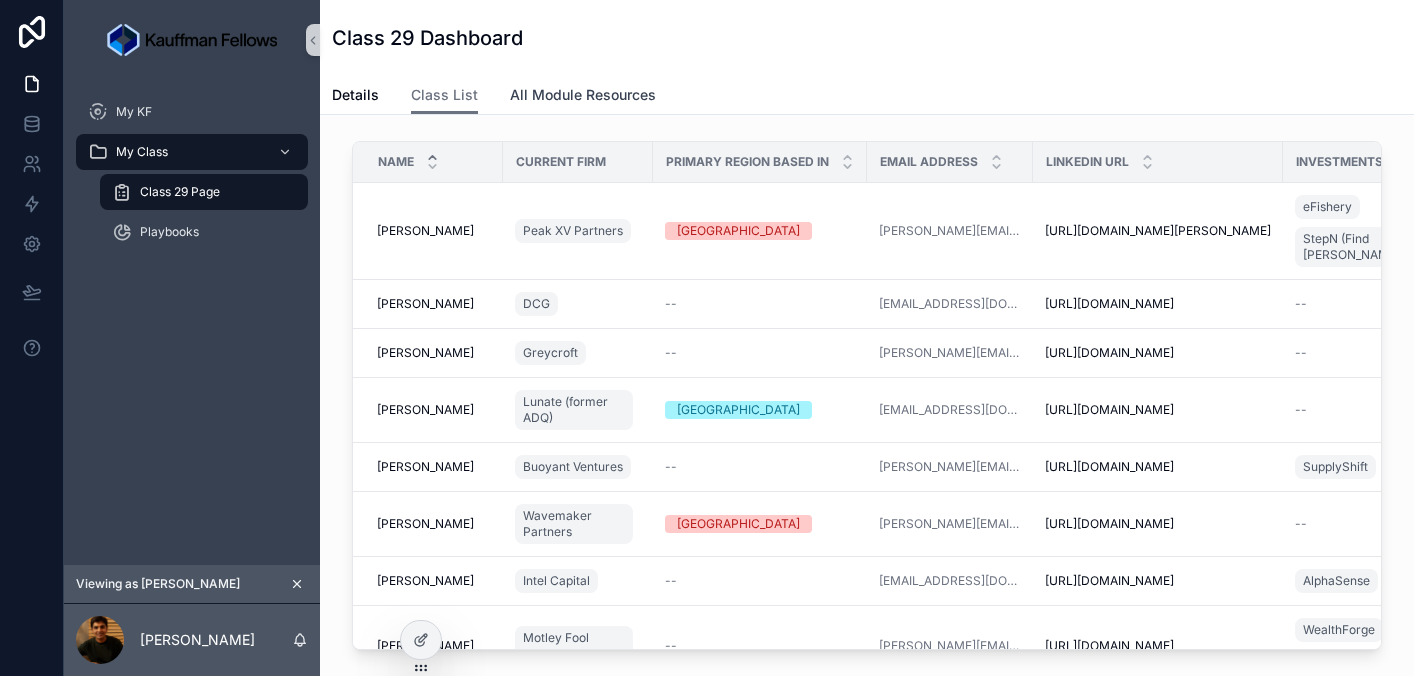 click on "All Module Resources" at bounding box center (583, 95) 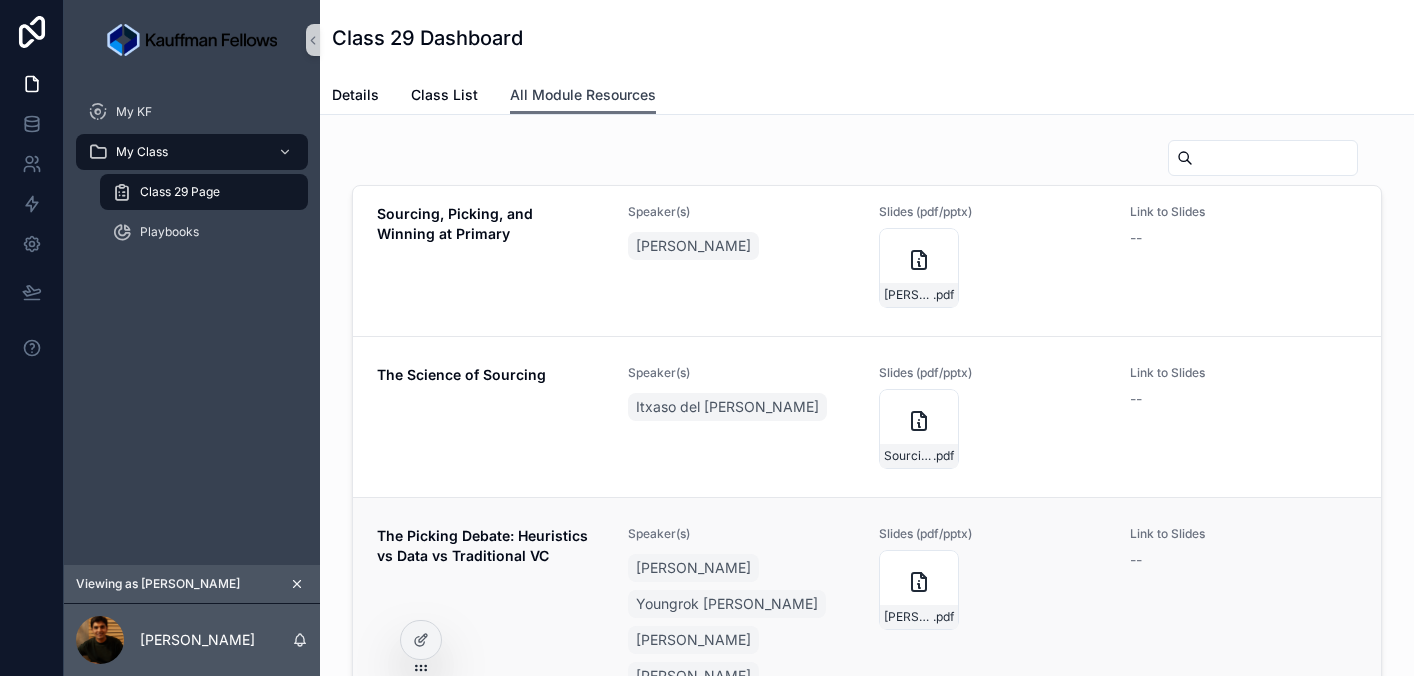 scroll, scrollTop: 0, scrollLeft: 0, axis: both 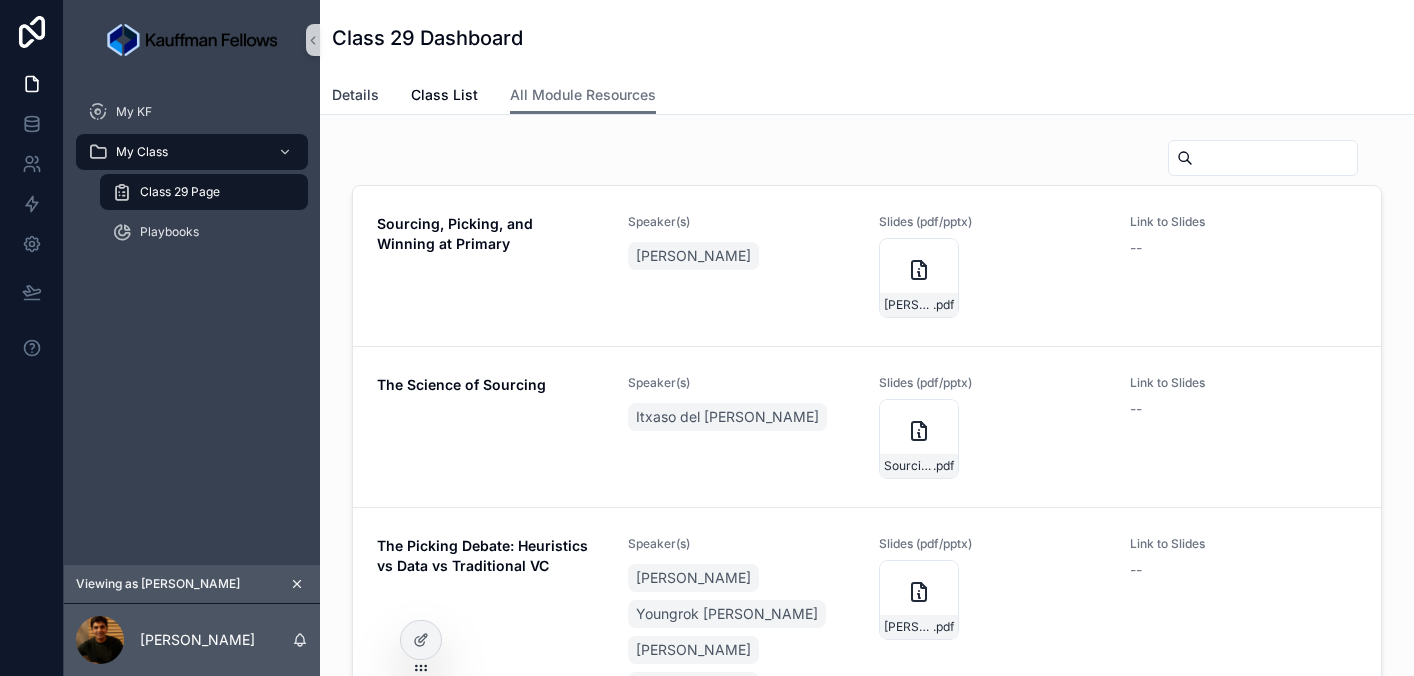 click on "Details" at bounding box center (355, 95) 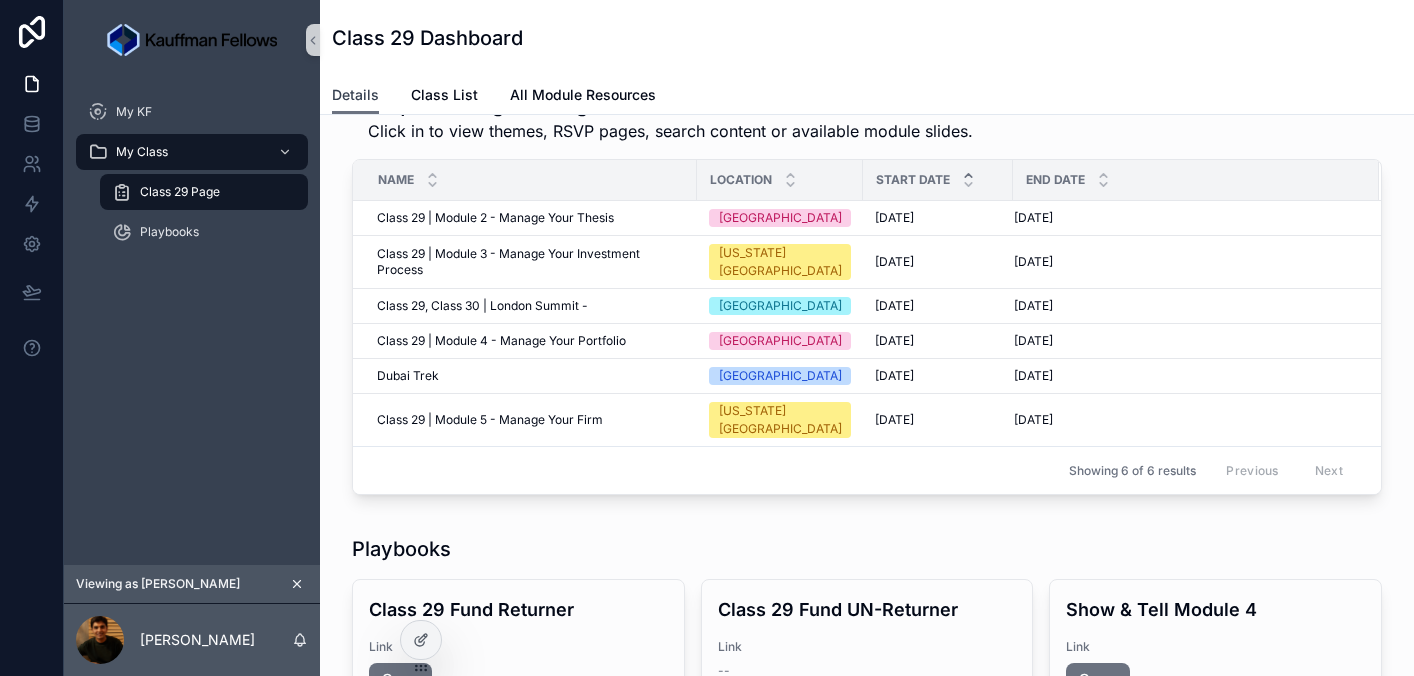 scroll, scrollTop: 405, scrollLeft: 0, axis: vertical 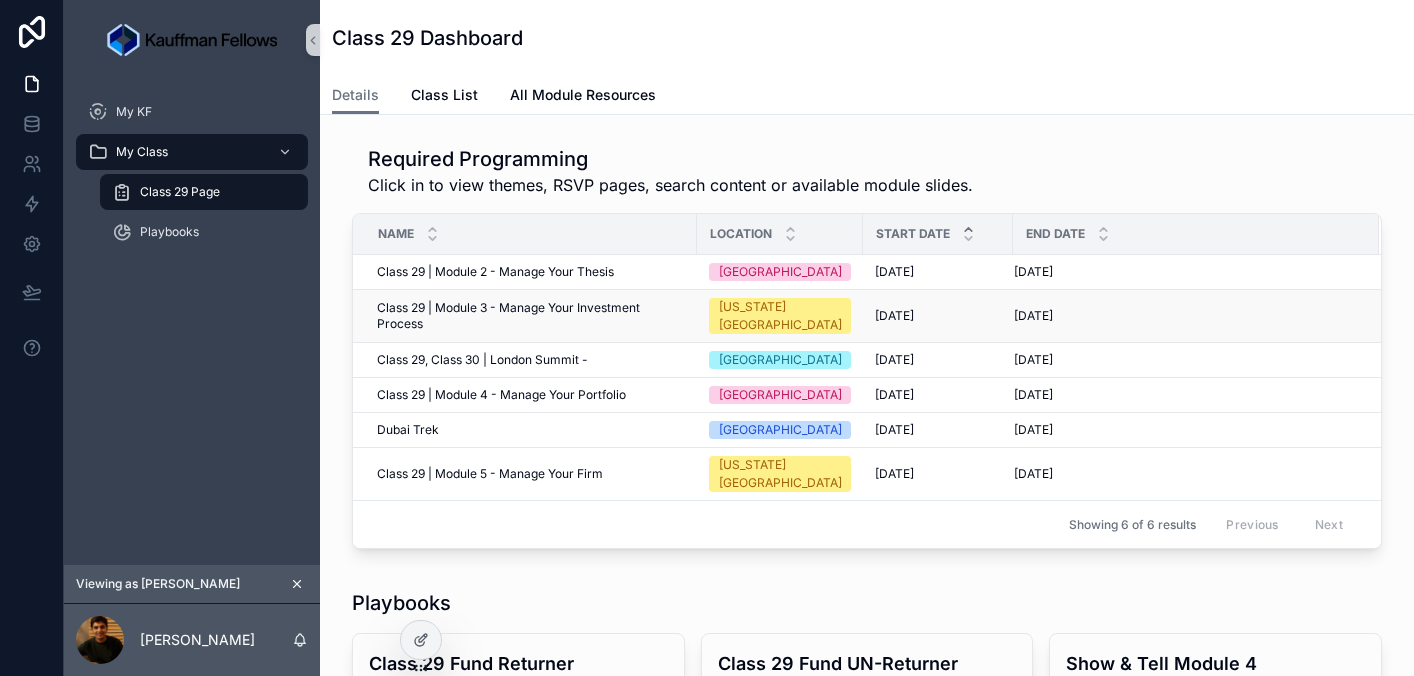 click on "Class 29 | Module 3 - Manage Your Investment Process" at bounding box center (531, 316) 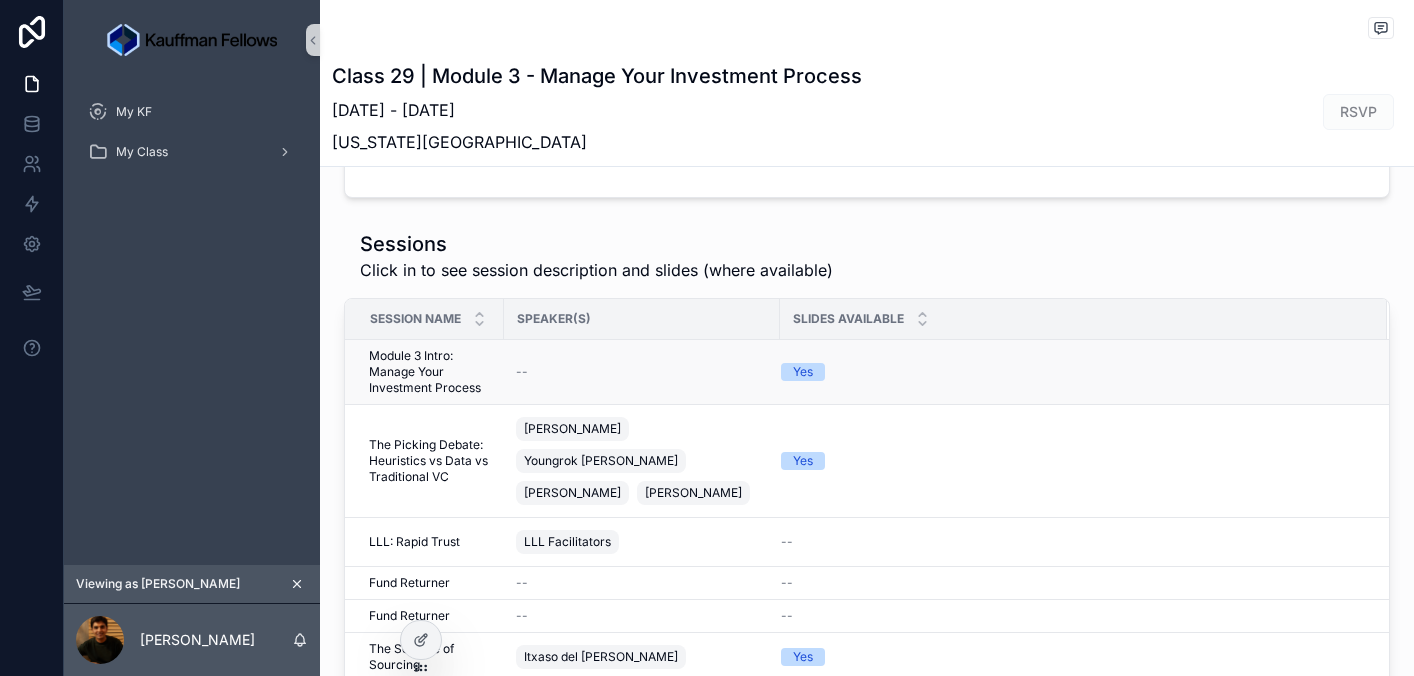 scroll, scrollTop: 372, scrollLeft: 0, axis: vertical 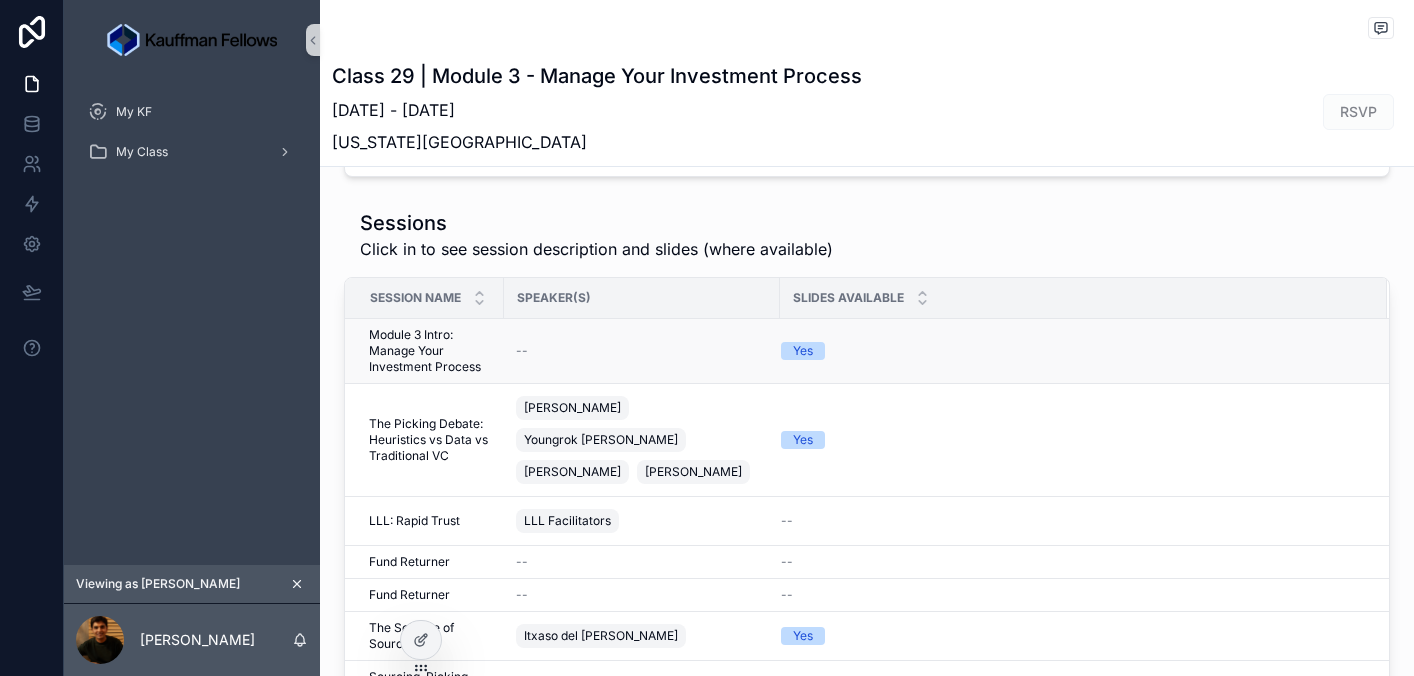 click on "Yes" at bounding box center [1072, 351] 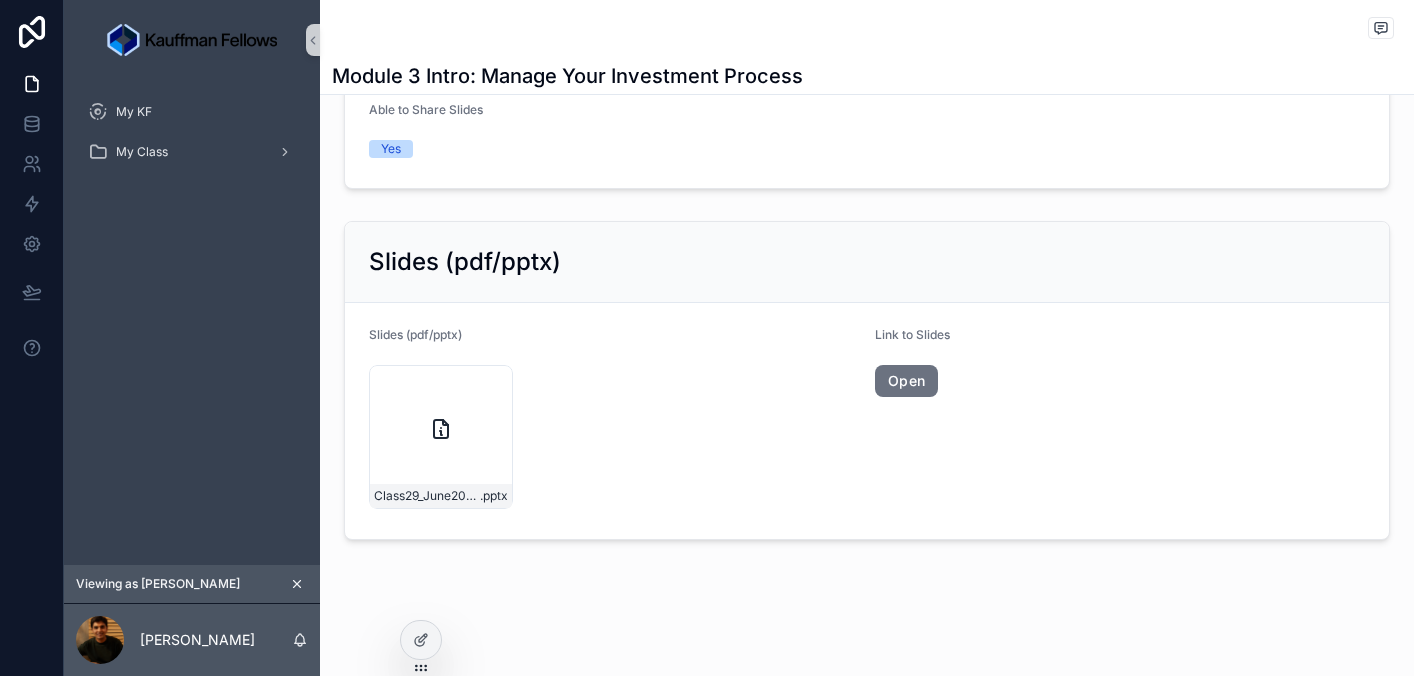 scroll, scrollTop: 0, scrollLeft: 0, axis: both 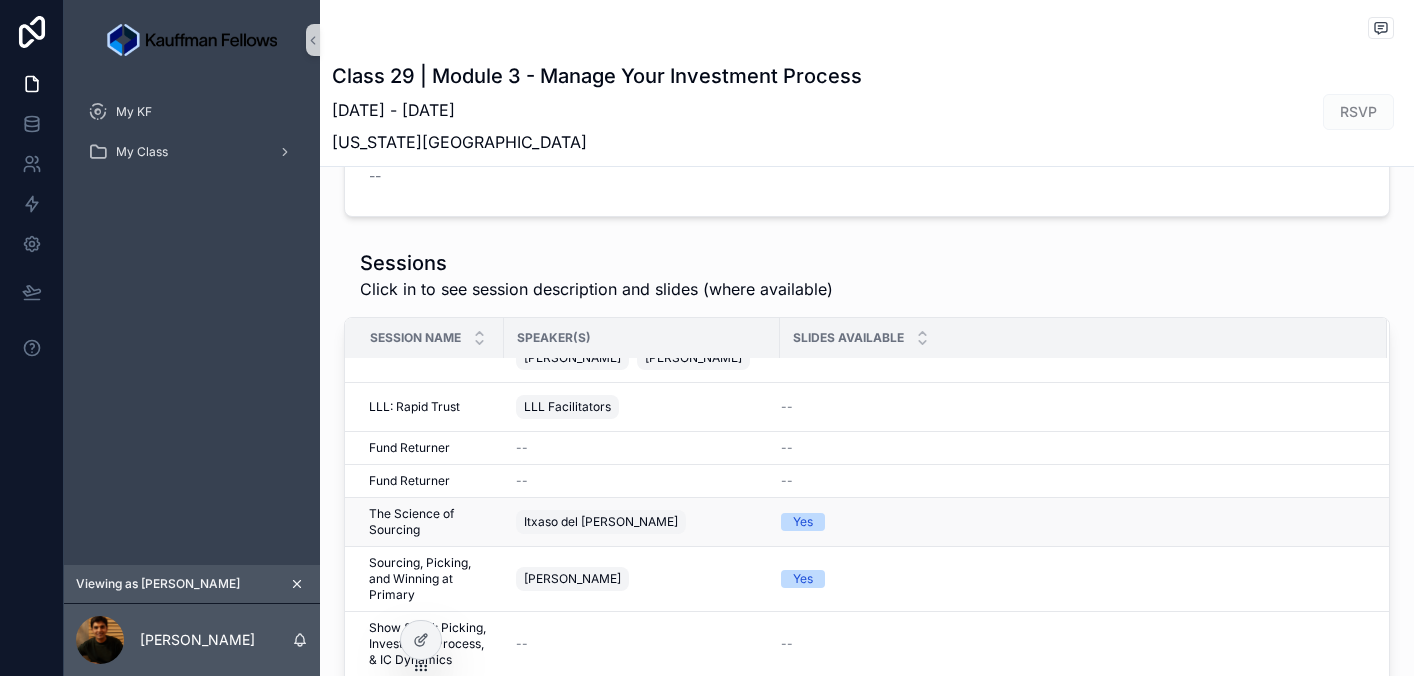 click on "Itxaso del [PERSON_NAME]" at bounding box center [642, 522] 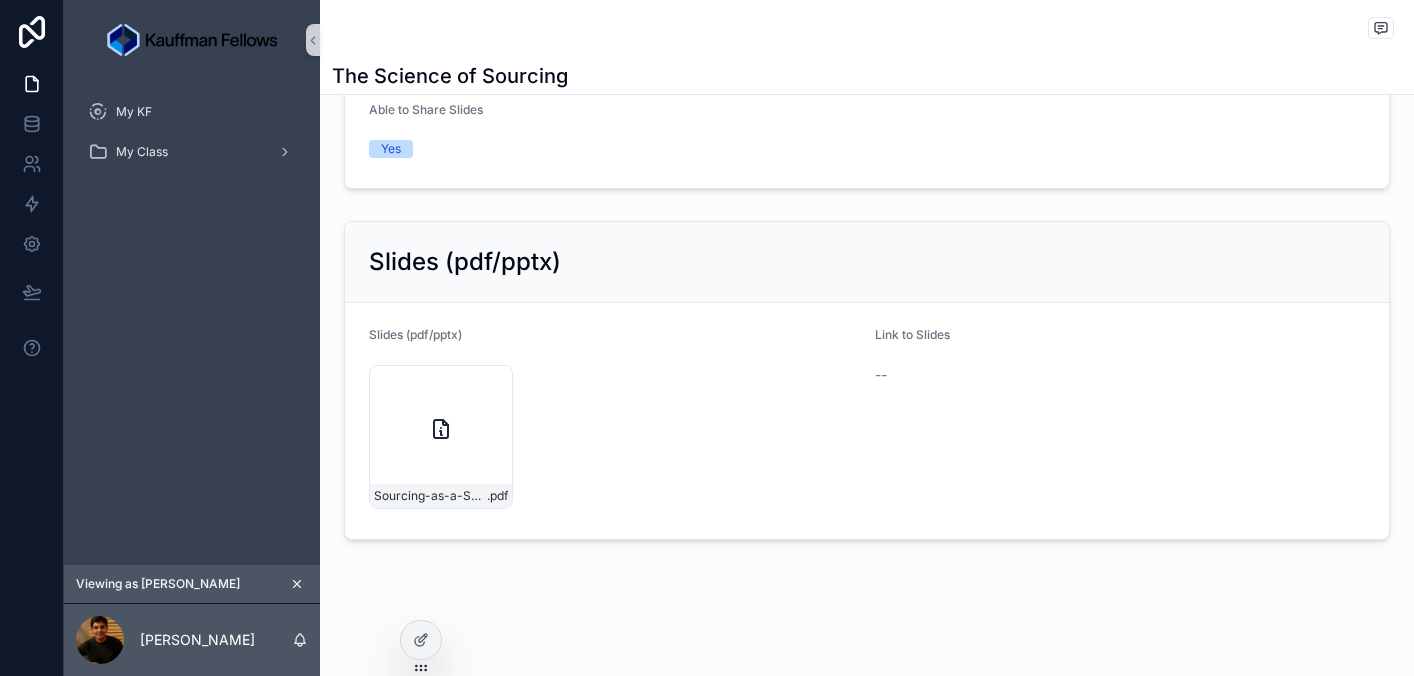 scroll, scrollTop: 0, scrollLeft: 0, axis: both 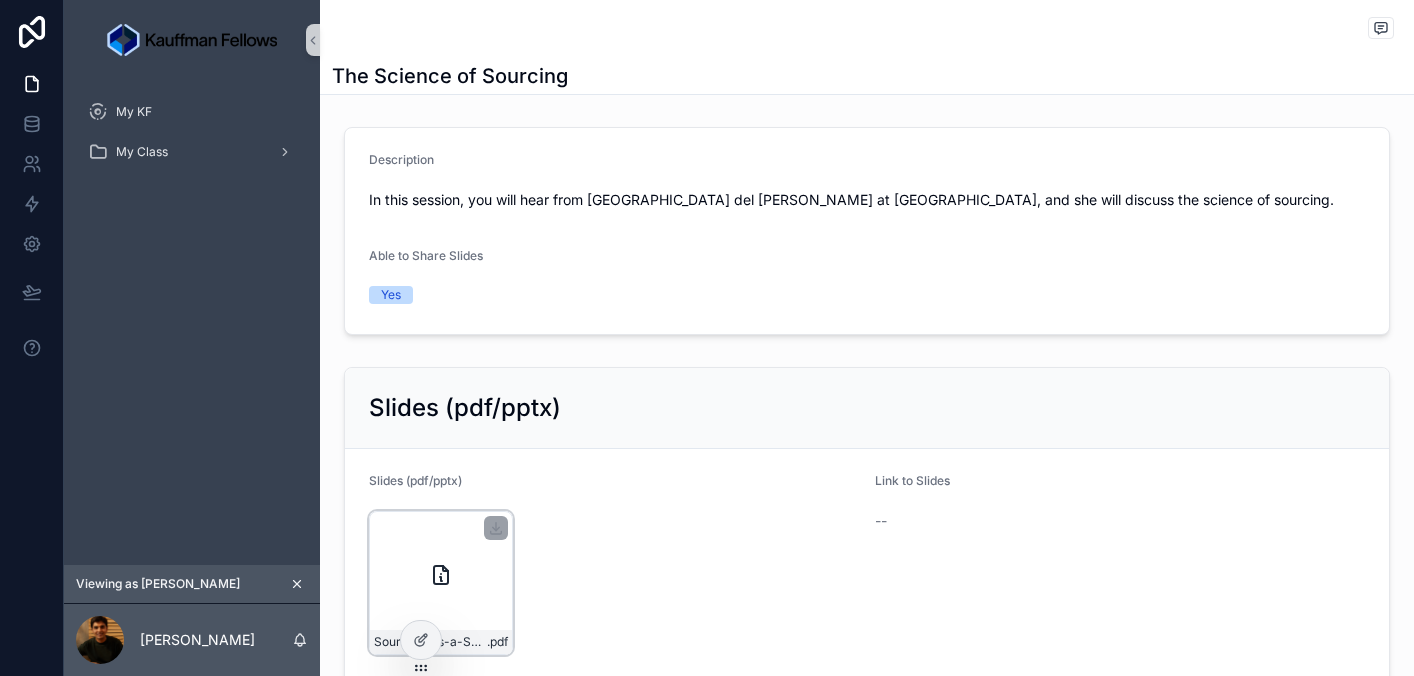 click on "Sourcing-as-a-Science_final-(1) .pdf" at bounding box center [441, 583] 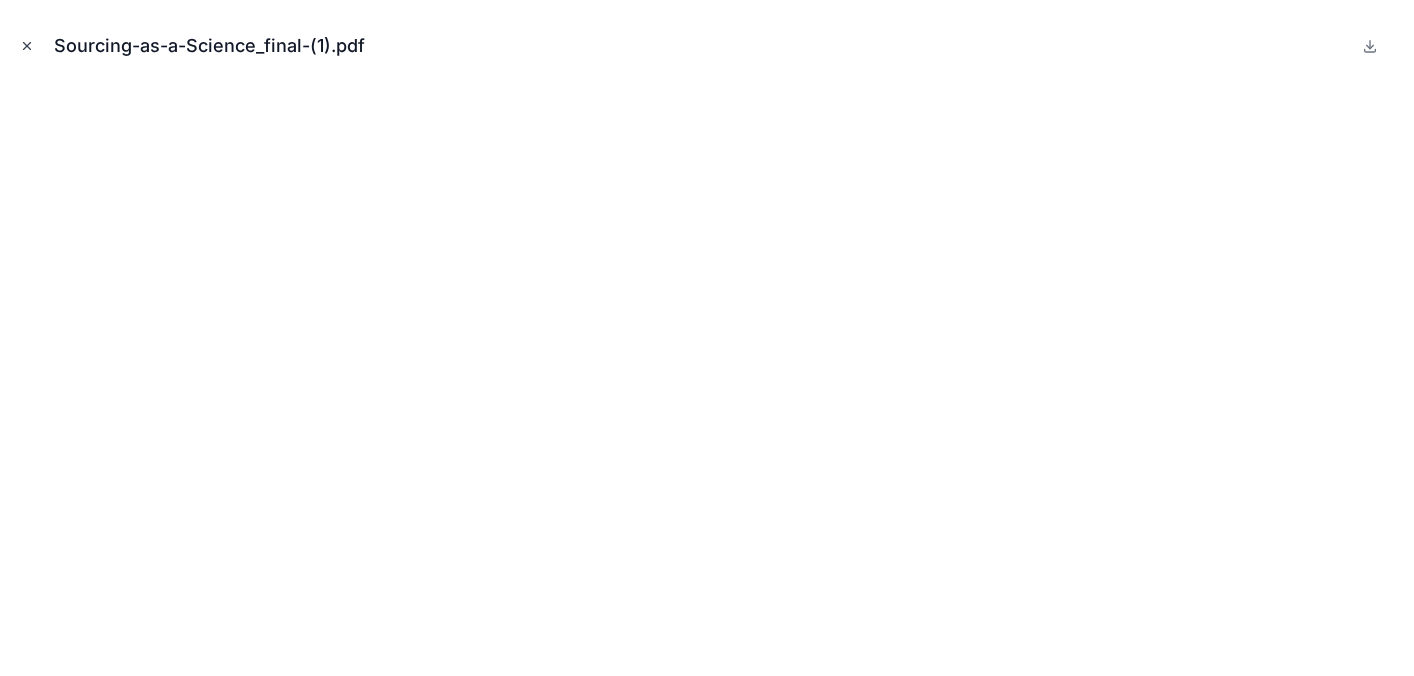 click 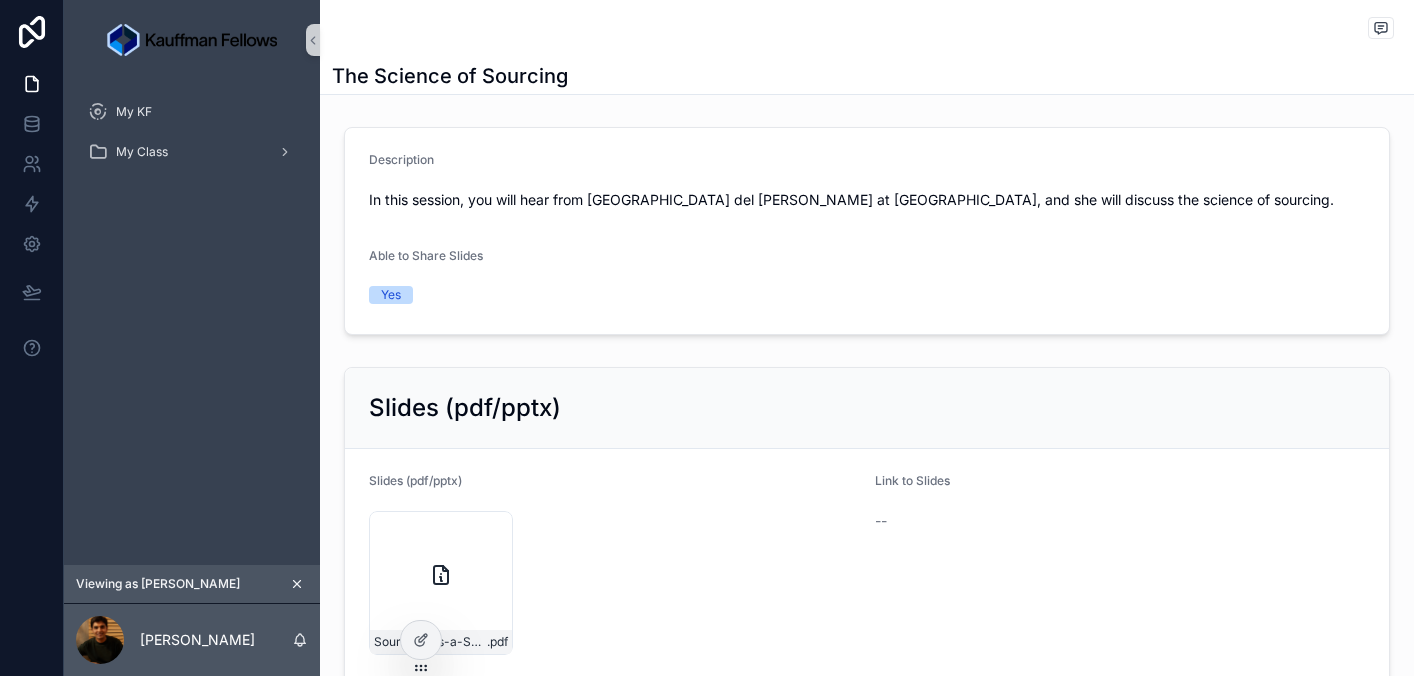 scroll, scrollTop: 146, scrollLeft: 0, axis: vertical 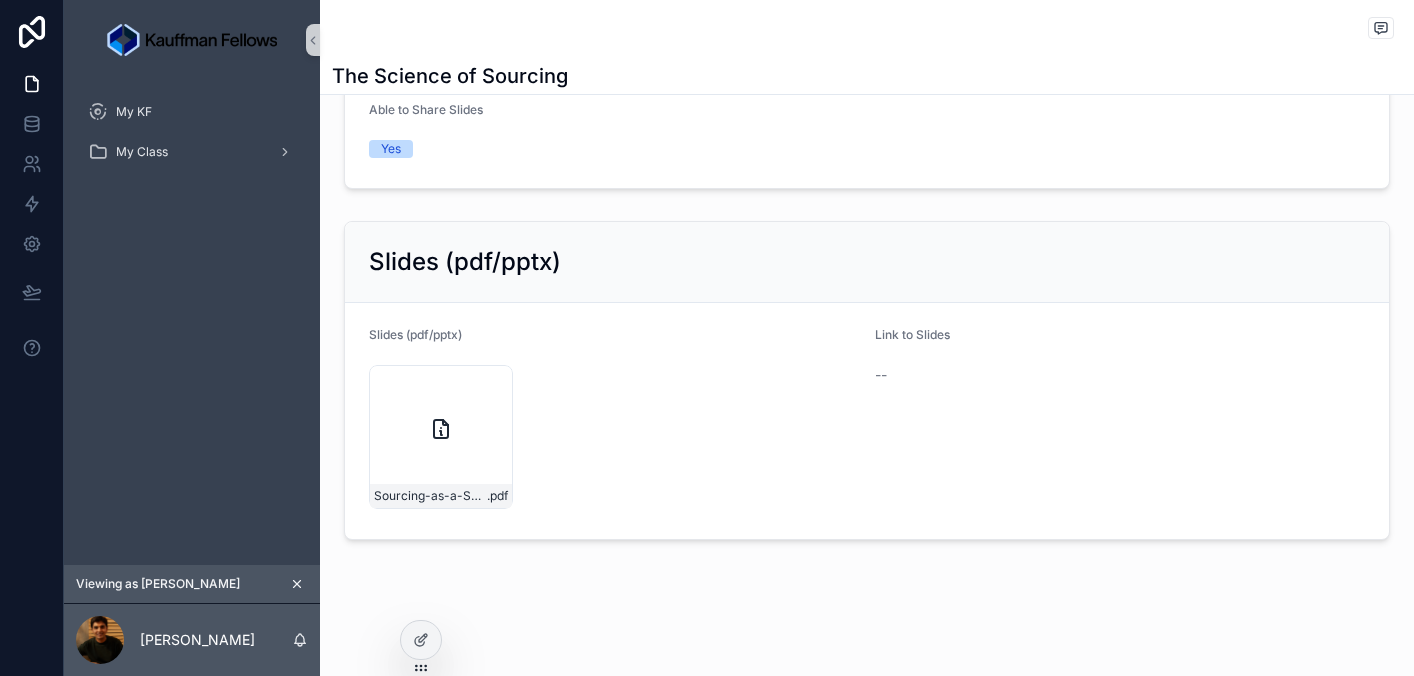 click on "The Science of Sourcing Description In this session, you will hear from [GEOGRAPHIC_DATA][PERSON_NAME] at Notion Capital, and she will discuss the science of sourcing.
Able to Share Slides Yes Slides (pdf/pptx) Slides (pdf/pptx) Sourcing-as-a-Science_final-(1) .pdf Link to Slides --" at bounding box center [867, 265] 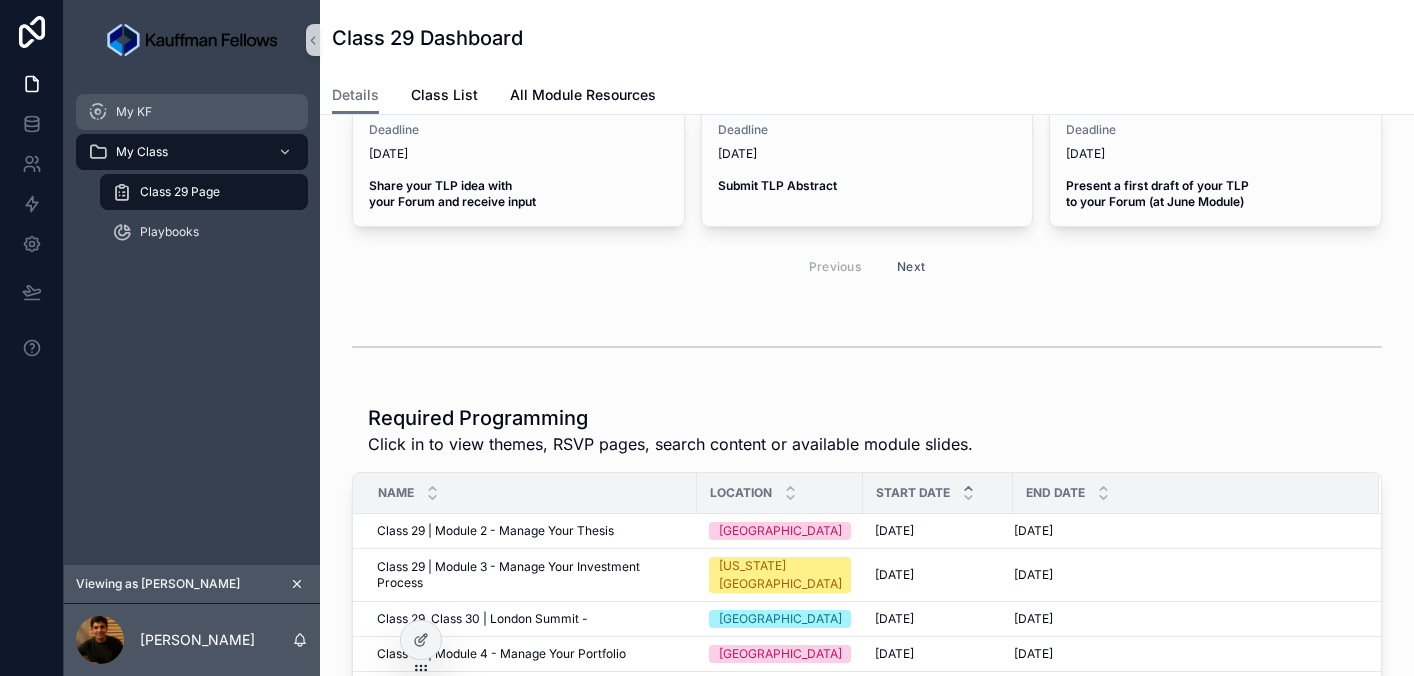 click on "My KF" at bounding box center [134, 112] 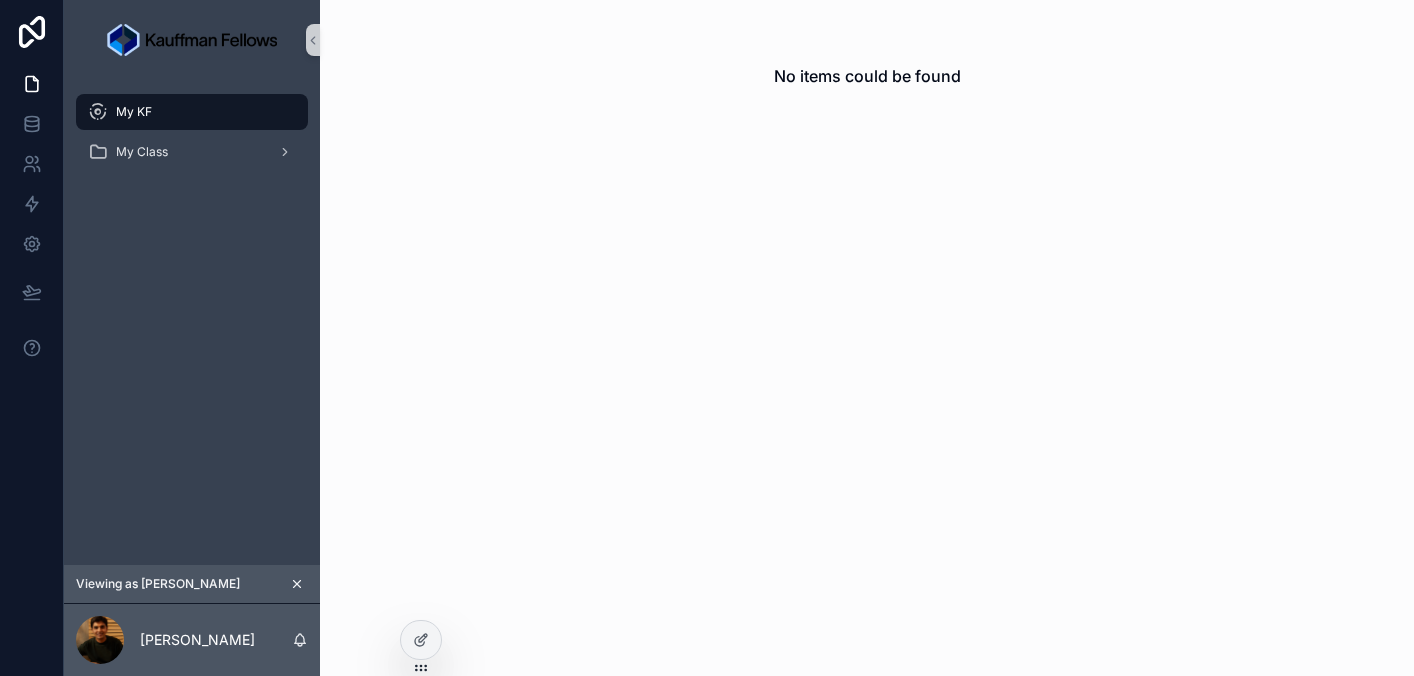 scroll, scrollTop: 0, scrollLeft: 0, axis: both 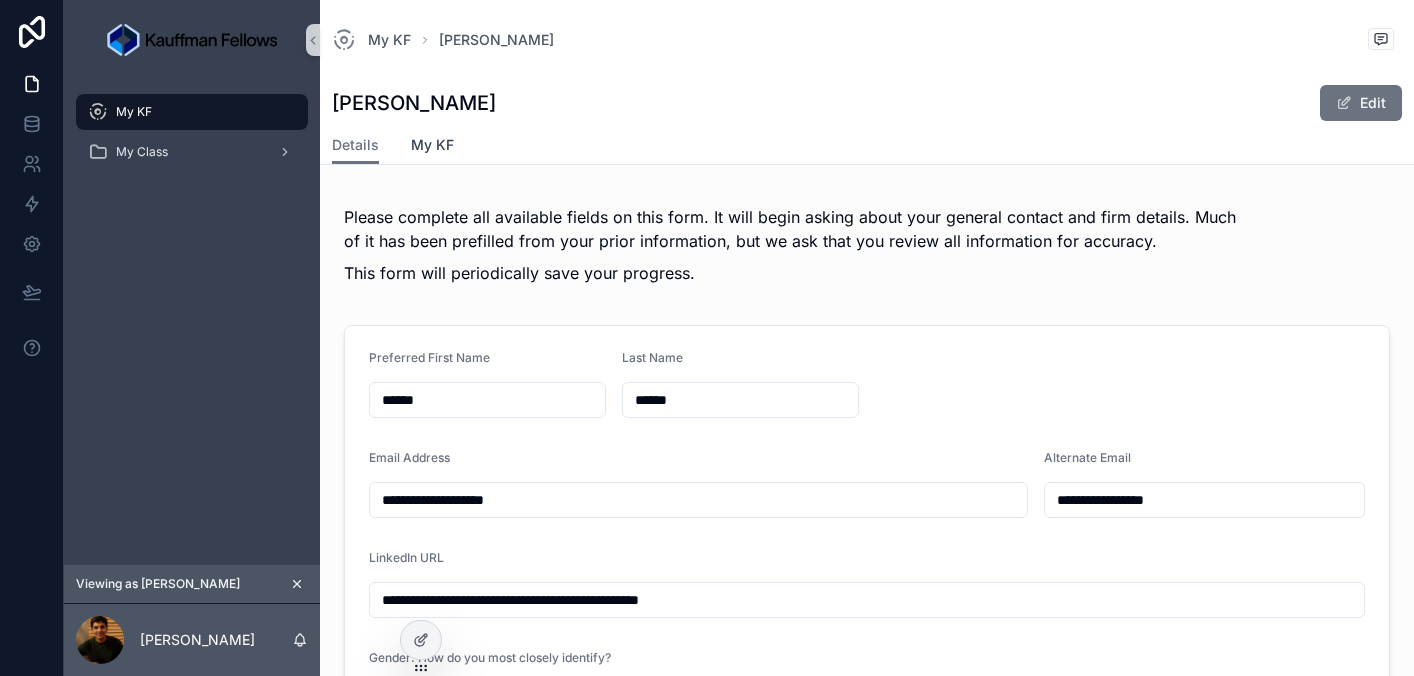 click on "My KF" at bounding box center [432, 145] 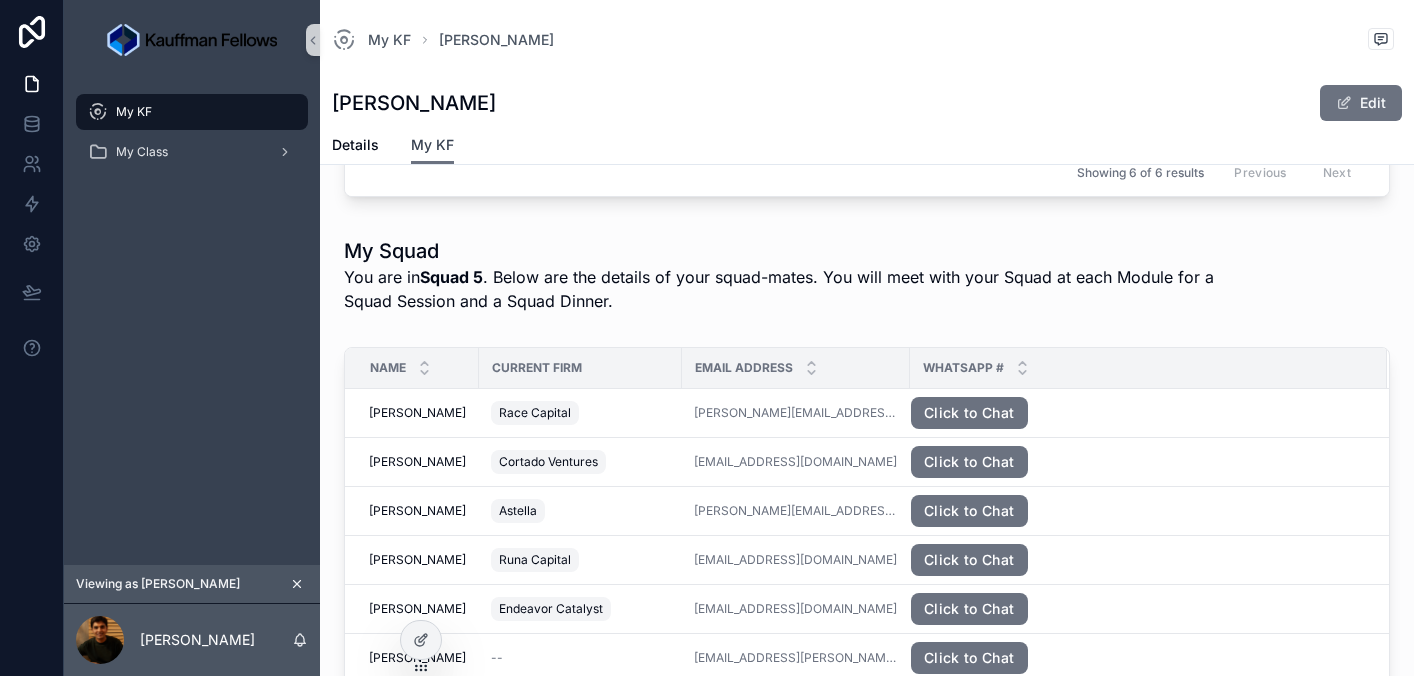 scroll, scrollTop: 760, scrollLeft: 0, axis: vertical 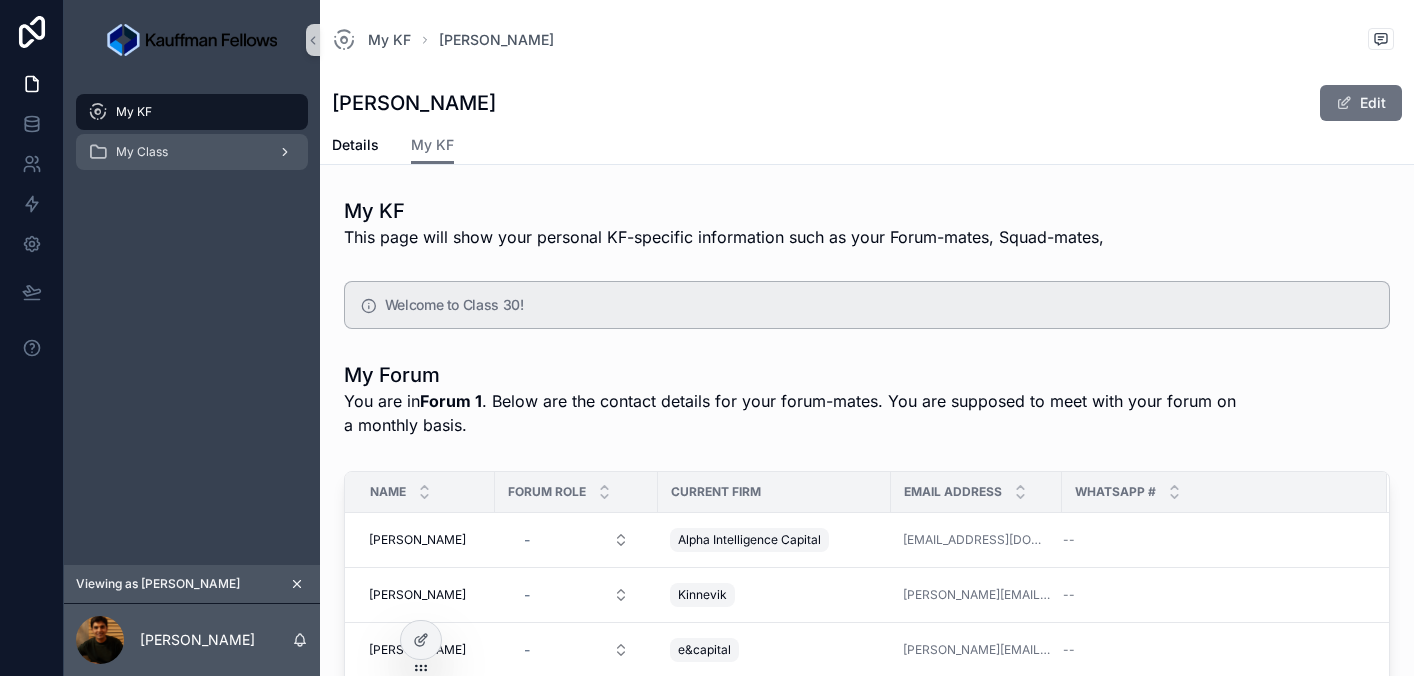 click on "My Class" at bounding box center (142, 152) 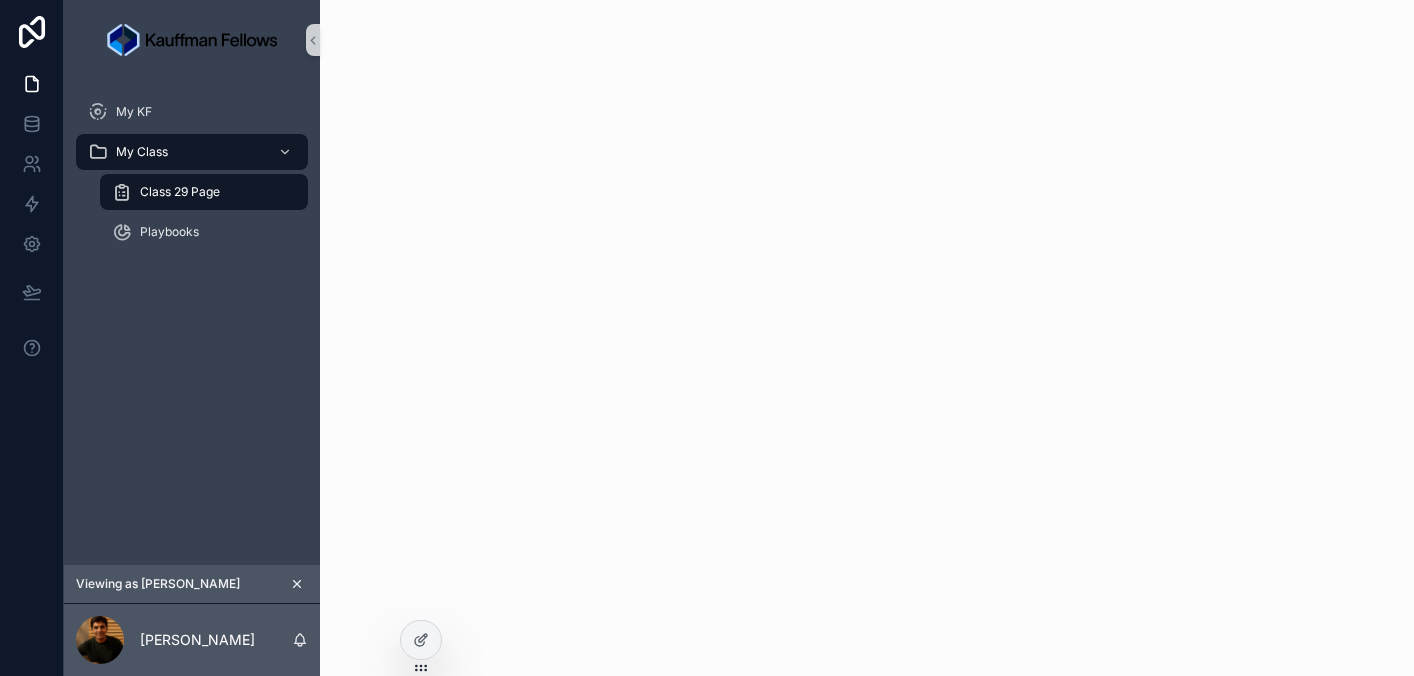 click on "Class 29 Page" at bounding box center [180, 192] 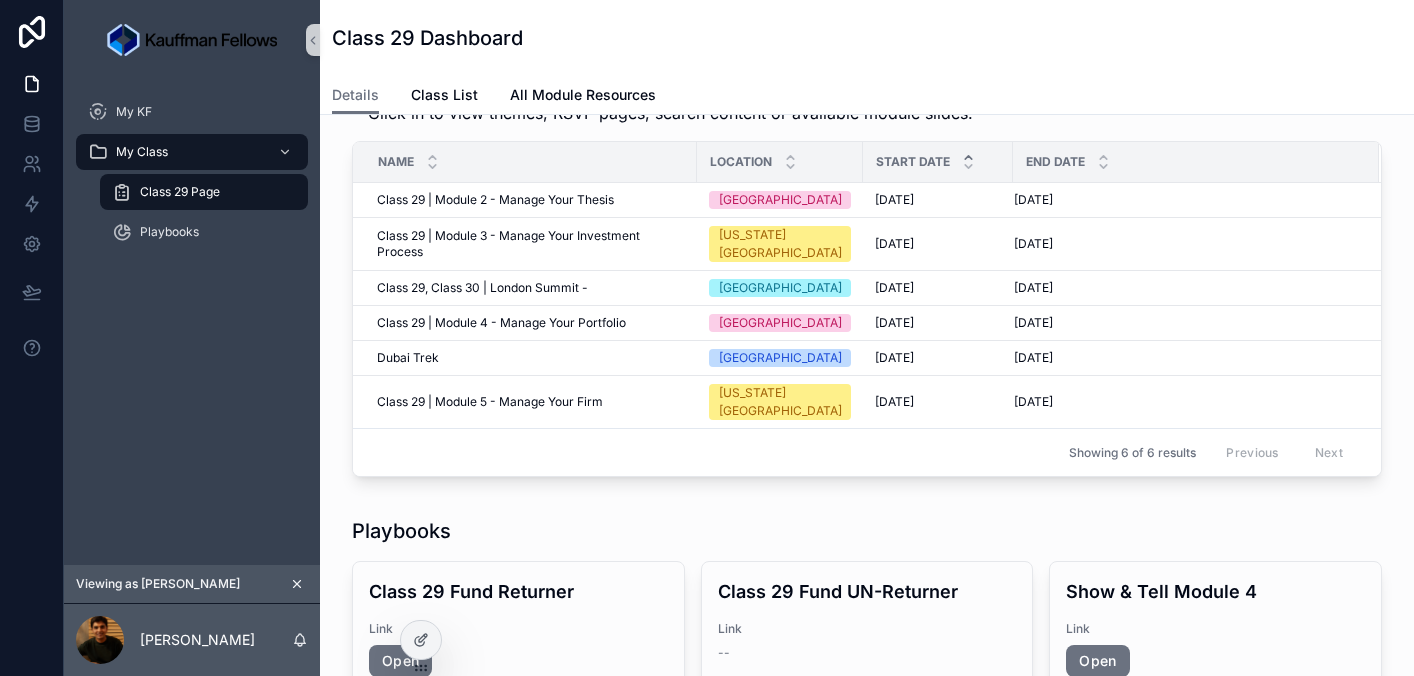 scroll, scrollTop: 480, scrollLeft: 0, axis: vertical 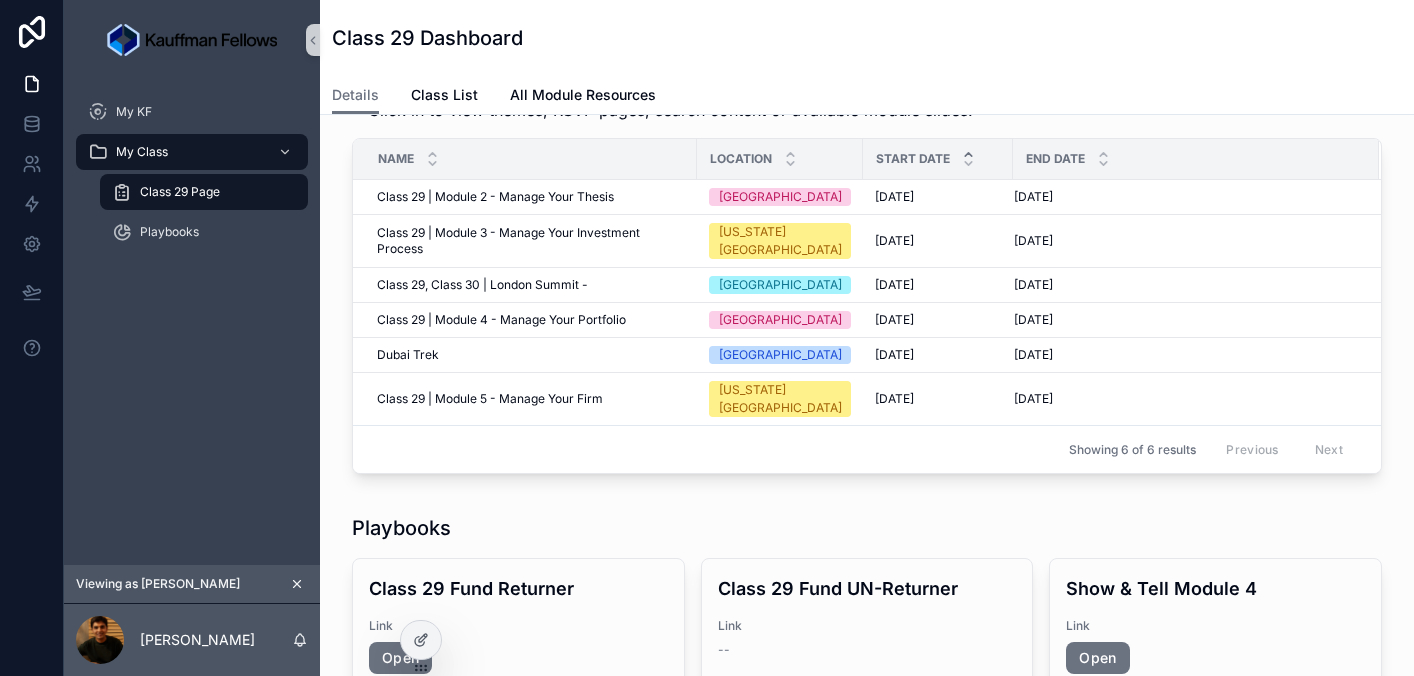 click on "Class 29 | Module 2 - Manage Your Thesis Class 29 | Module 2 - Manage Your Thesis" at bounding box center (525, 197) 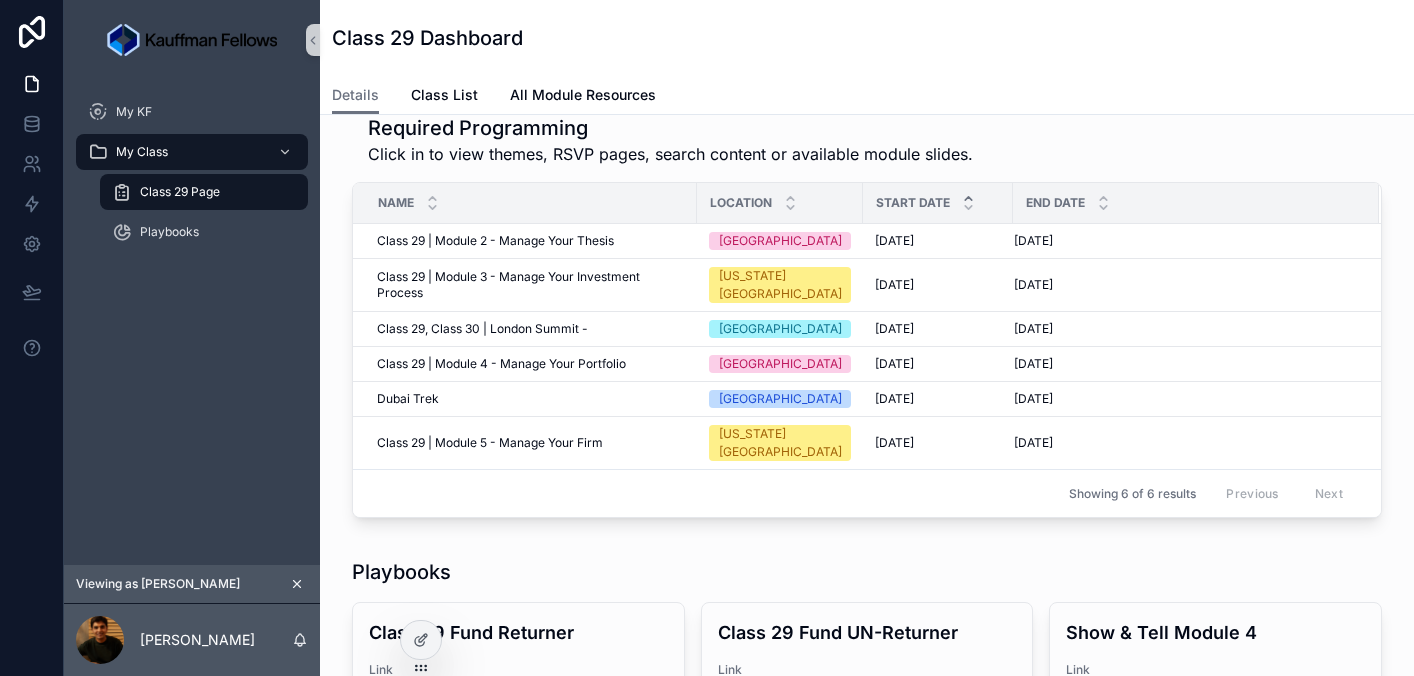 scroll, scrollTop: 443, scrollLeft: 0, axis: vertical 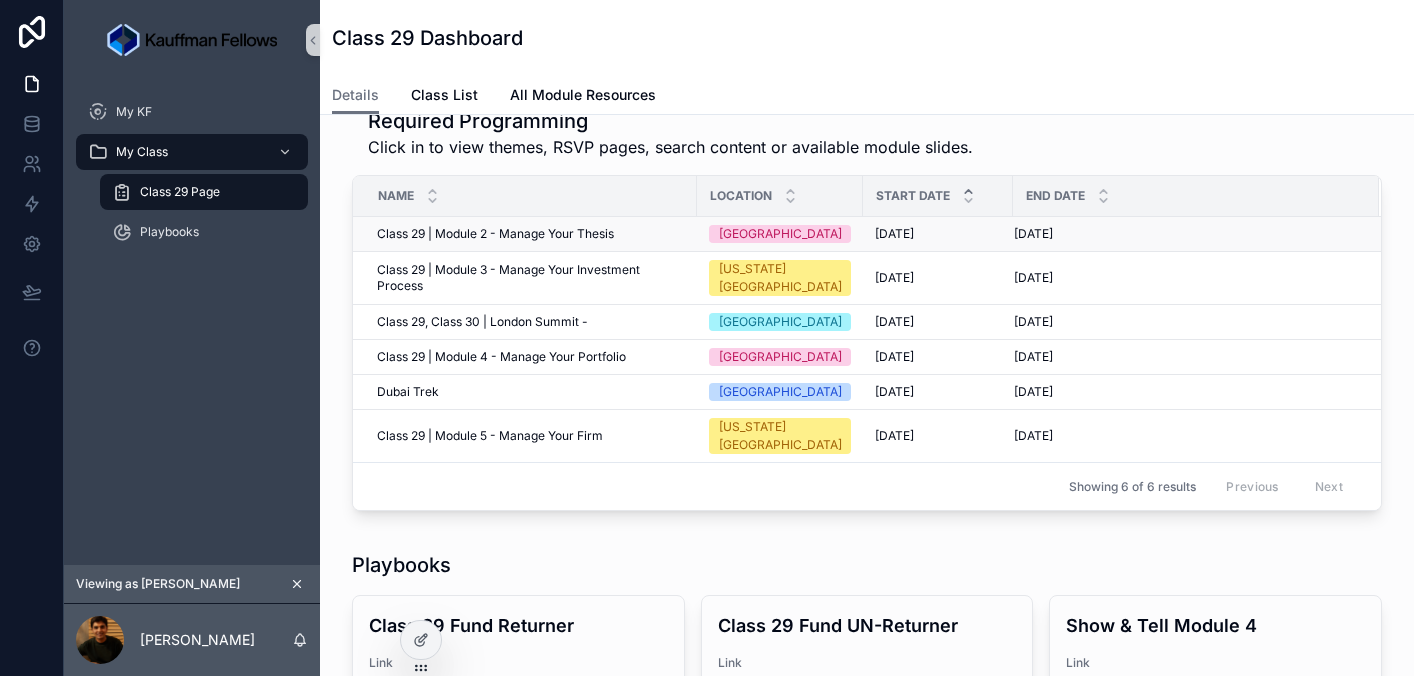 click on "Class 29 | Module 2 - Manage Your Thesis" at bounding box center [495, 234] 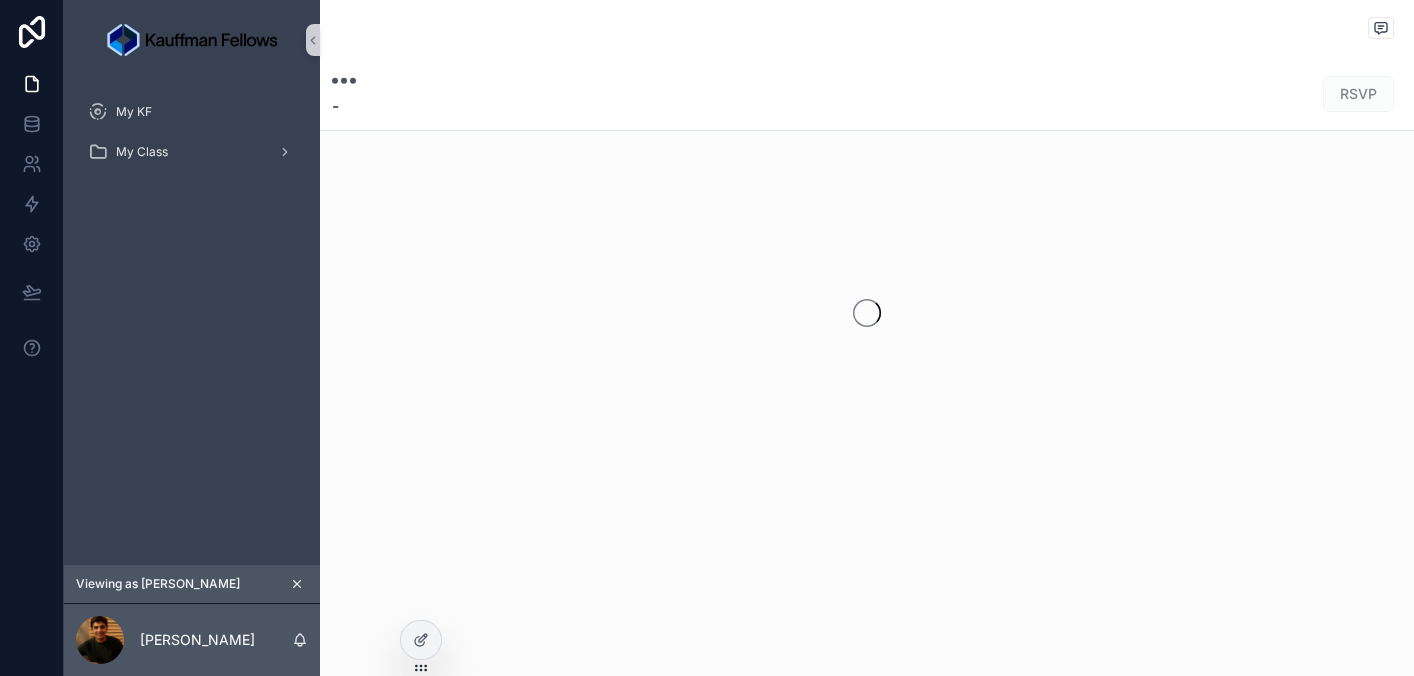 scroll, scrollTop: 0, scrollLeft: 0, axis: both 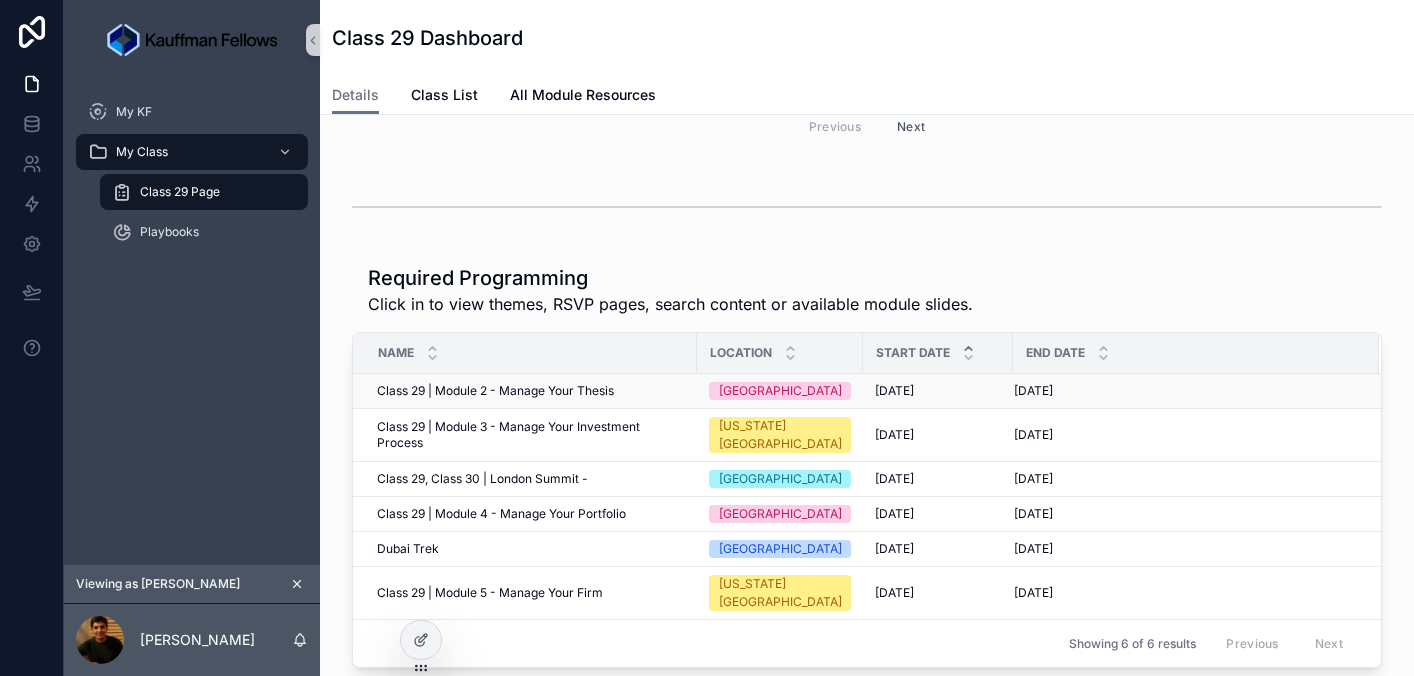 click on "Class 29 | Module 2 - Manage Your Thesis" at bounding box center [495, 391] 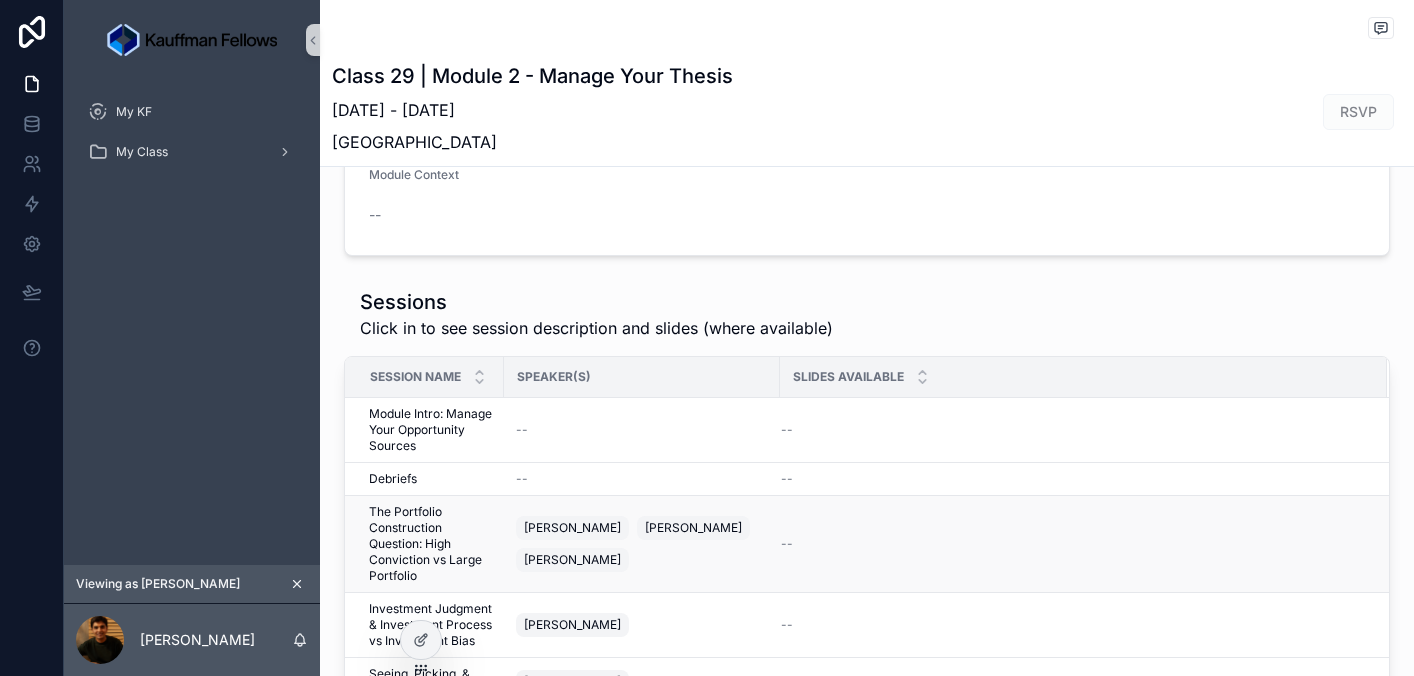 scroll, scrollTop: 0, scrollLeft: 0, axis: both 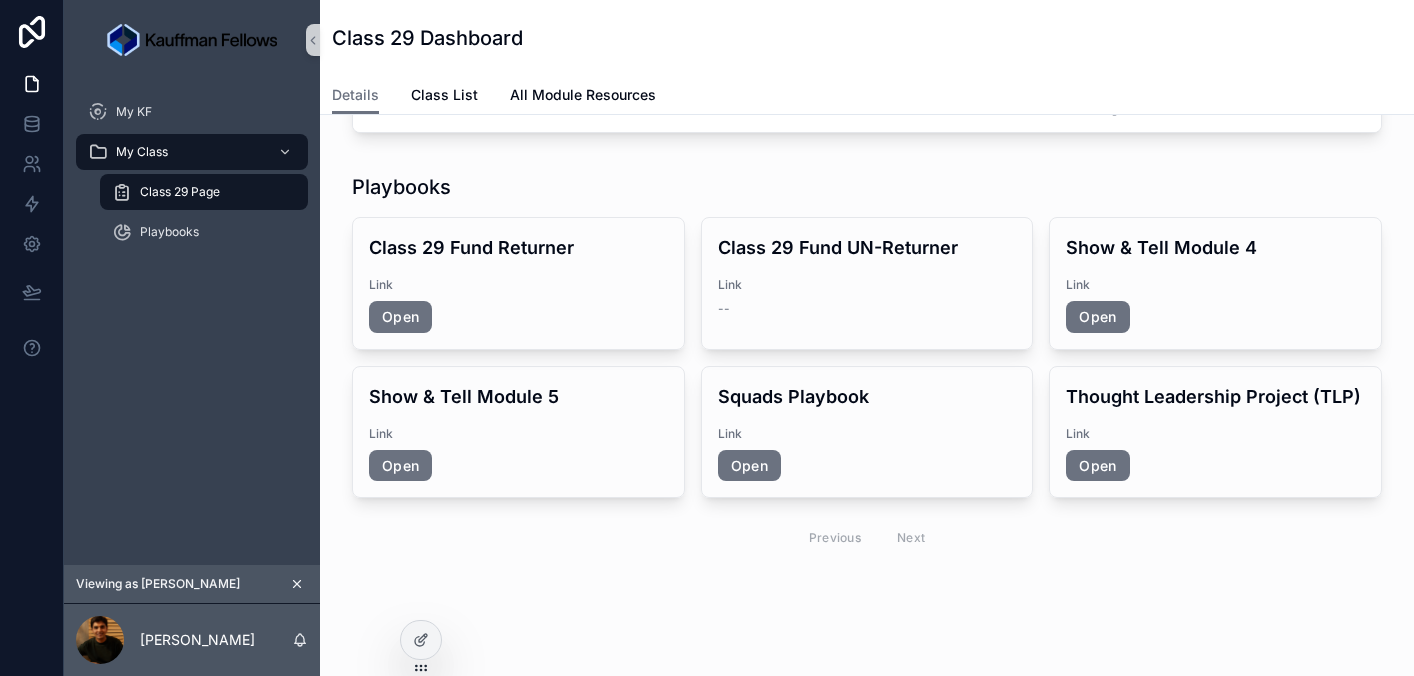 click on "Previous Next" at bounding box center (867, 537) 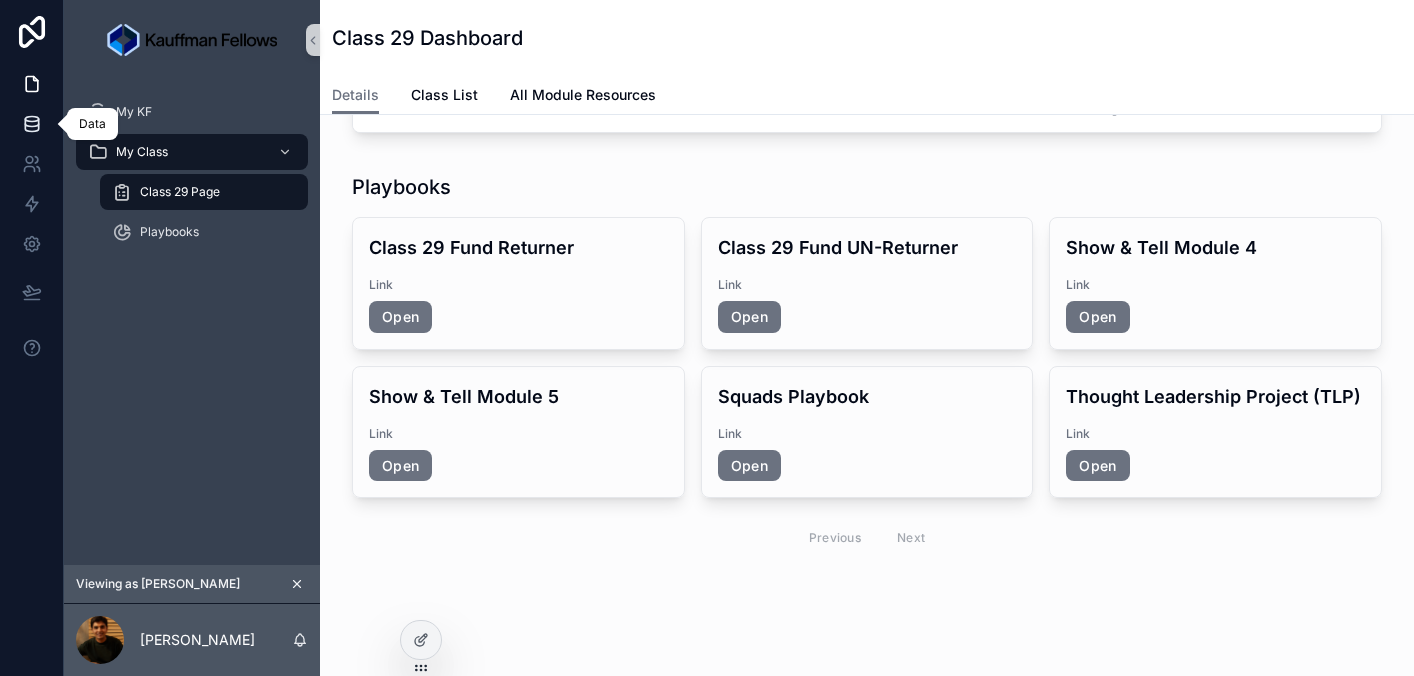 click 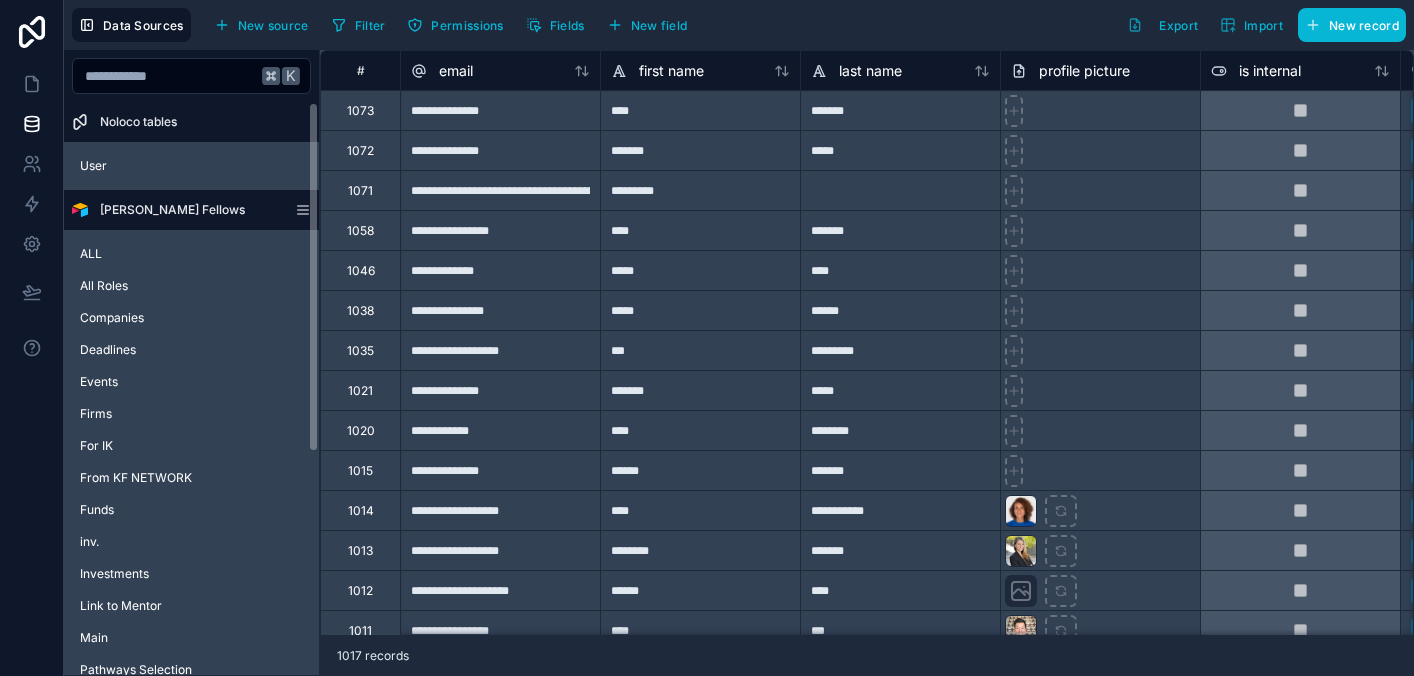 click at bounding box center [166, 76] 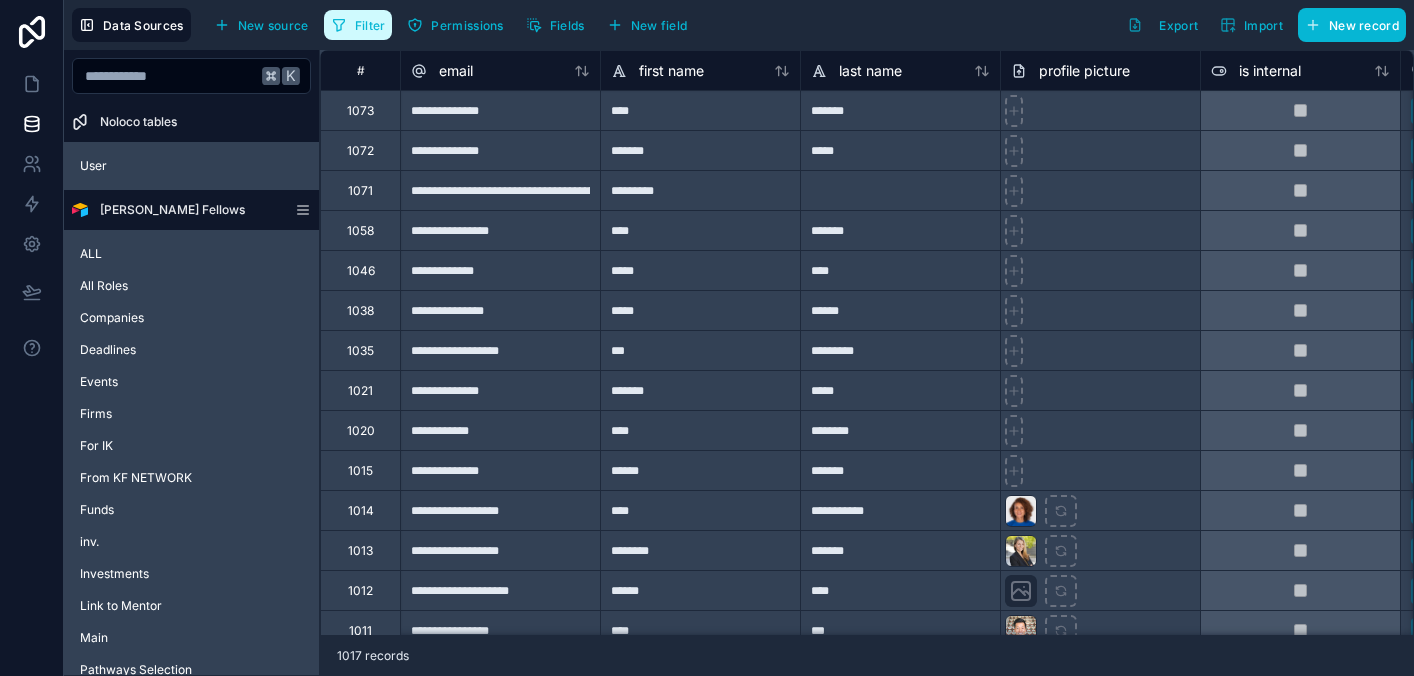 click on "Filter" at bounding box center [370, 25] 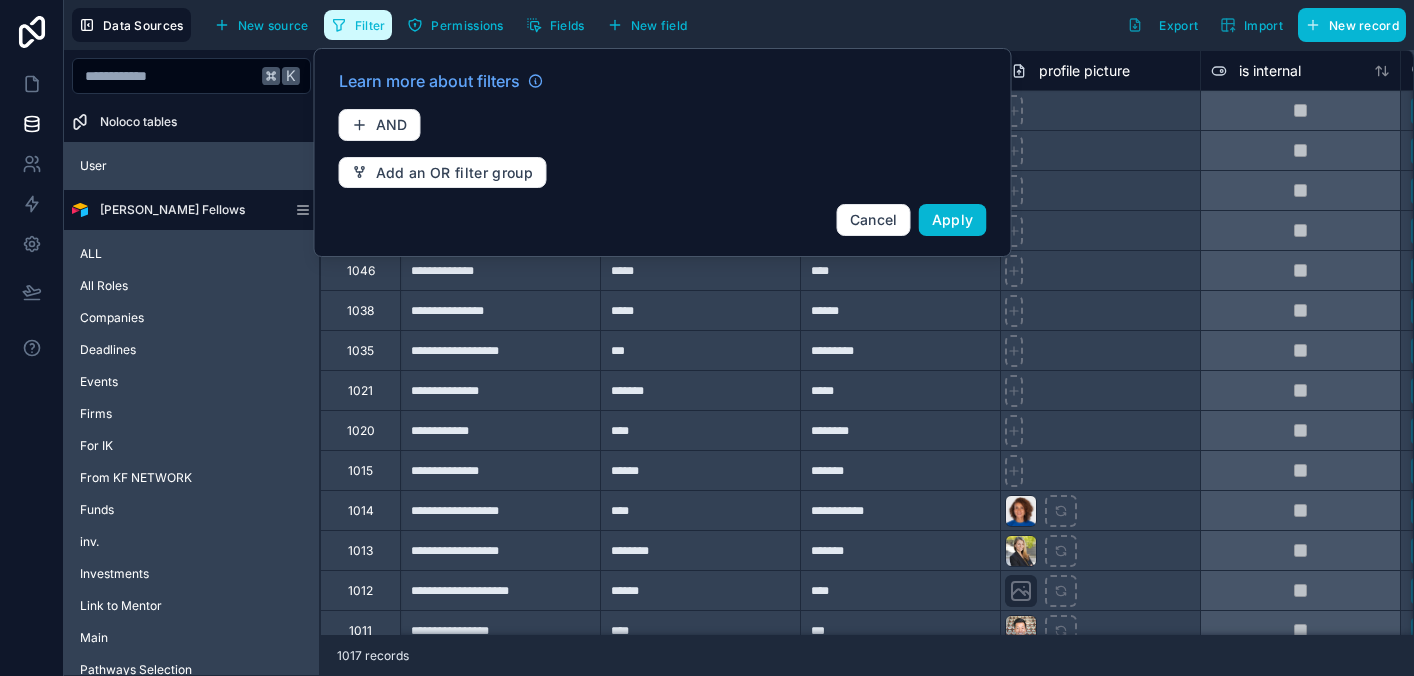 type 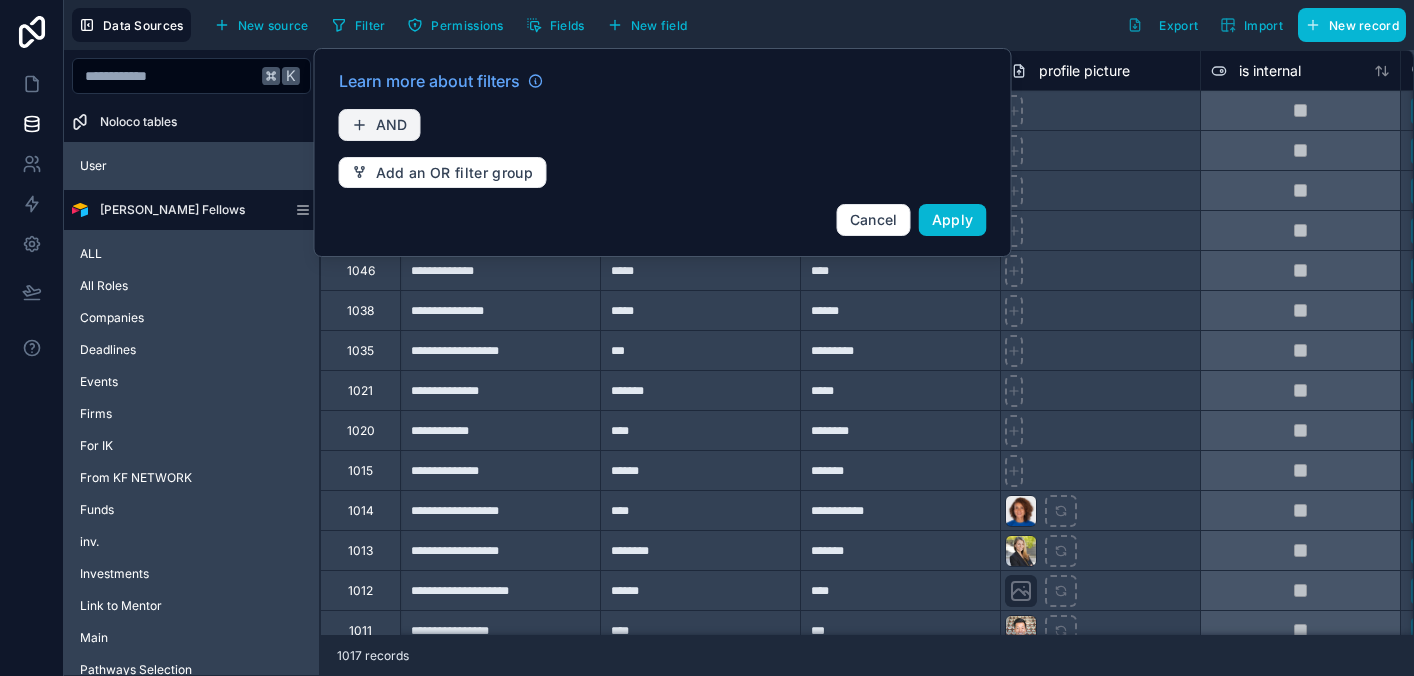 click on "AND" at bounding box center [380, 125] 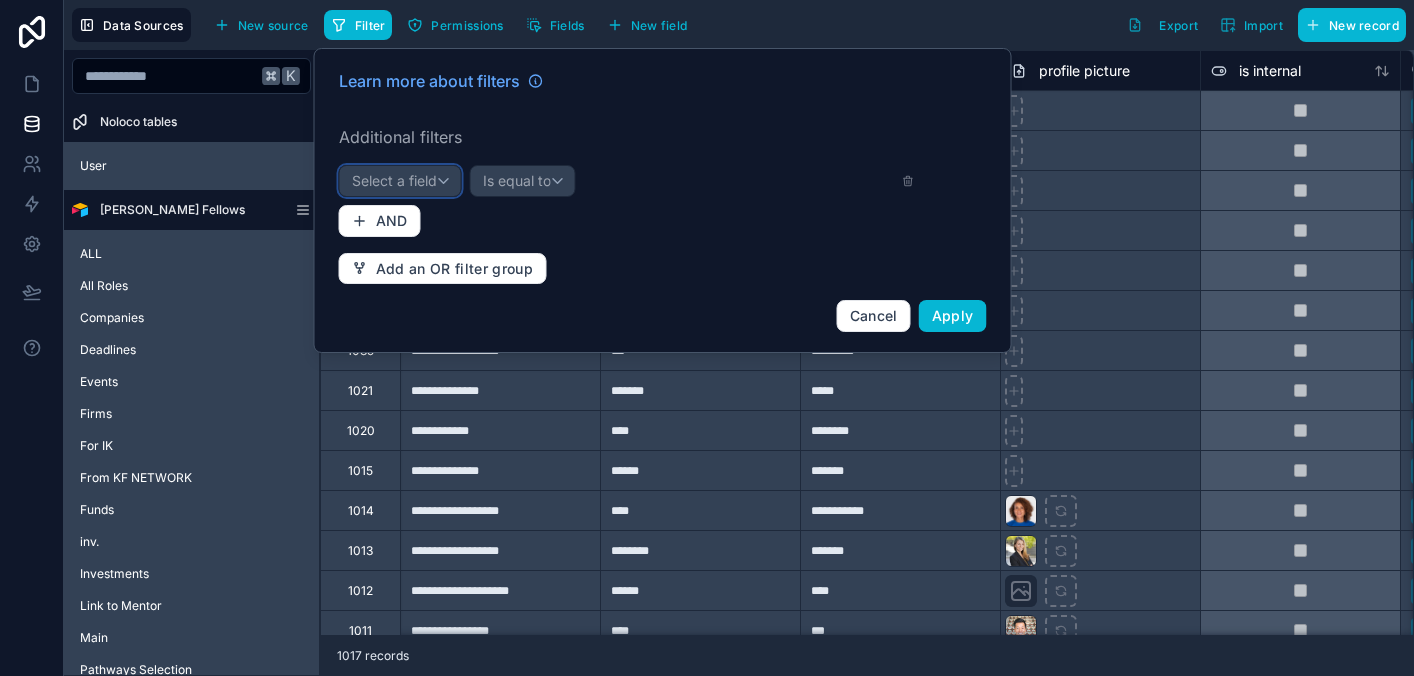 click on "Select a field" at bounding box center [394, 180] 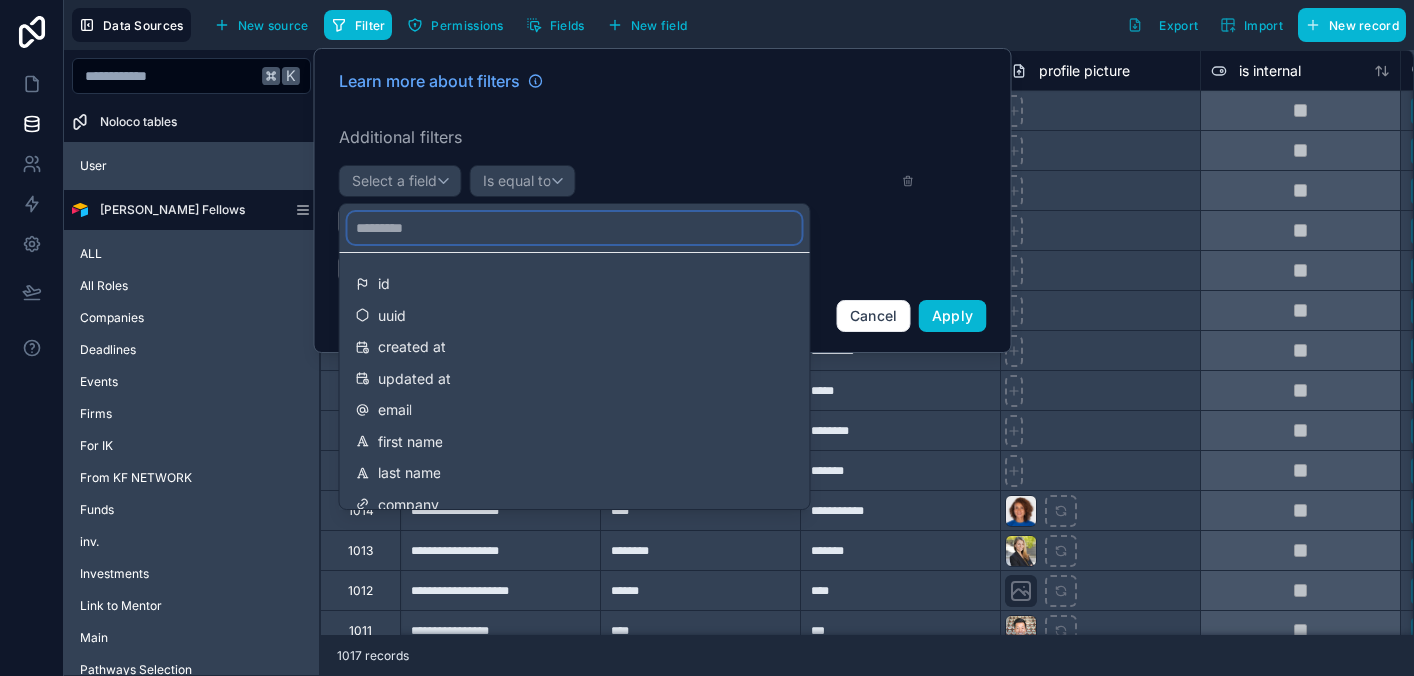click at bounding box center [575, 228] 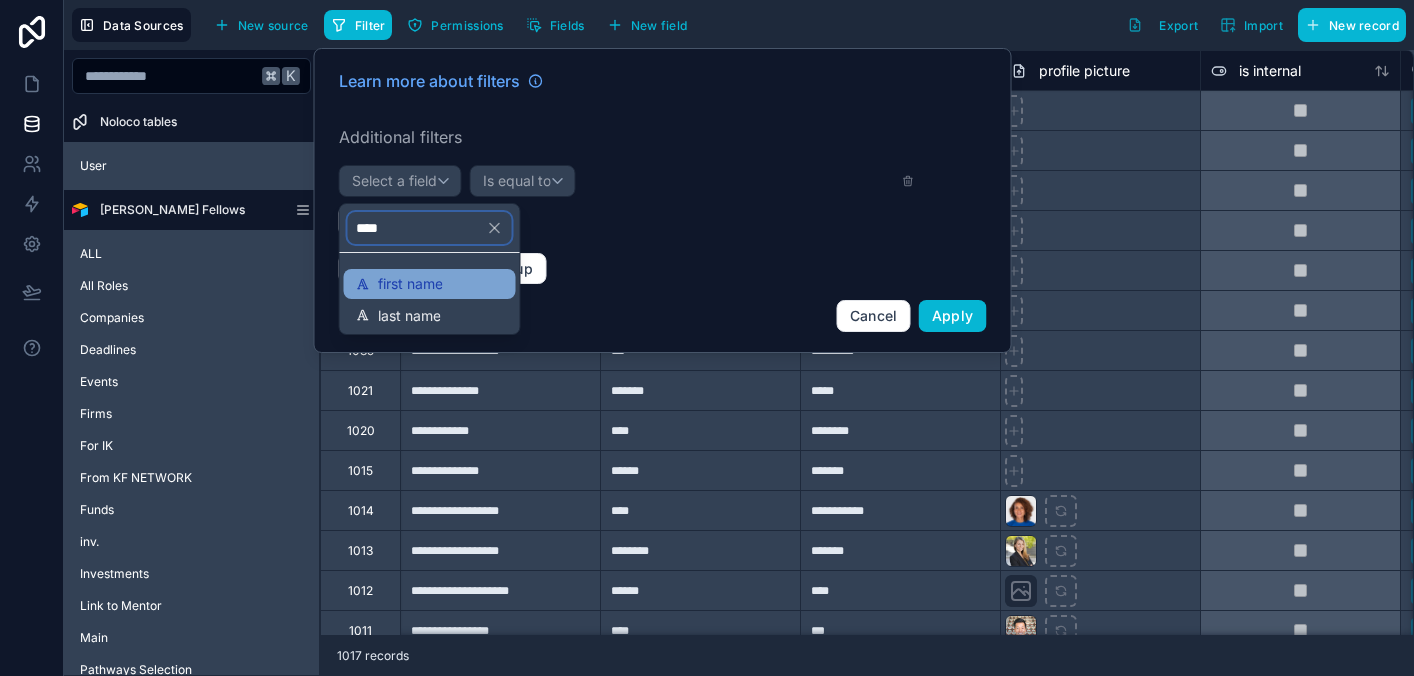type on "****" 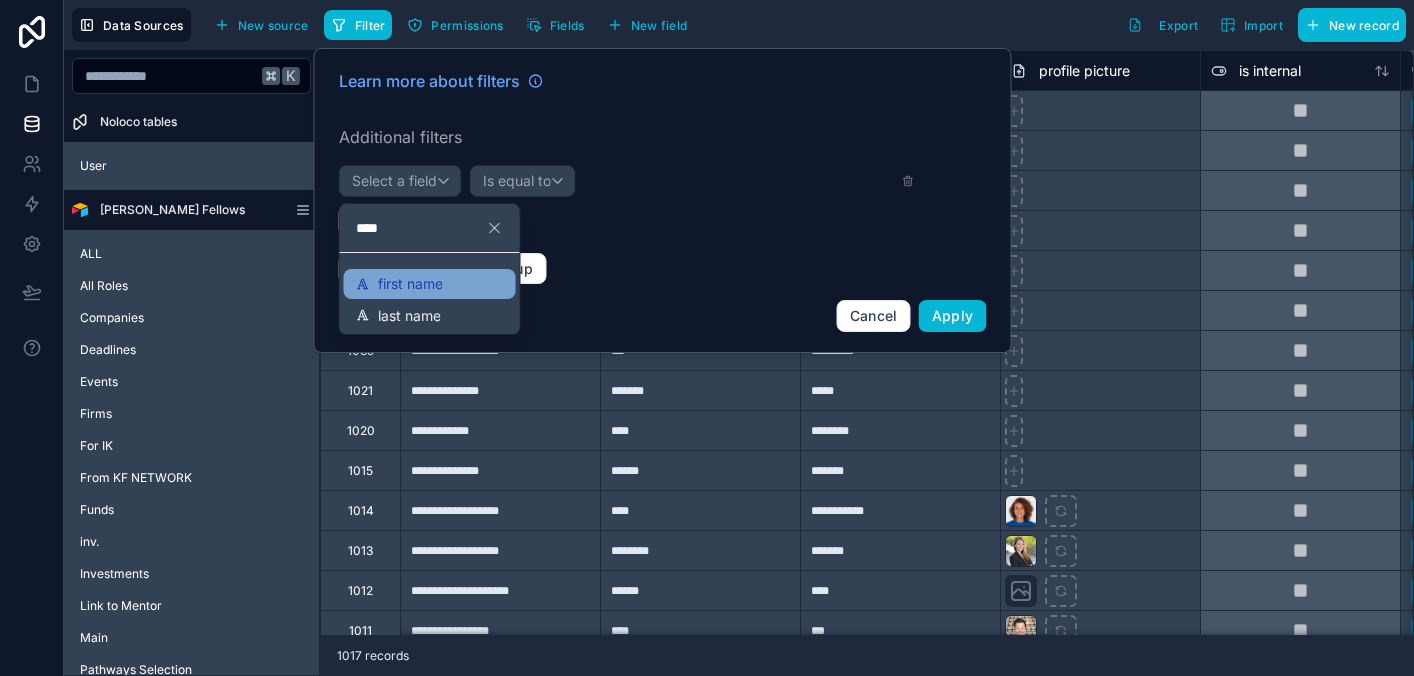 click on "first name" at bounding box center [430, 284] 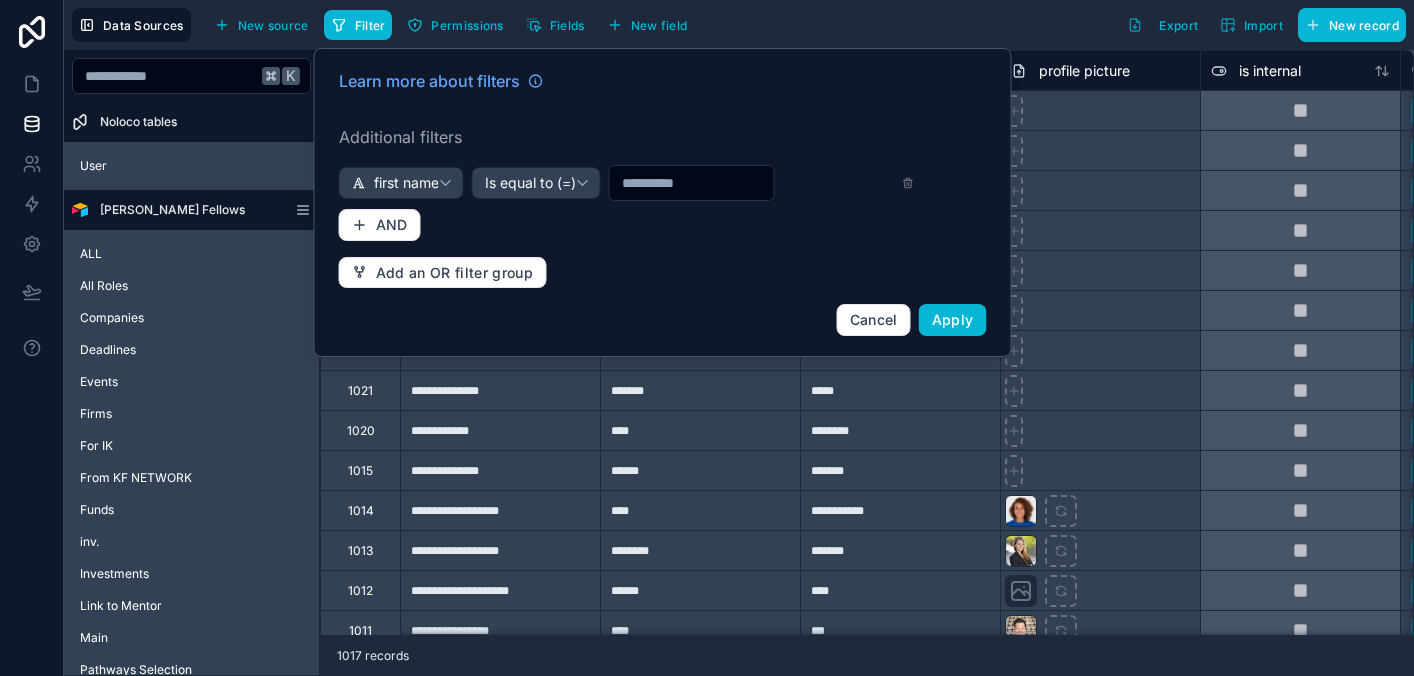 click at bounding box center [692, 183] 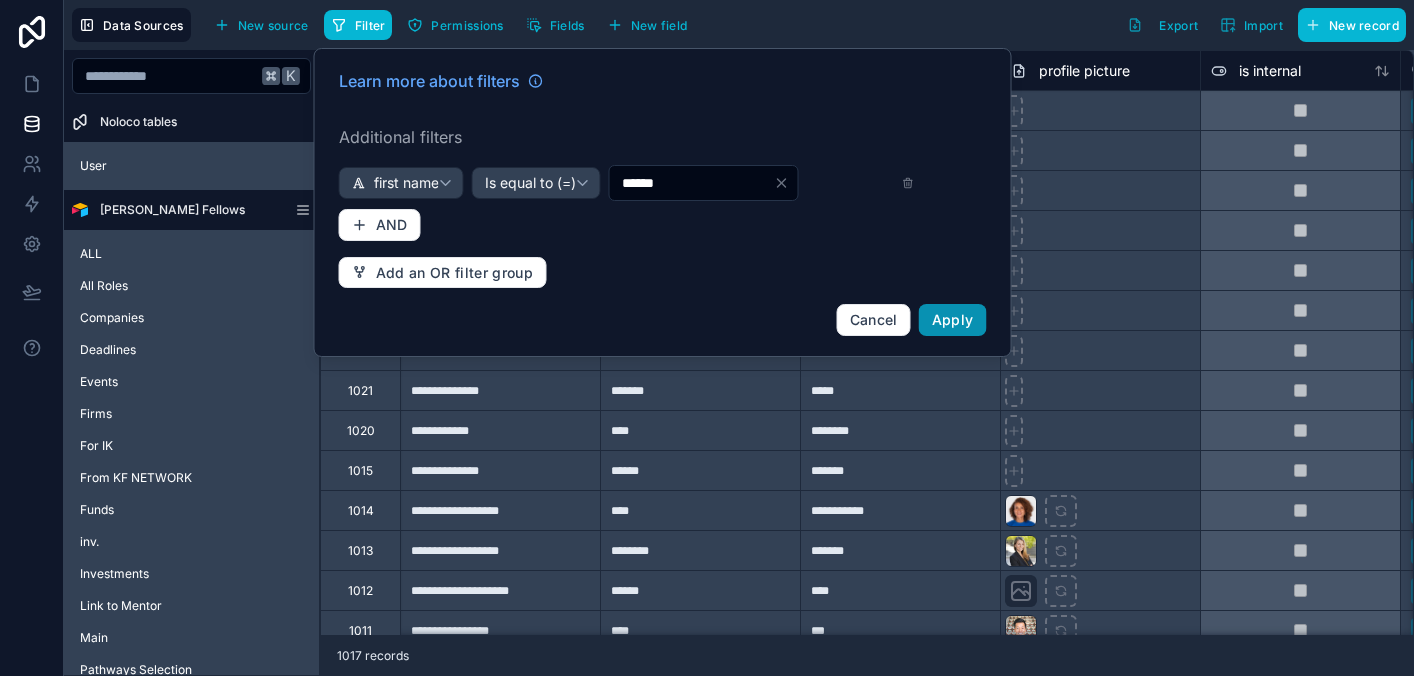 type on "******" 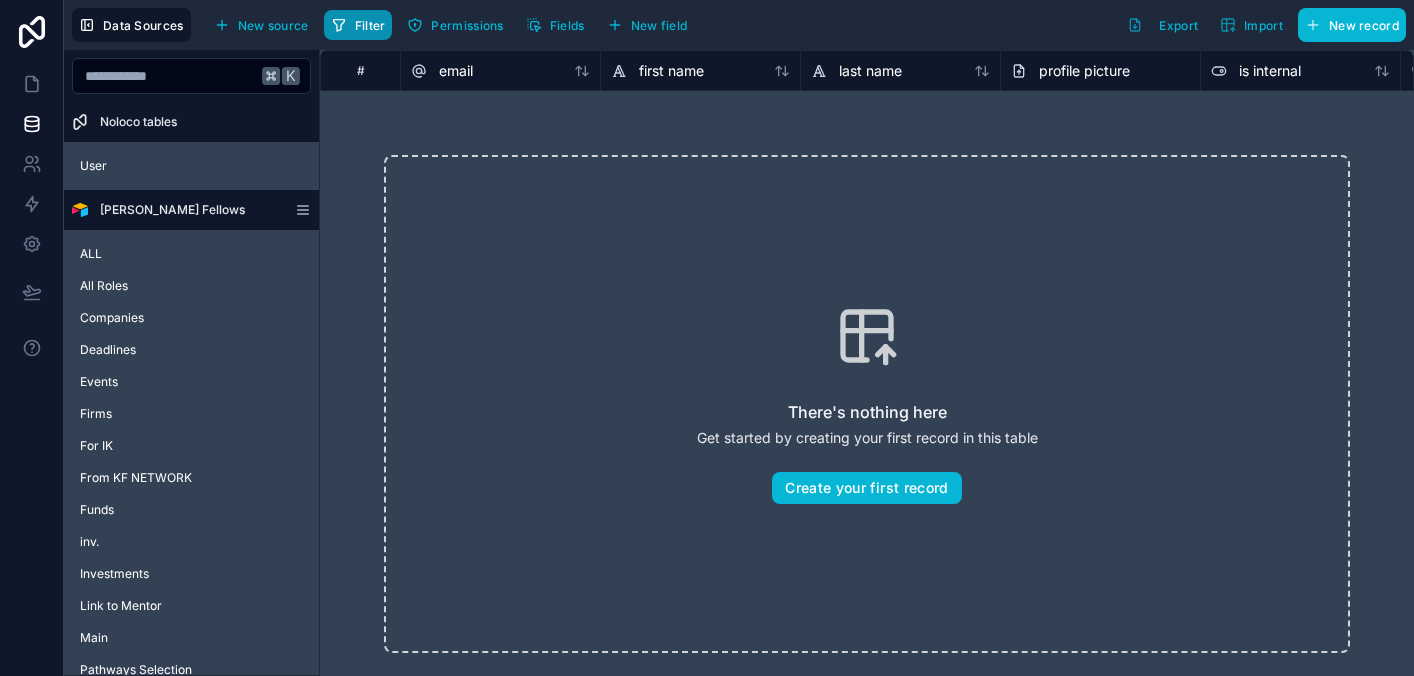 click on "Filter" at bounding box center [370, 25] 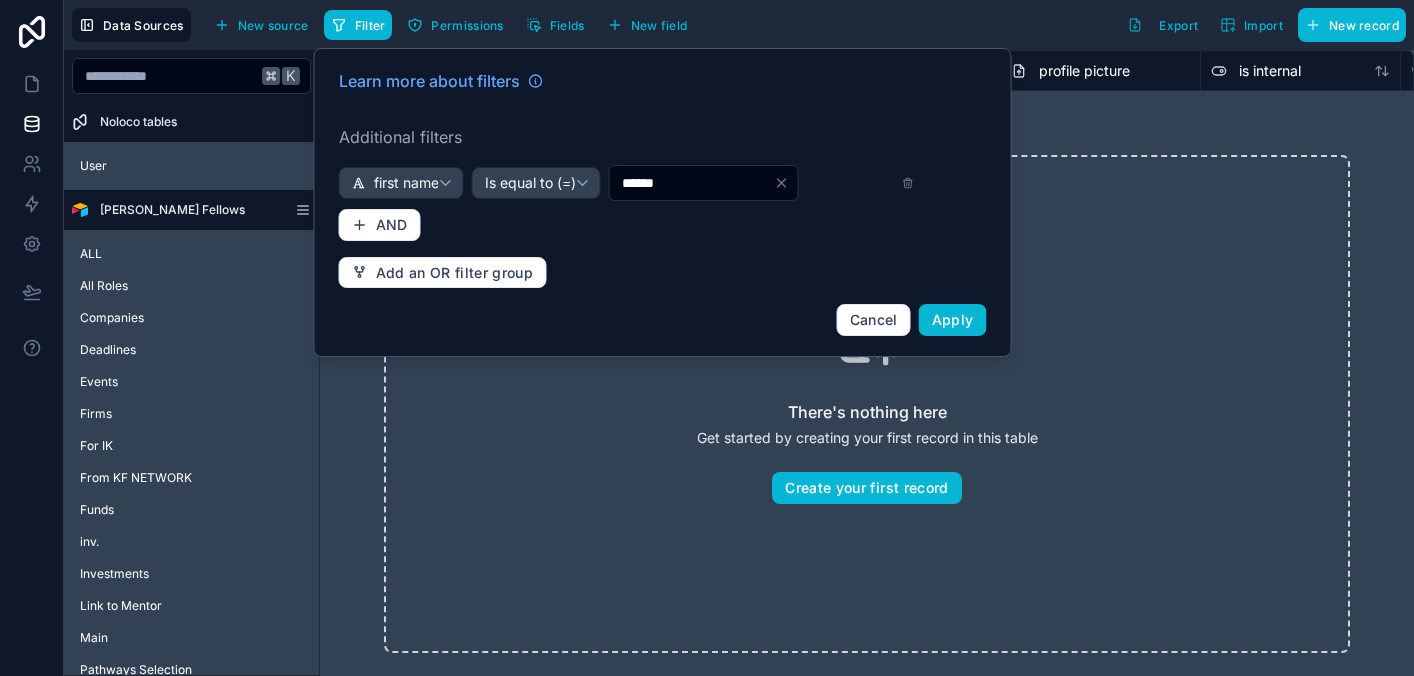 click on "******" at bounding box center (692, 183) 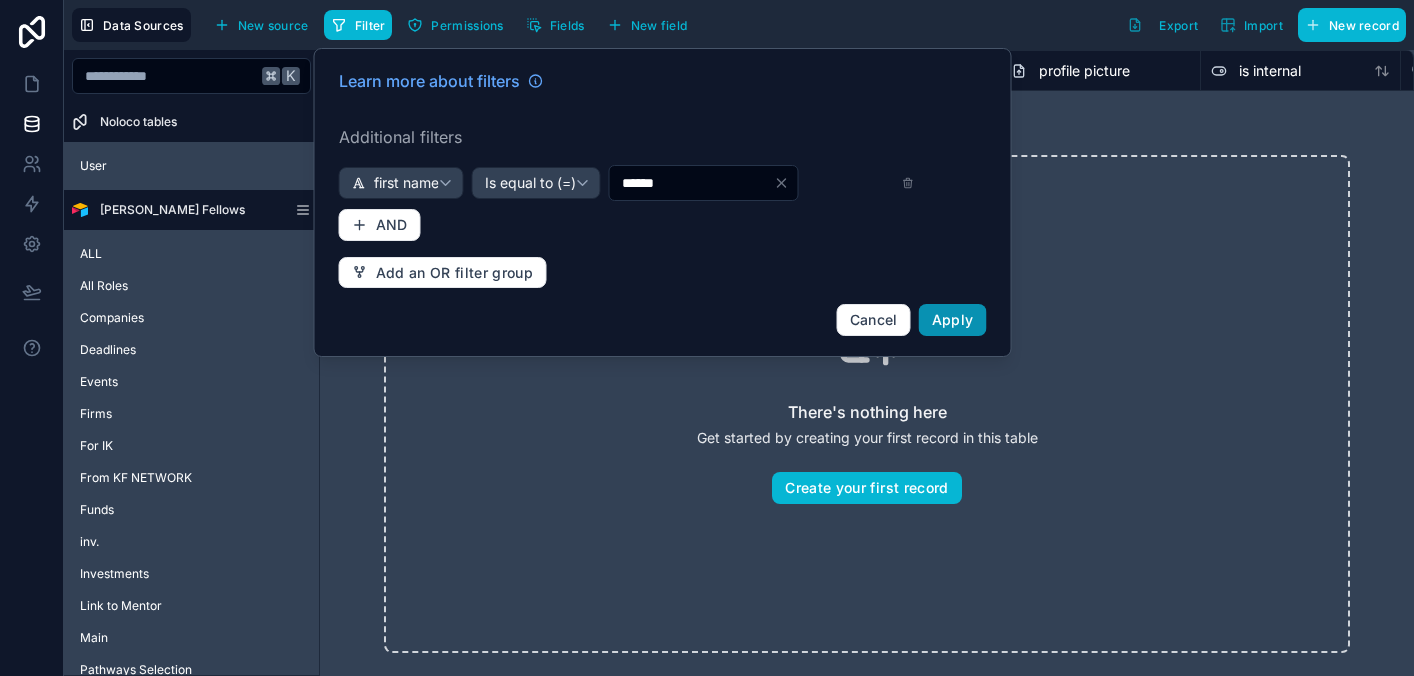 type on "******" 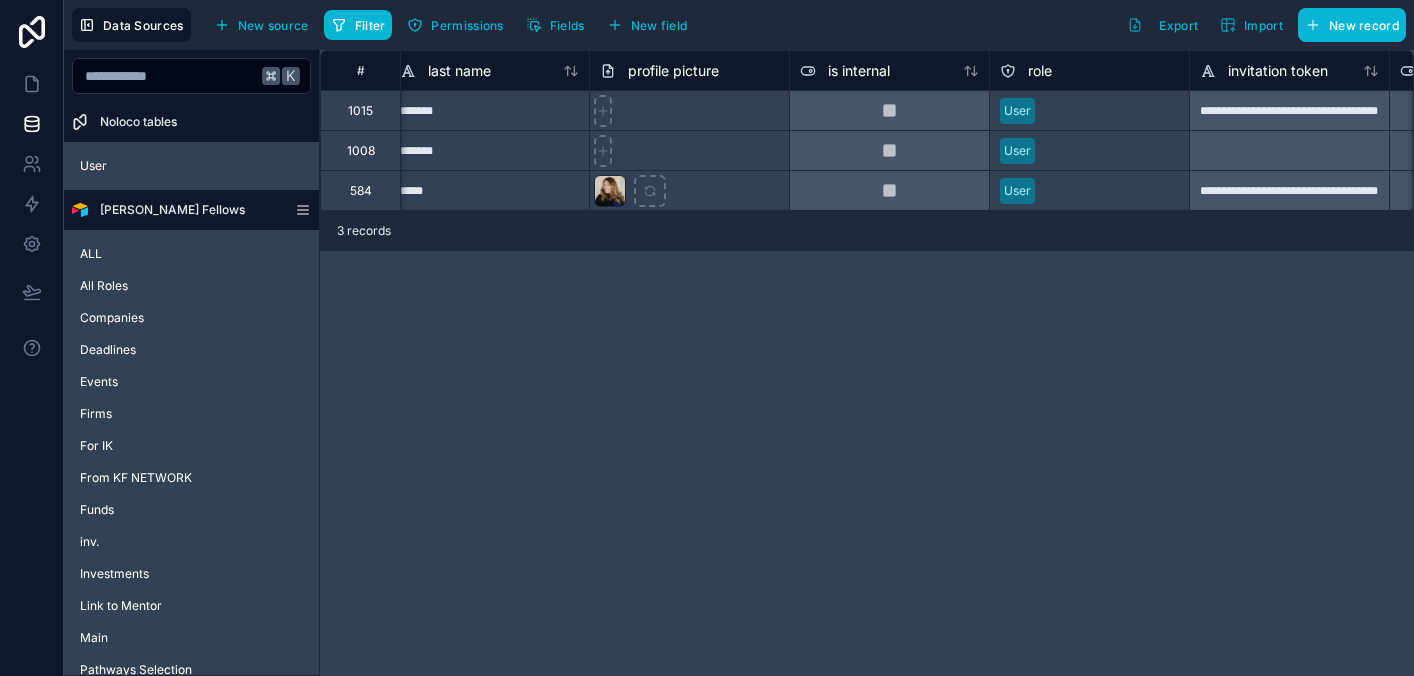 scroll, scrollTop: 0, scrollLeft: 440, axis: horizontal 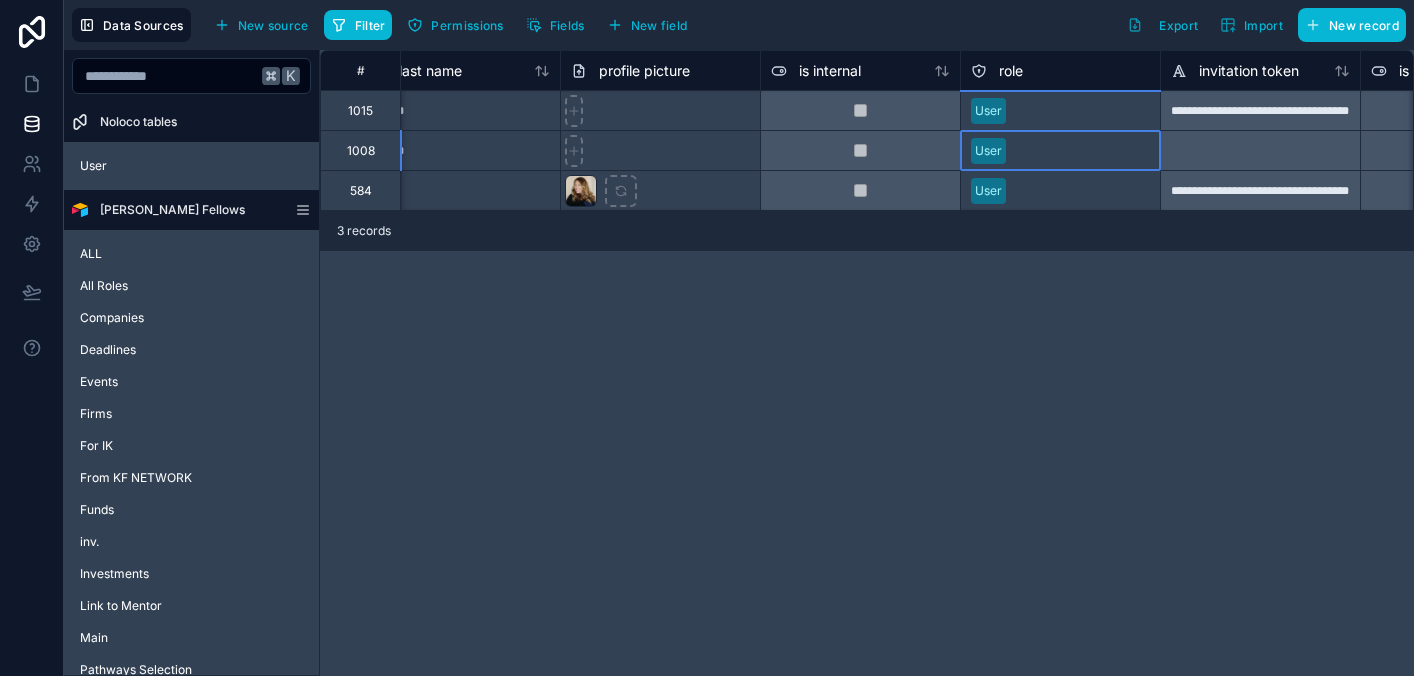 click on "User" at bounding box center [988, 151] 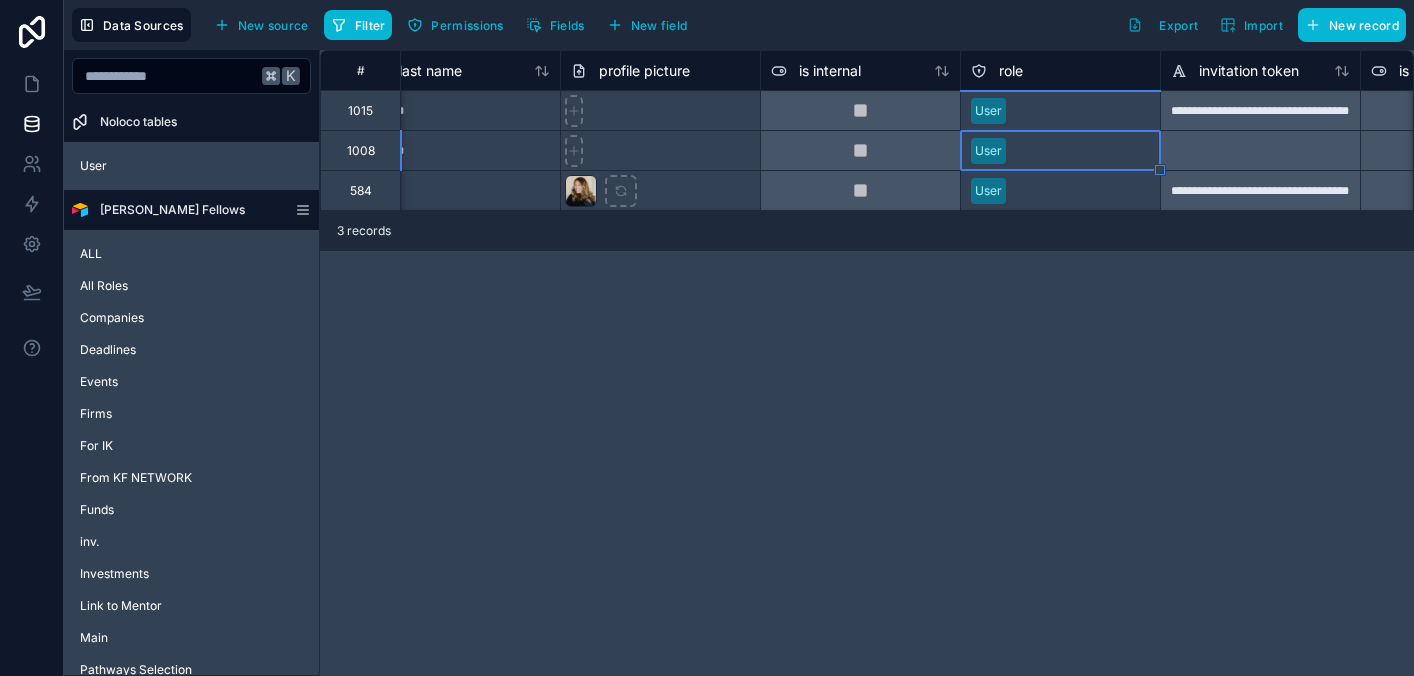 click at bounding box center [1082, 151] 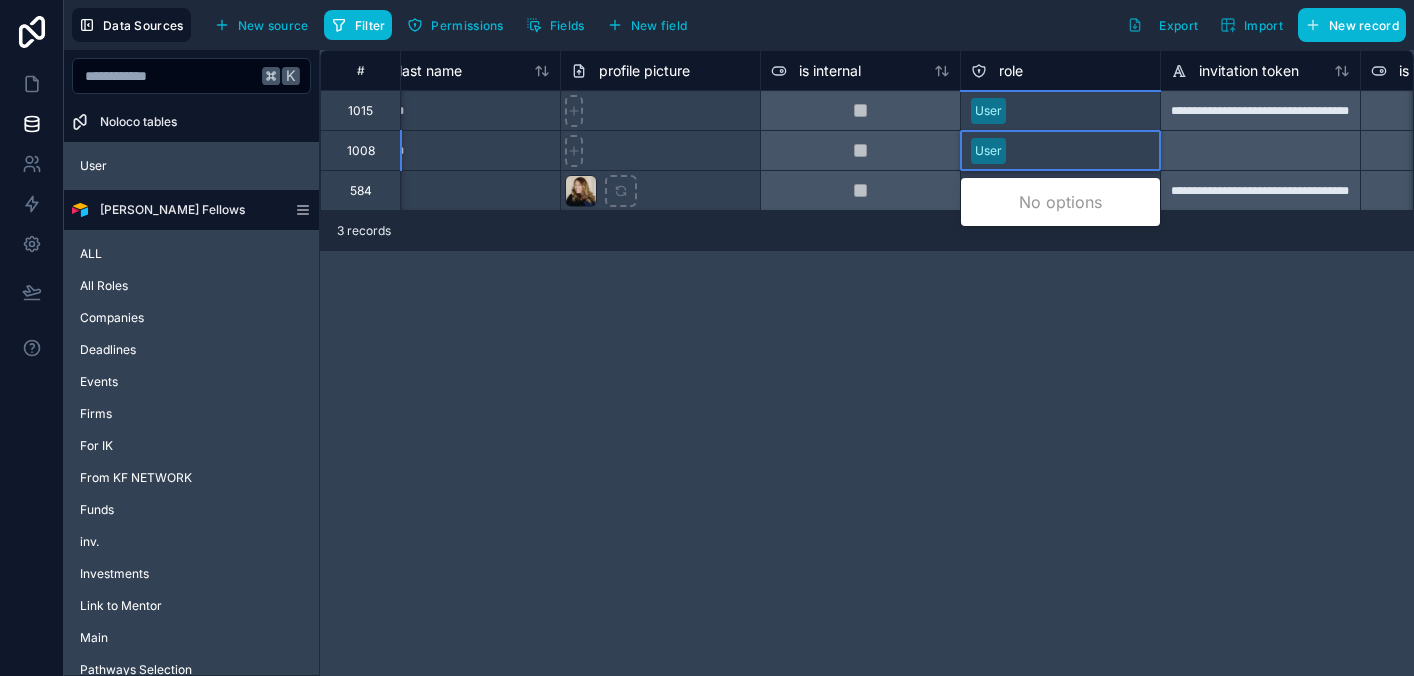 click at bounding box center (1082, 151) 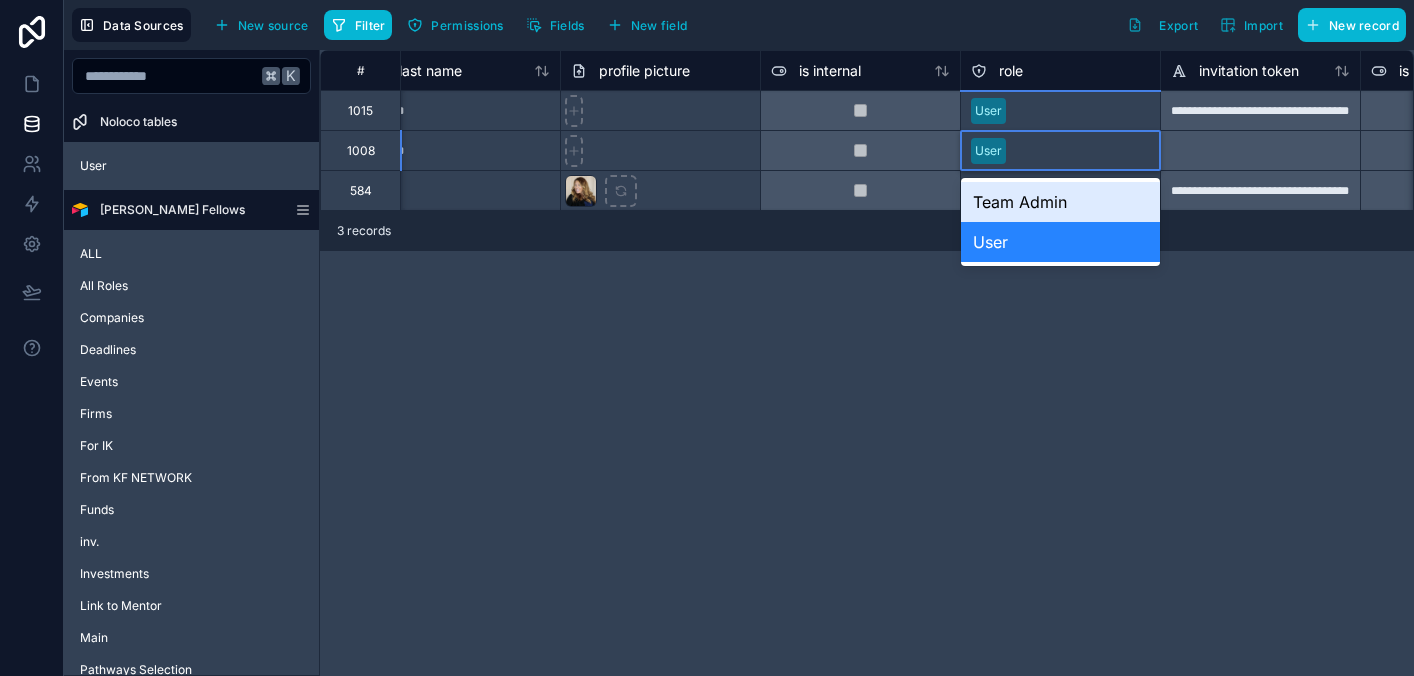 click on "Team Admin" at bounding box center [1060, 202] 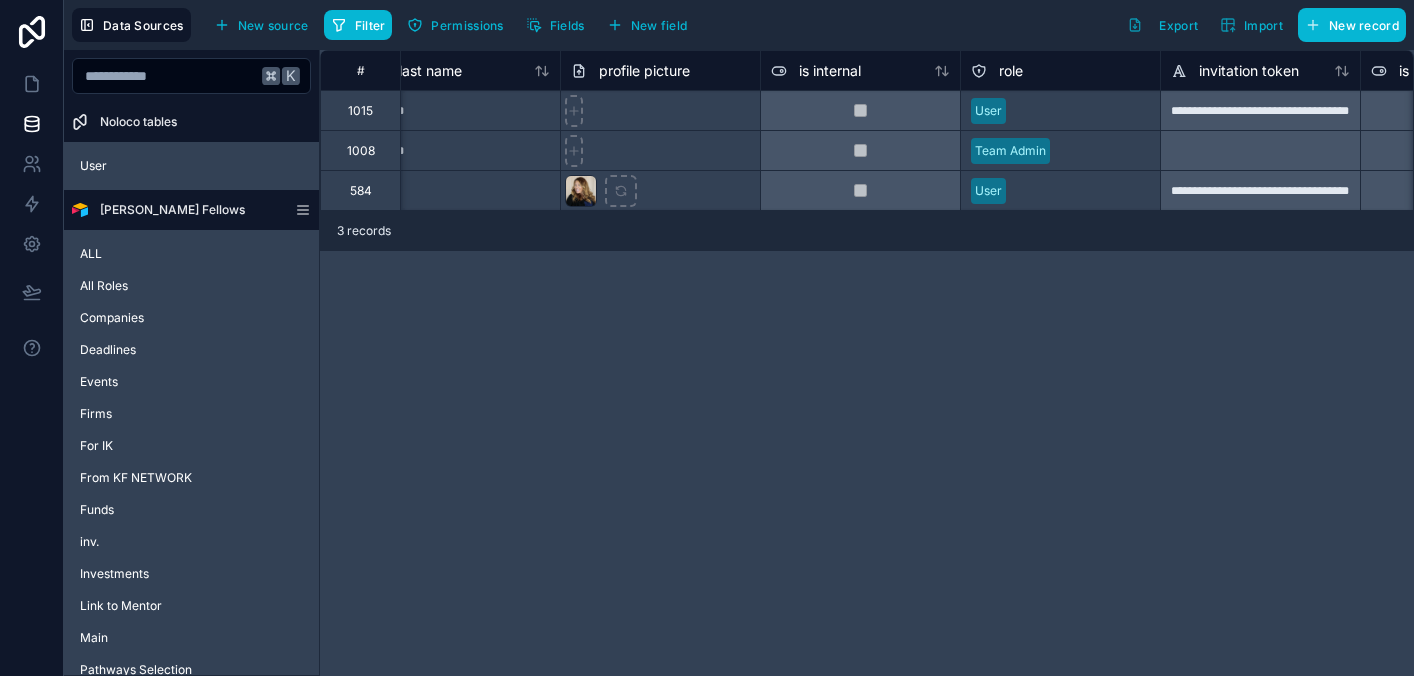 click on "3 records" at bounding box center (867, 231) 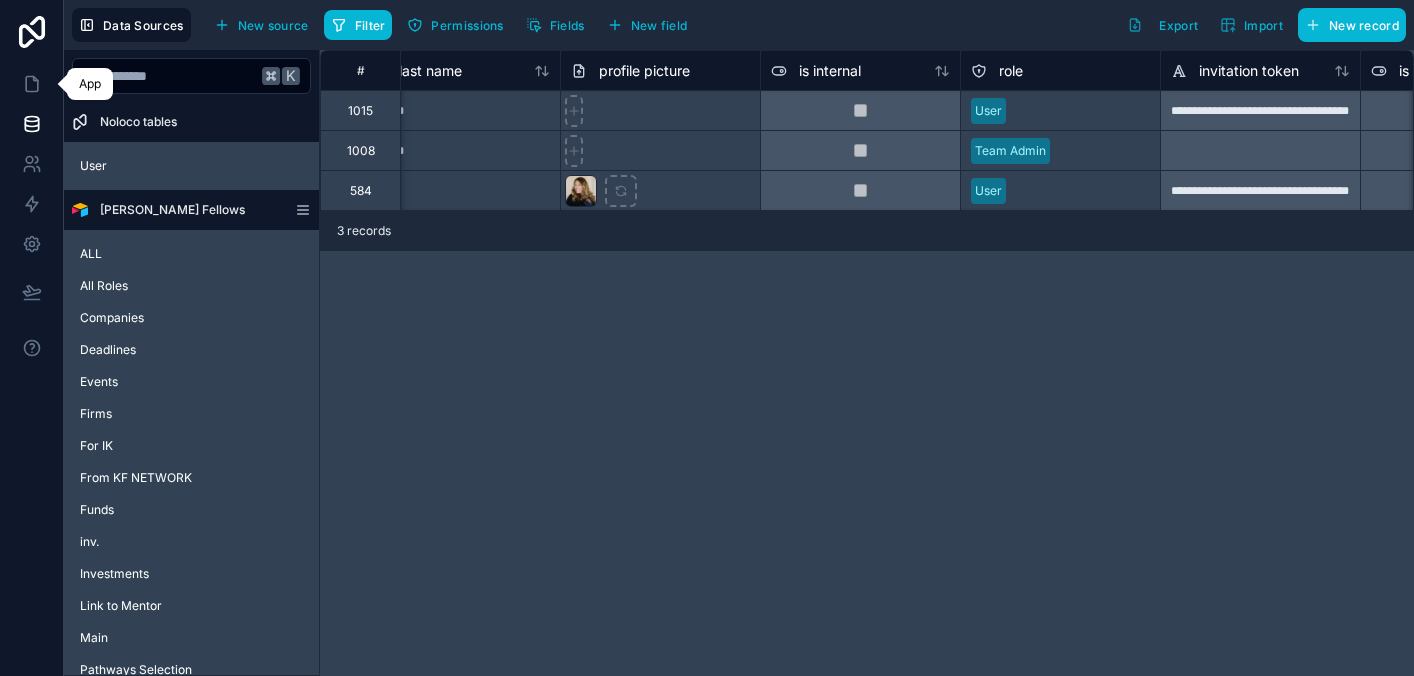drag, startPoint x: 20, startPoint y: 87, endPoint x: 56, endPoint y: 56, distance: 47.507893 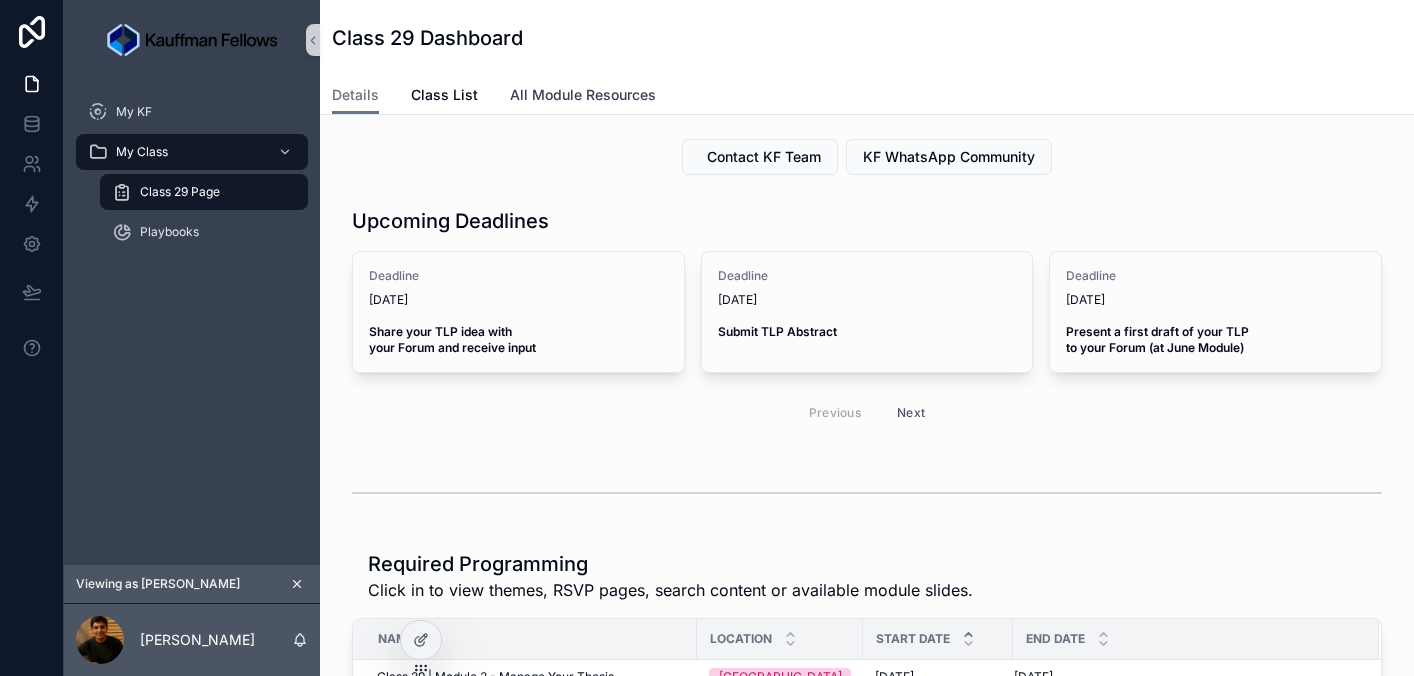 click on "All Module Resources" at bounding box center (583, 95) 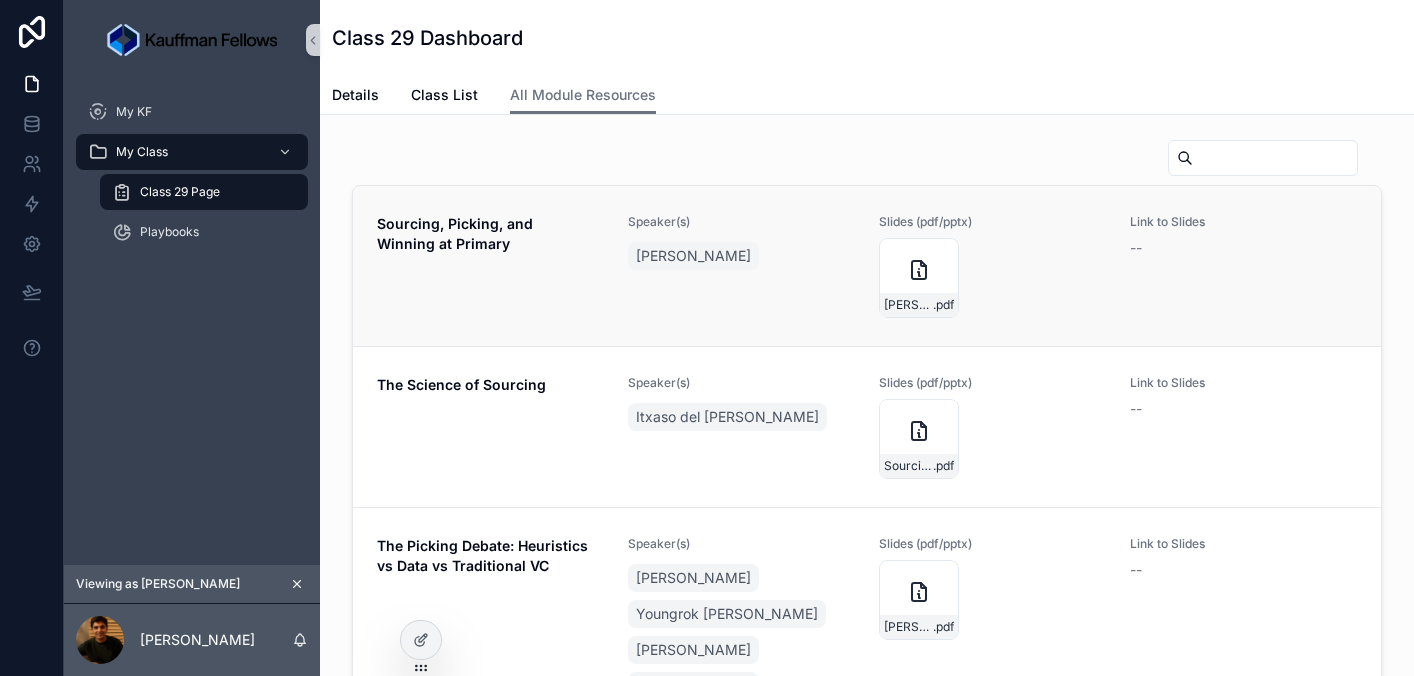click on "Sourcing, Picking, and Winning at Primary" at bounding box center [490, 266] 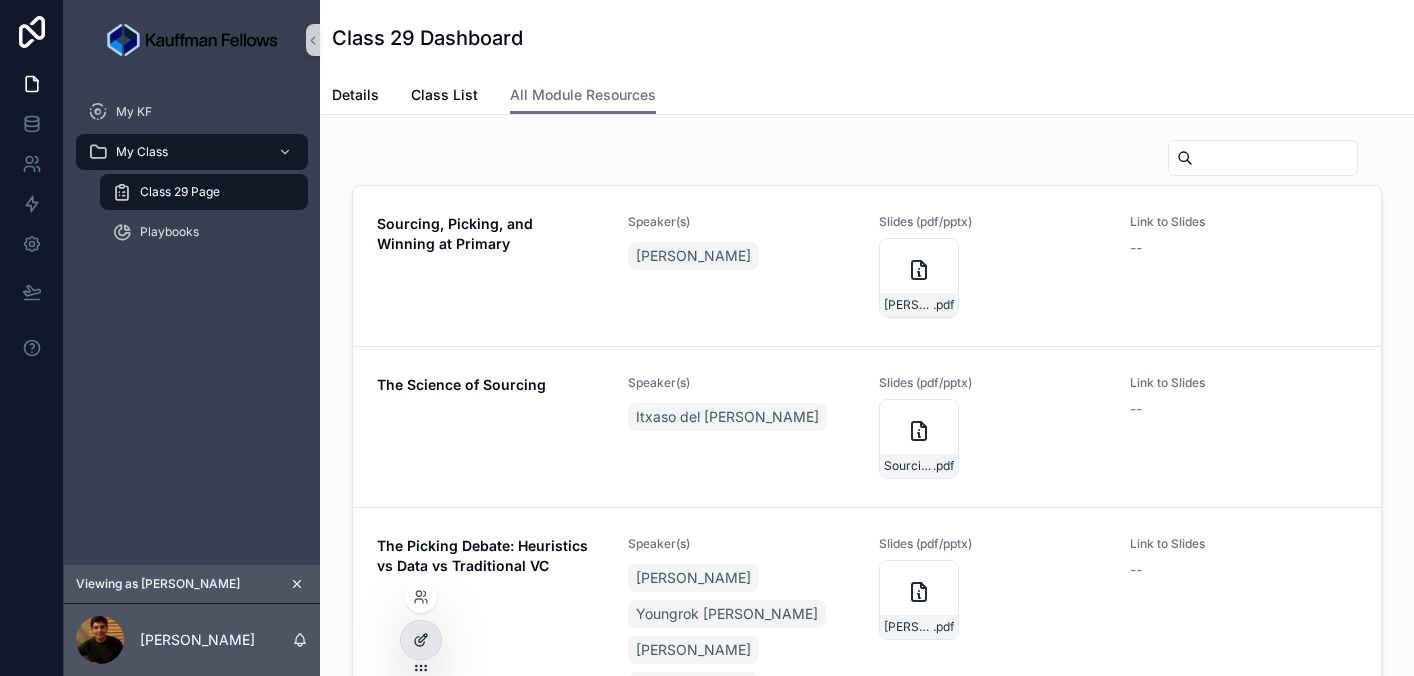 click at bounding box center (421, 640) 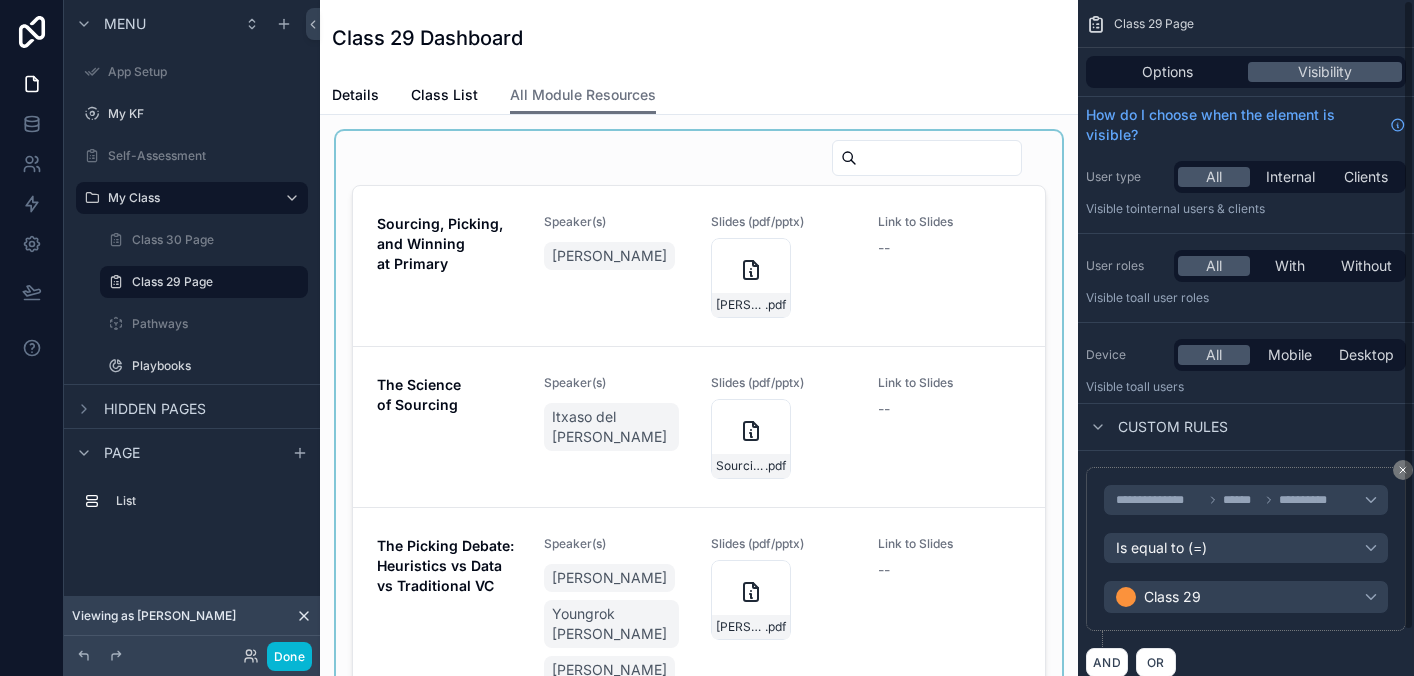 click at bounding box center (699, 419) 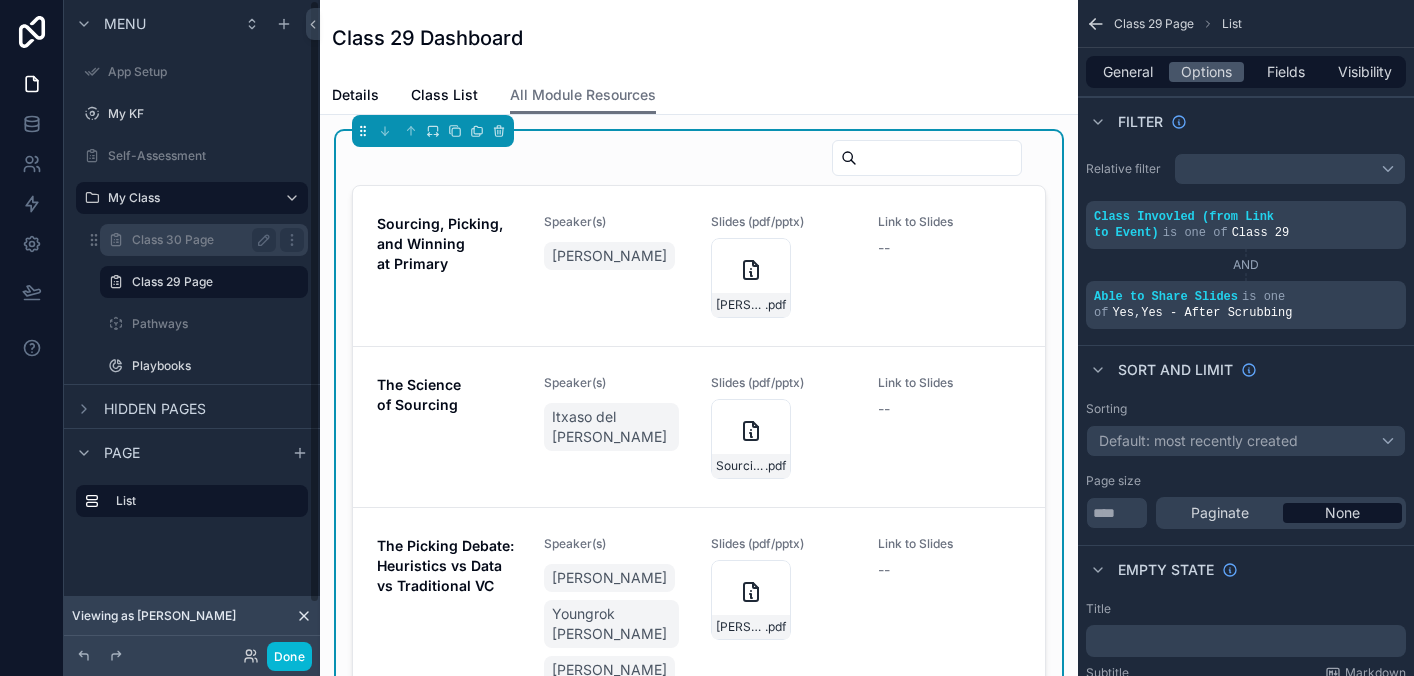 click on "Class 30 Page" at bounding box center [200, 240] 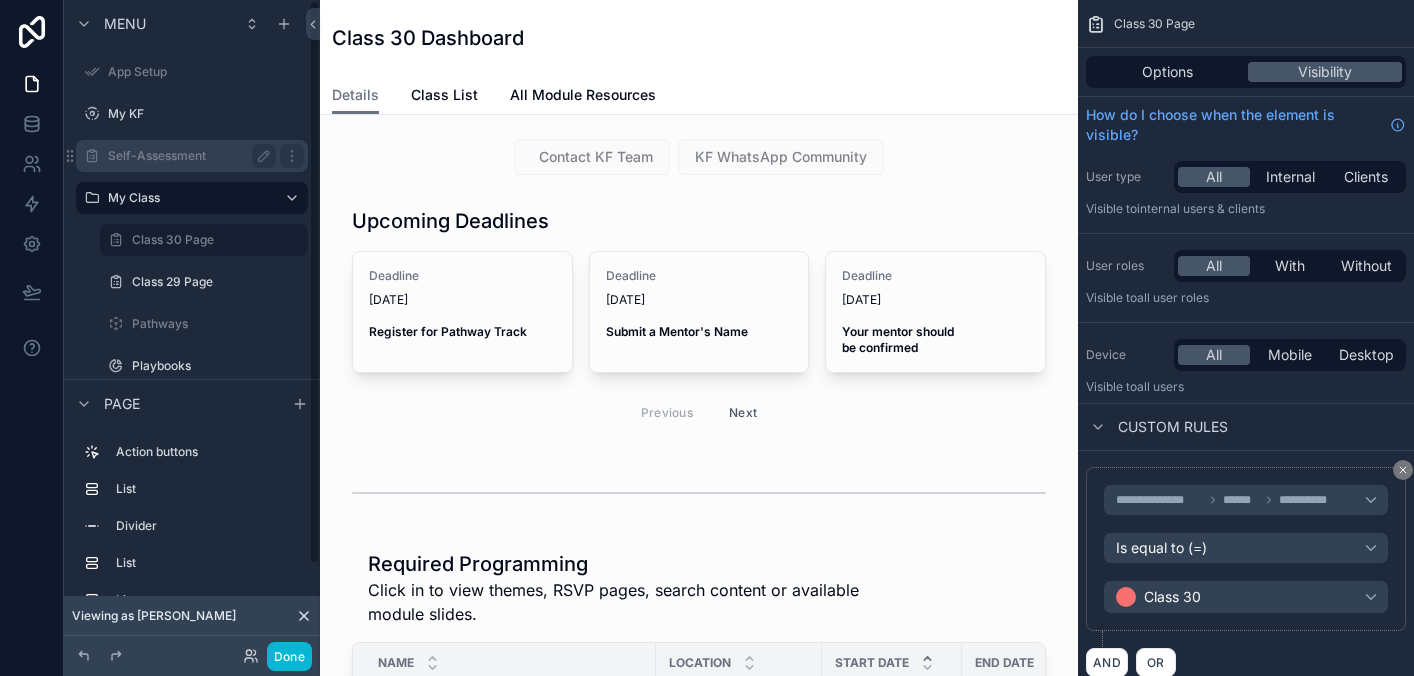 click on "Self-Assessment" at bounding box center (188, 156) 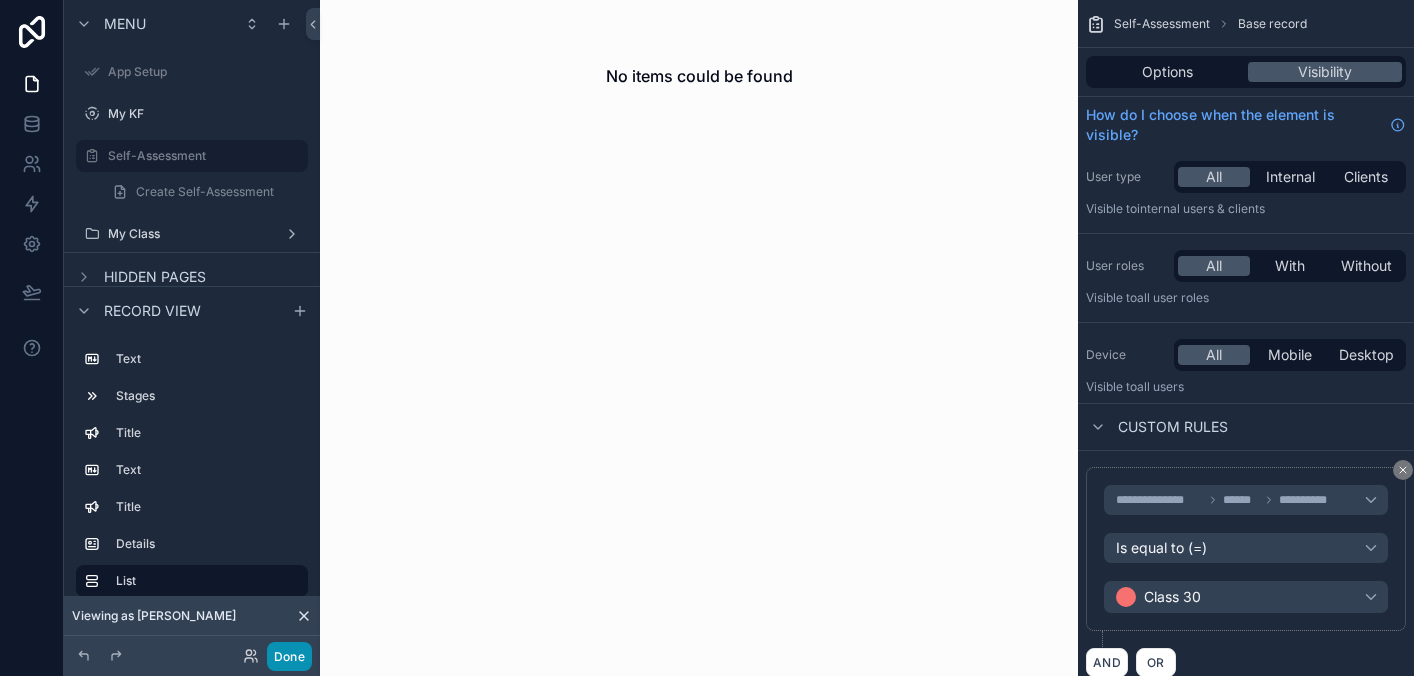 click on "Done" at bounding box center [289, 656] 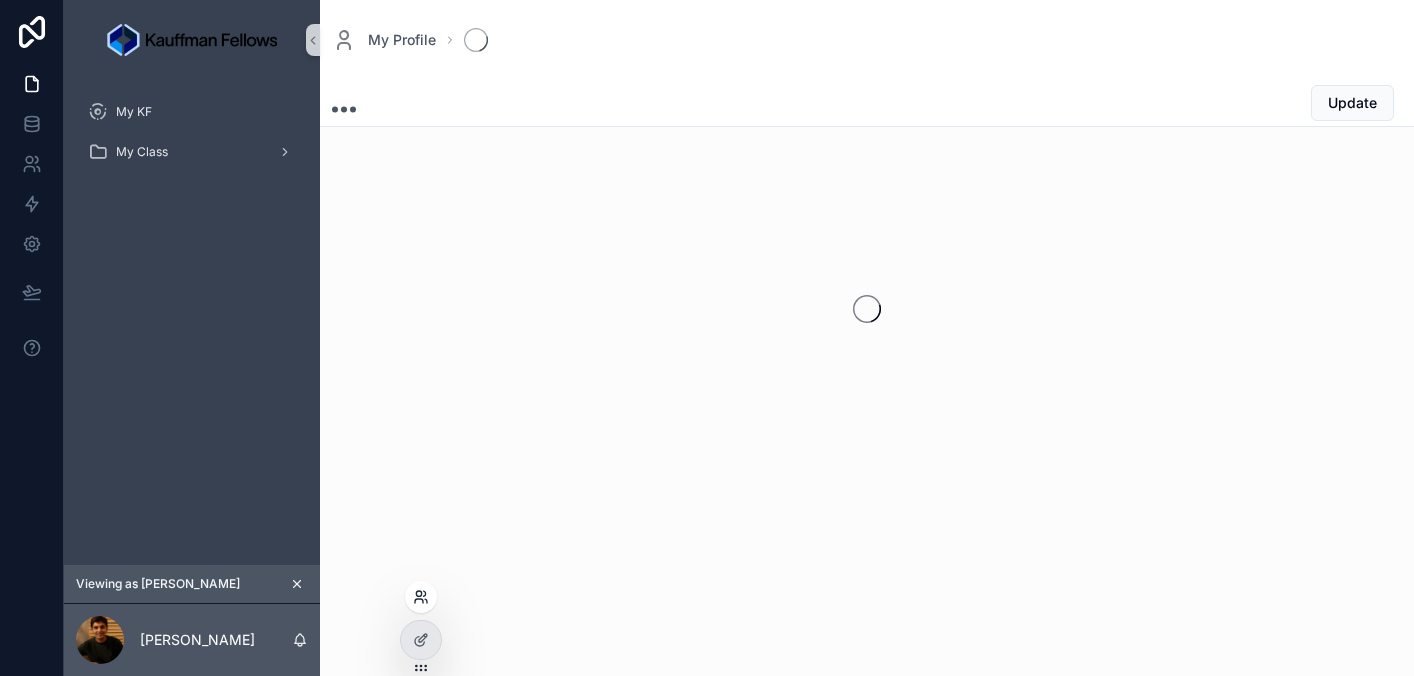click 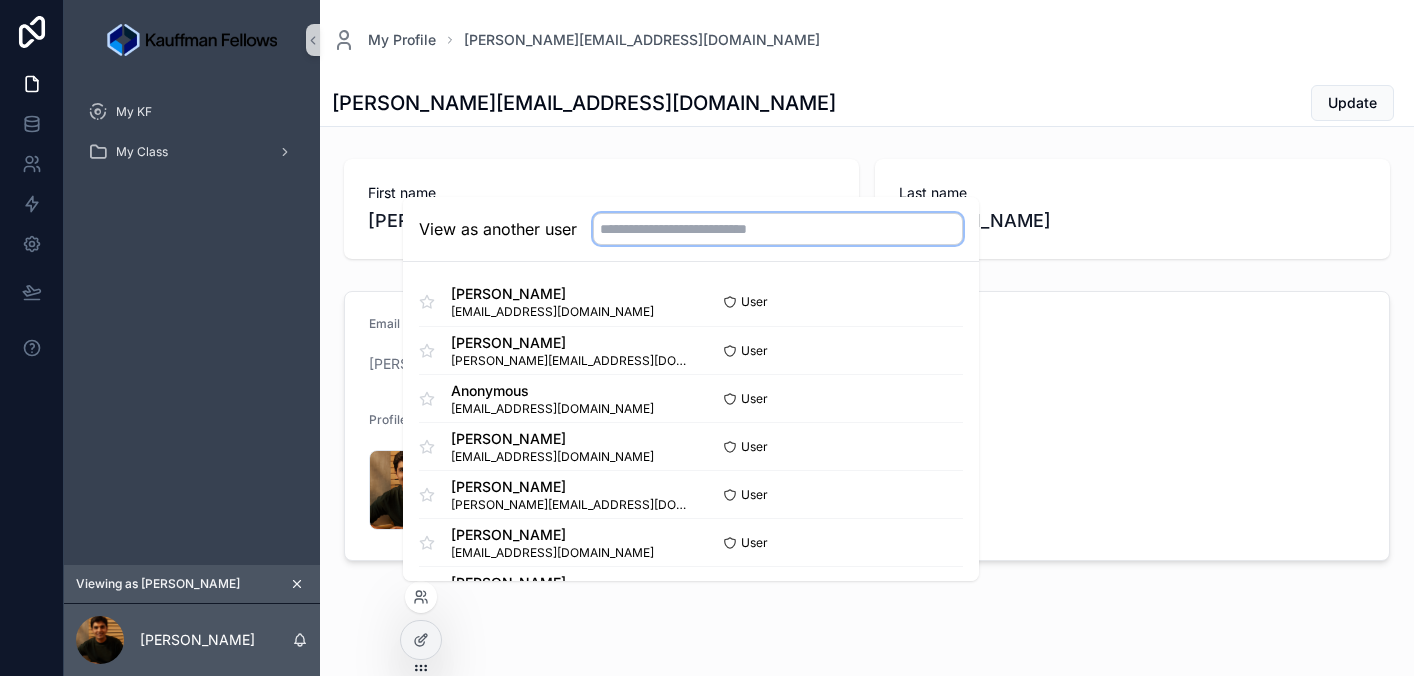 click at bounding box center (778, 229) 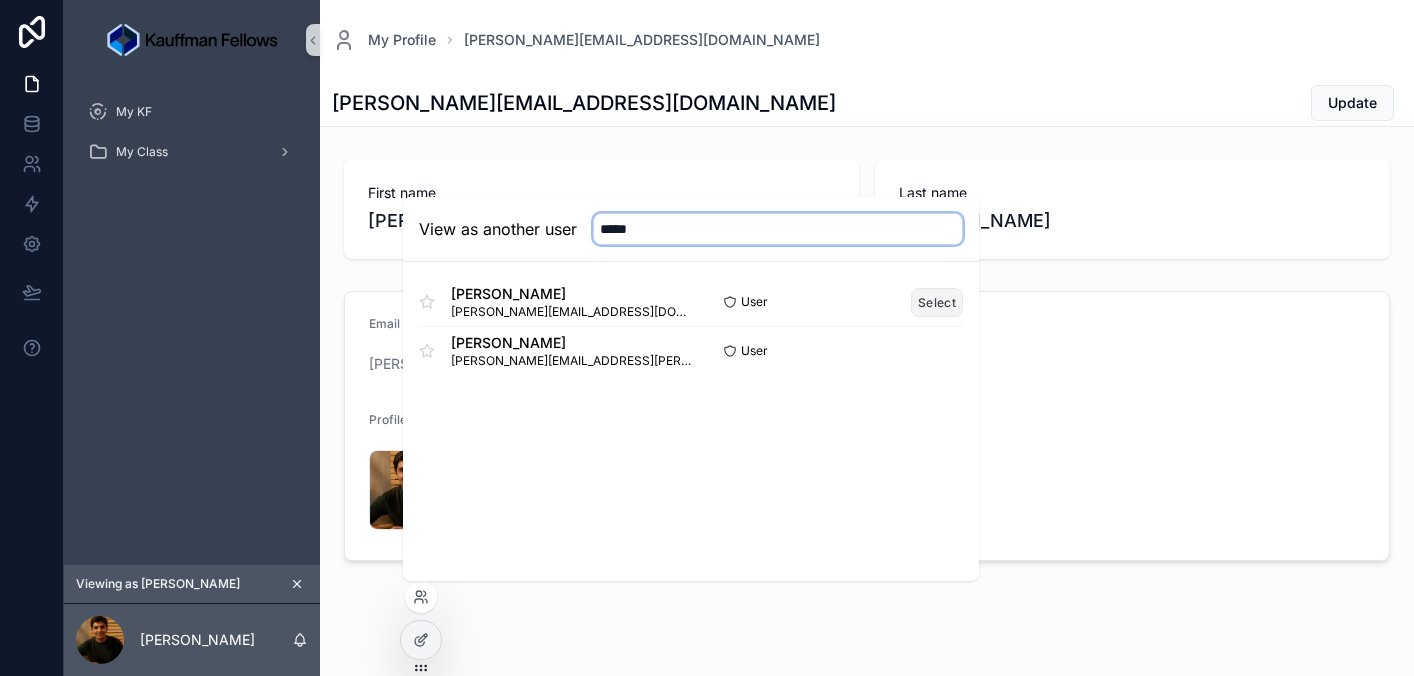 type on "*****" 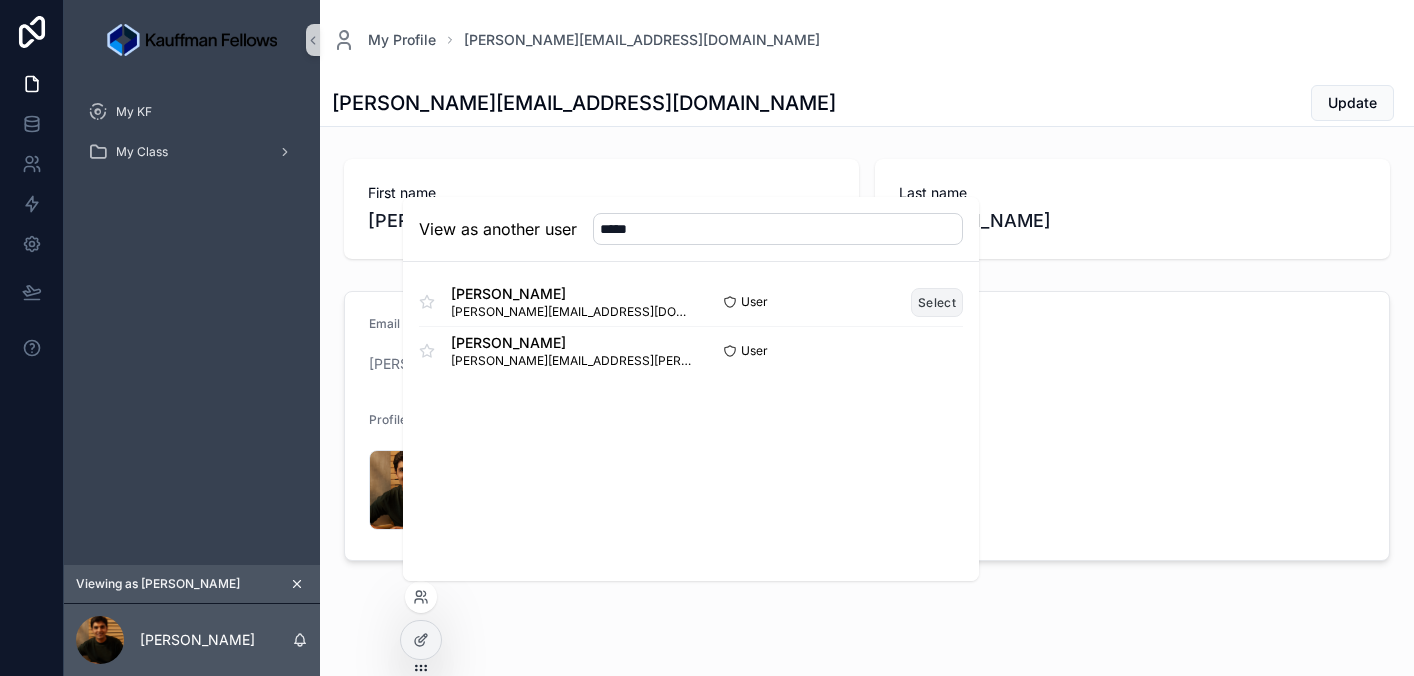 click on "Select" at bounding box center [937, 302] 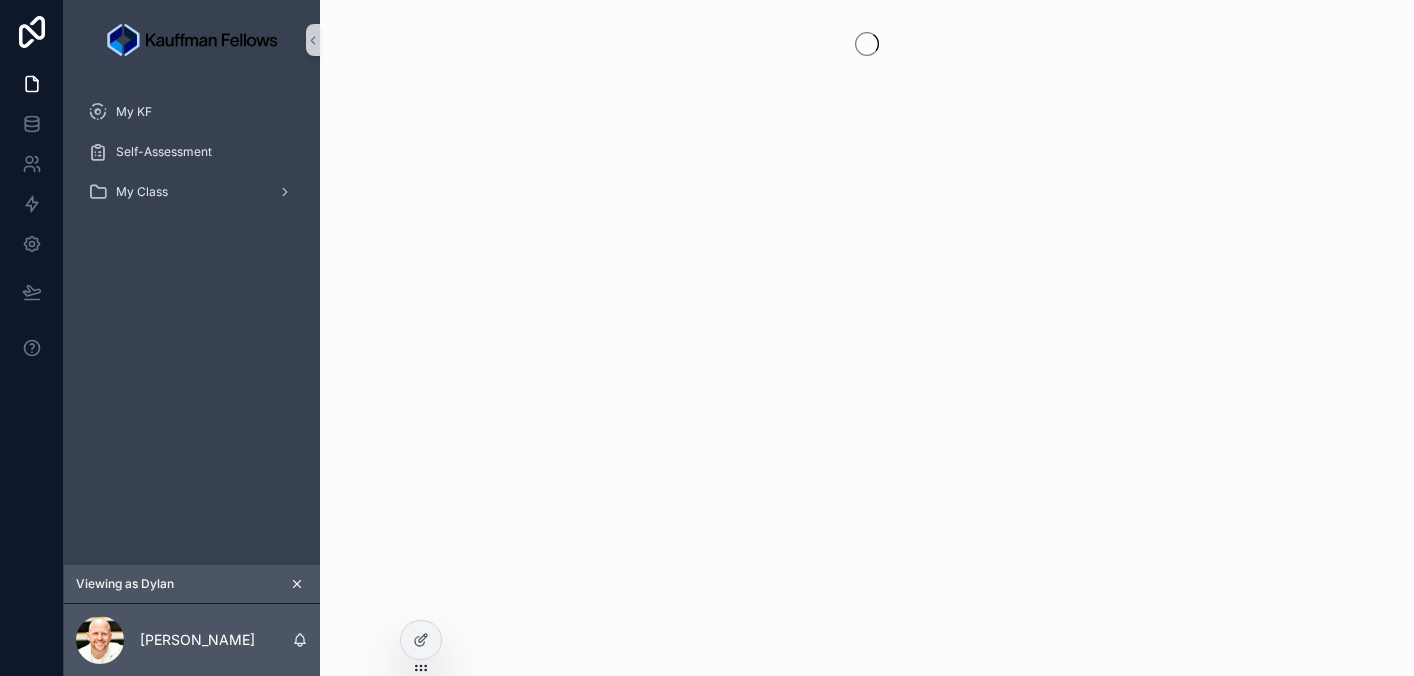 scroll, scrollTop: 0, scrollLeft: 0, axis: both 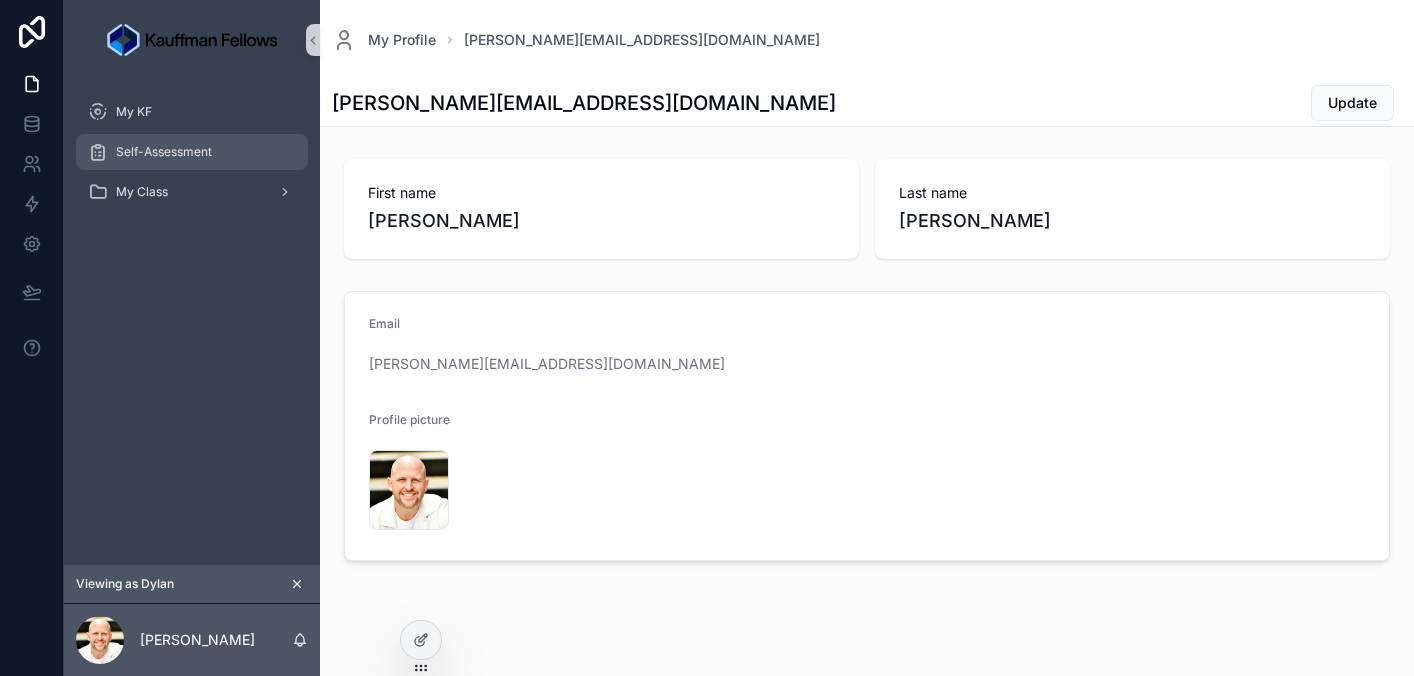 click on "Self-Assessment" at bounding box center [192, 152] 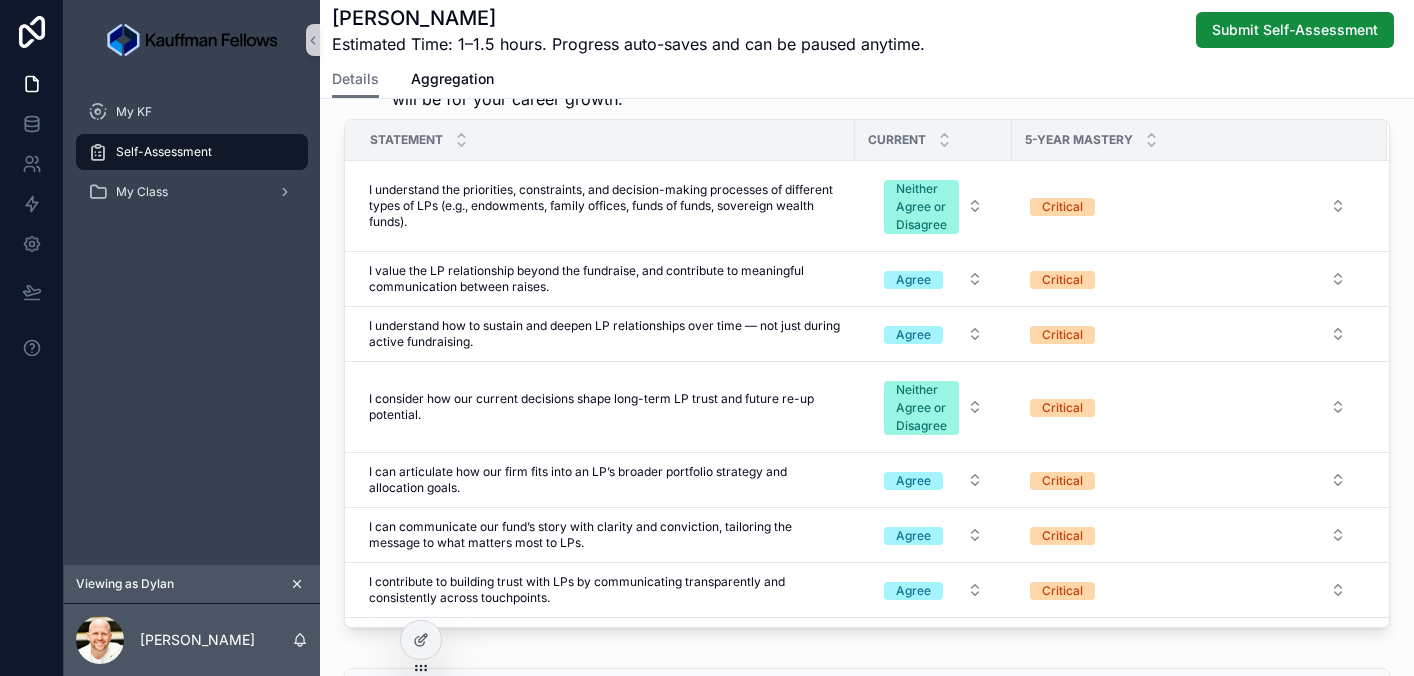 scroll, scrollTop: 1445, scrollLeft: 0, axis: vertical 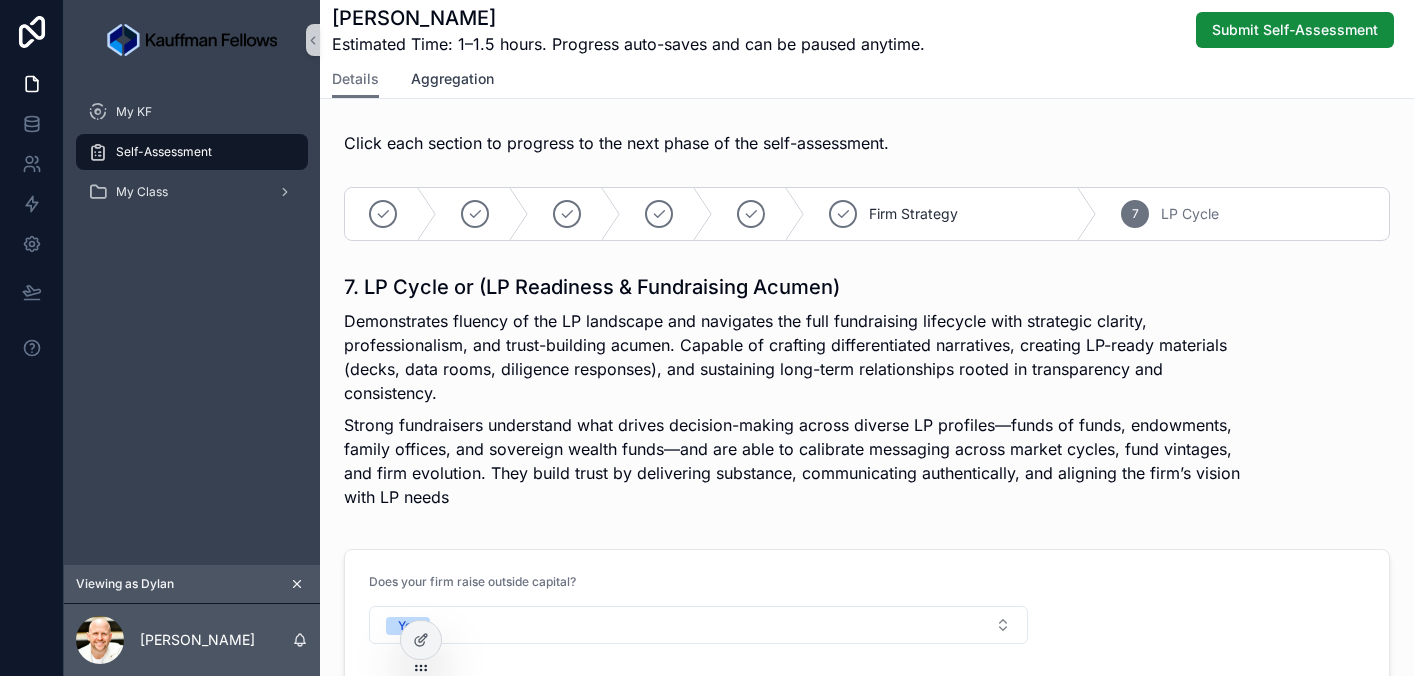 click on "Aggregation" at bounding box center [452, 79] 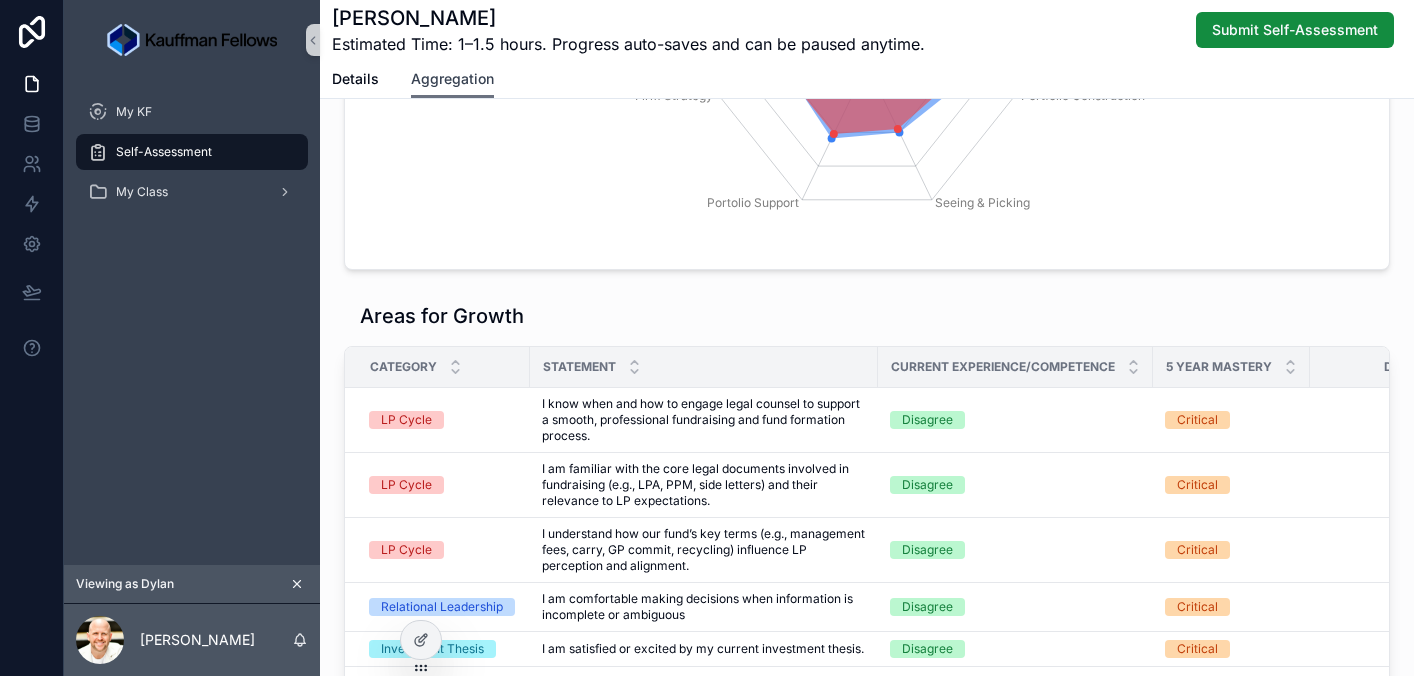 scroll, scrollTop: 437, scrollLeft: 0, axis: vertical 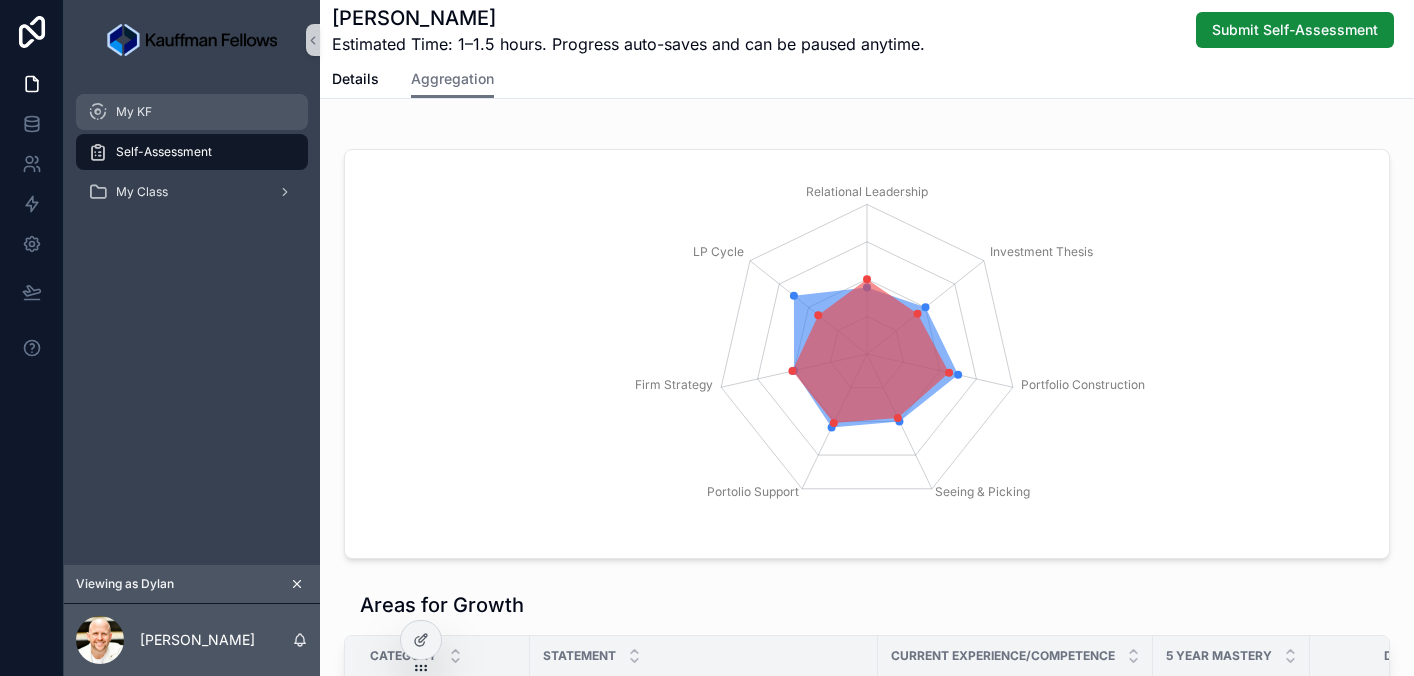 click on "My KF" at bounding box center (192, 112) 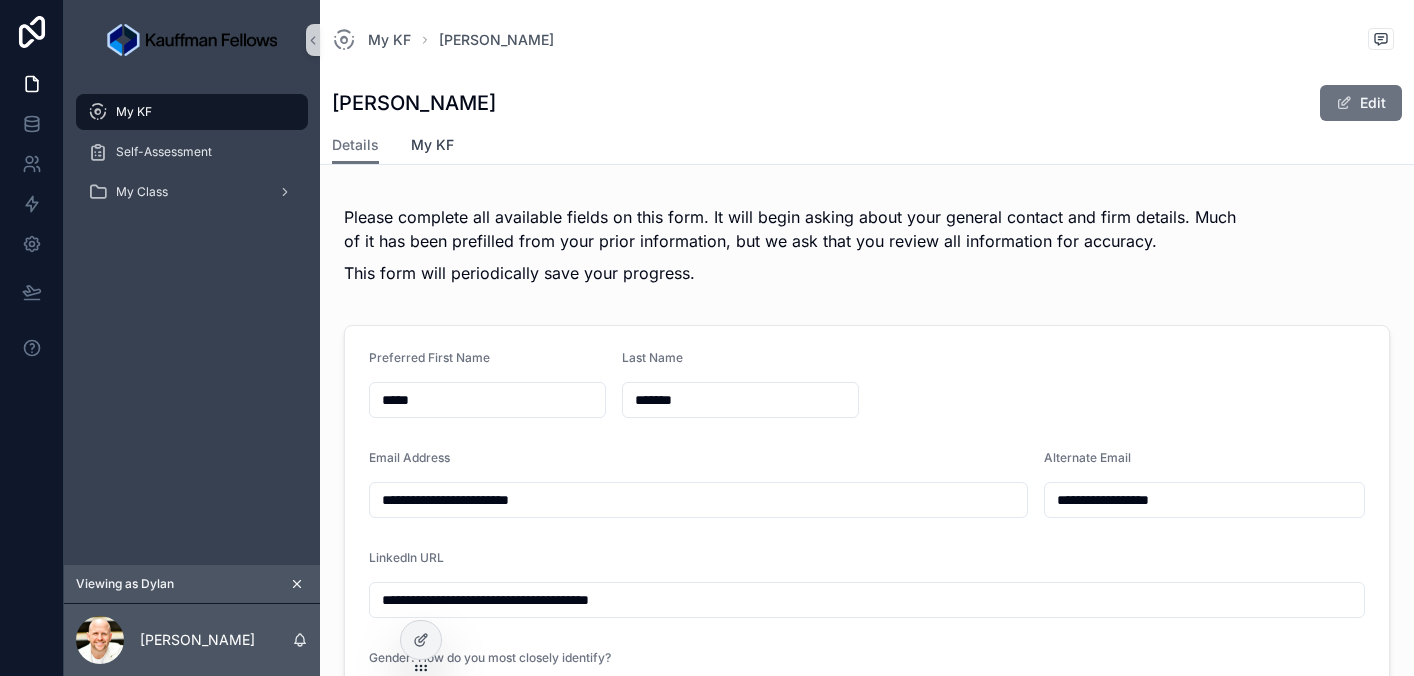 click on "My KF" at bounding box center [432, 145] 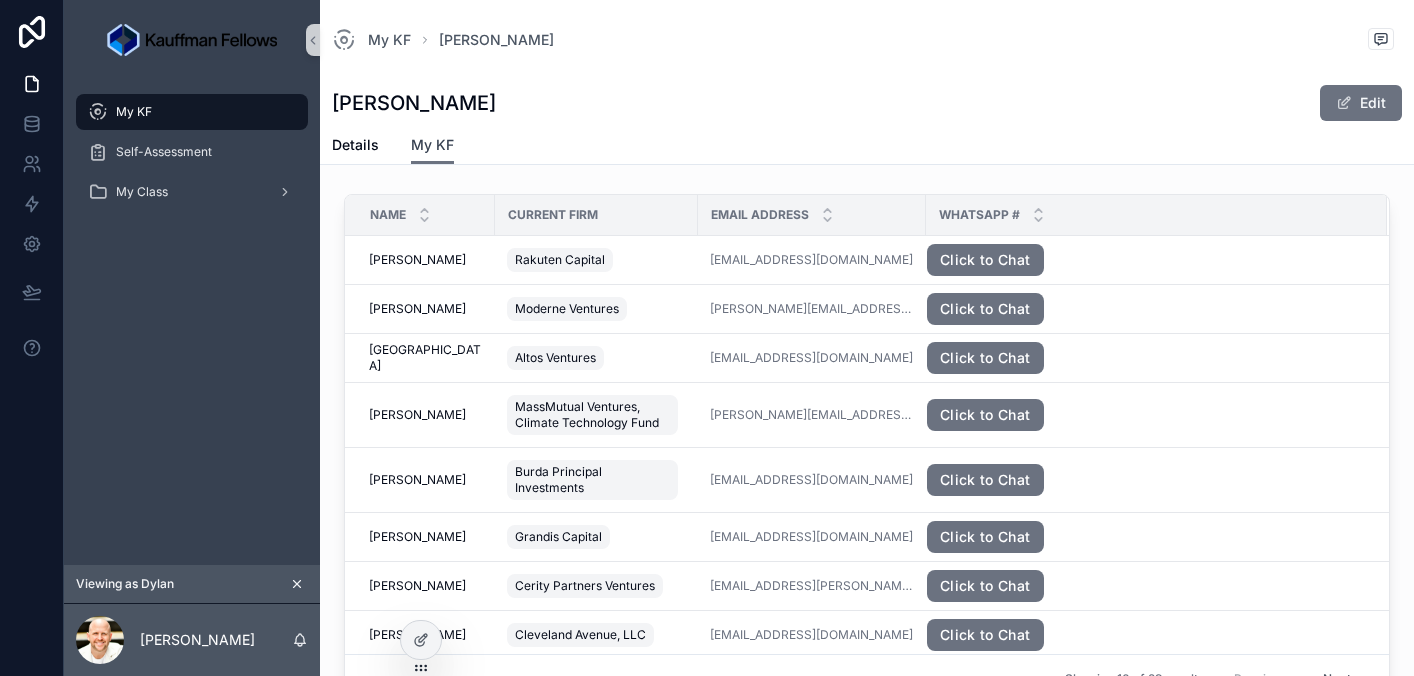 scroll, scrollTop: 953, scrollLeft: 0, axis: vertical 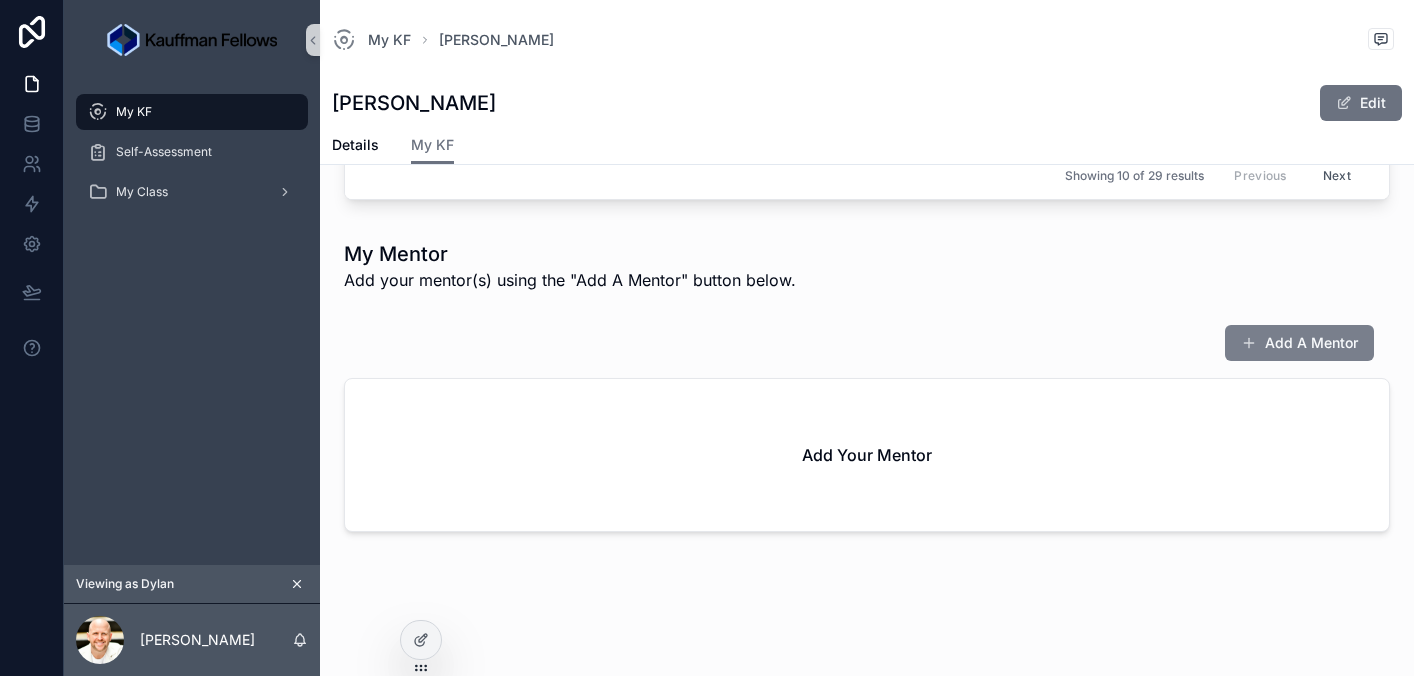 click on "Add A Mentor" at bounding box center [1299, 343] 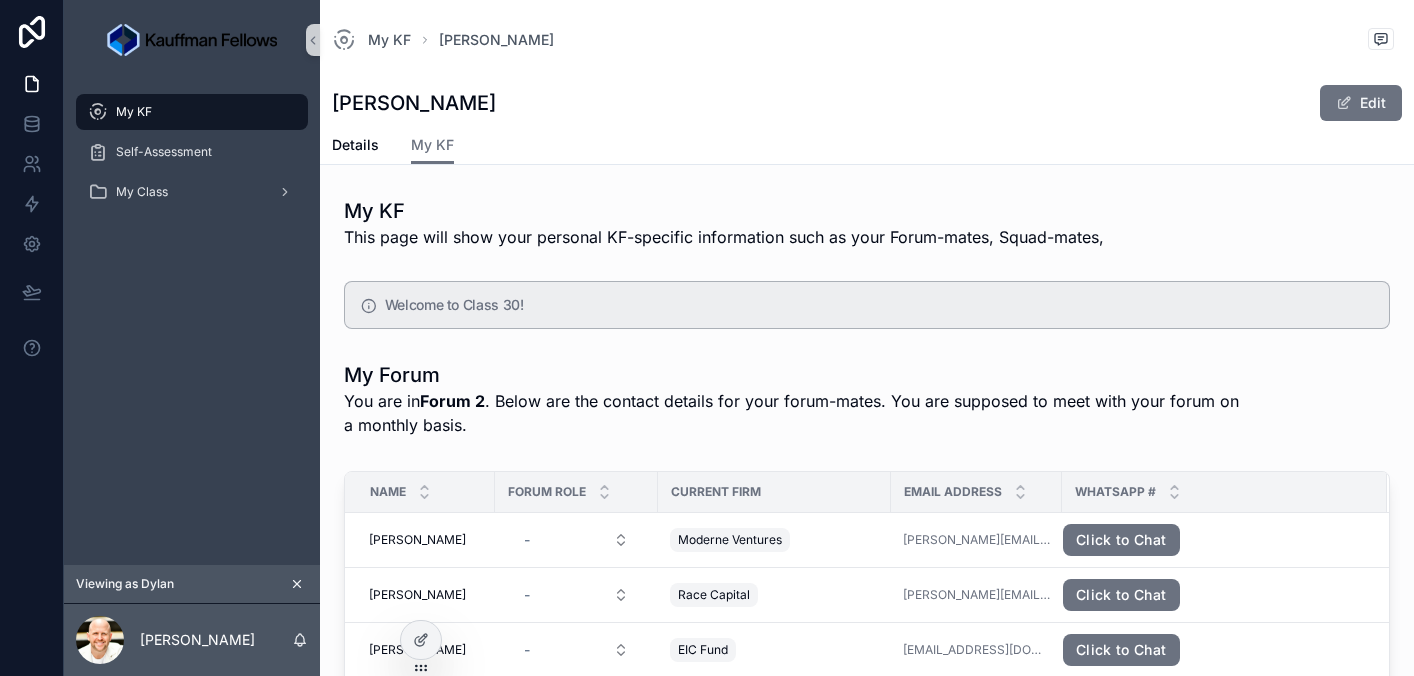 click 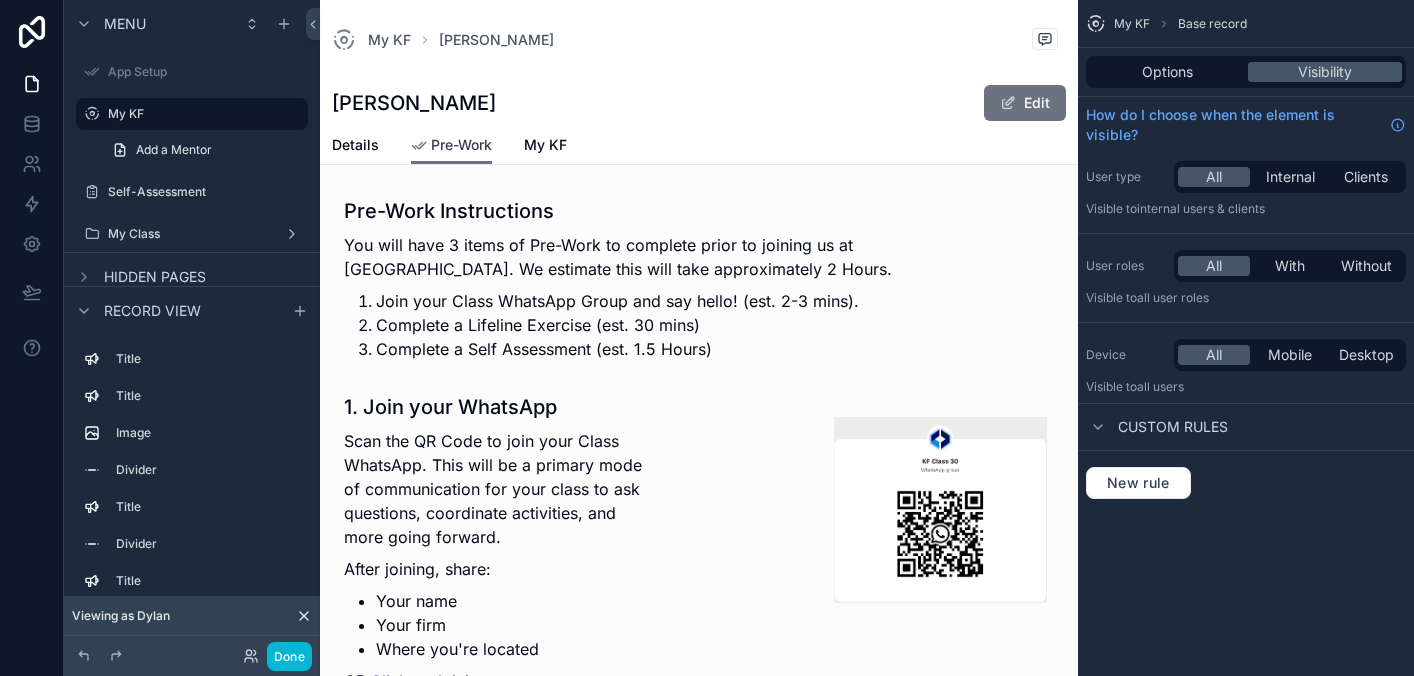 click on "Pre-Work" at bounding box center [451, 145] 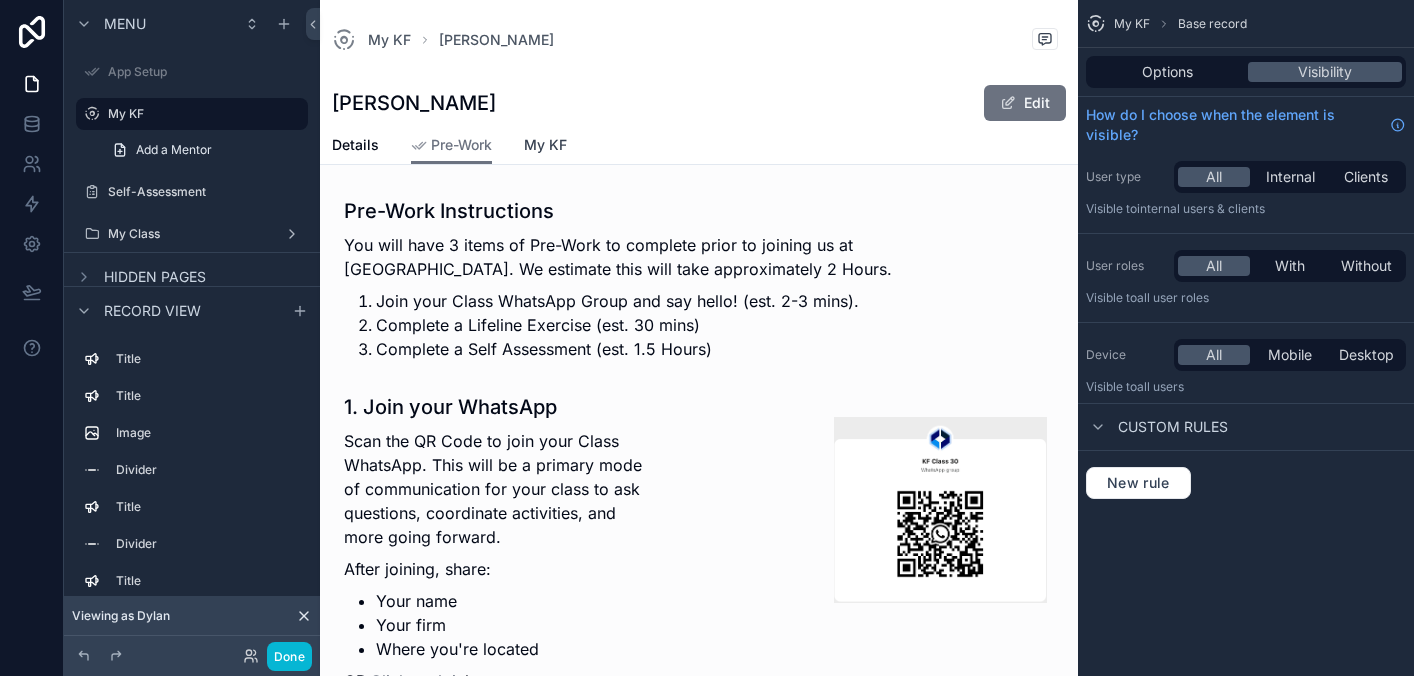click on "My KF" at bounding box center (545, 145) 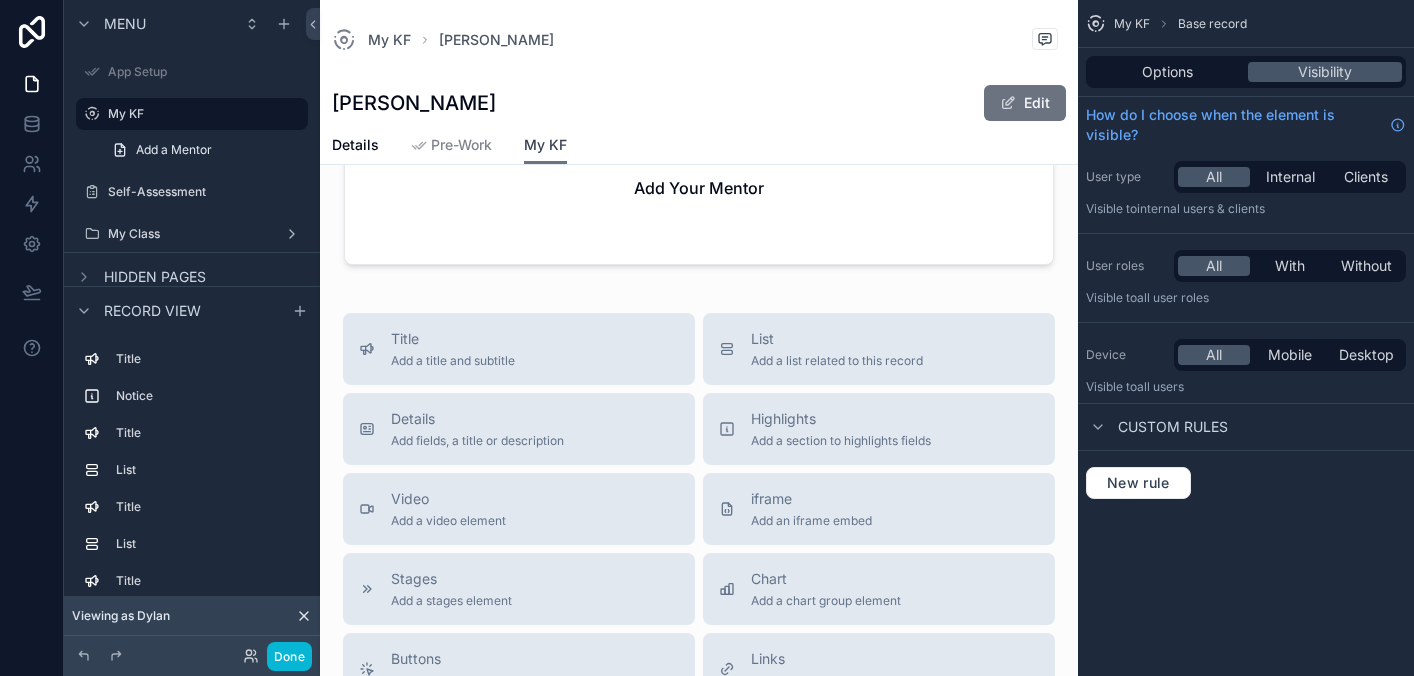 scroll, scrollTop: 1681, scrollLeft: 0, axis: vertical 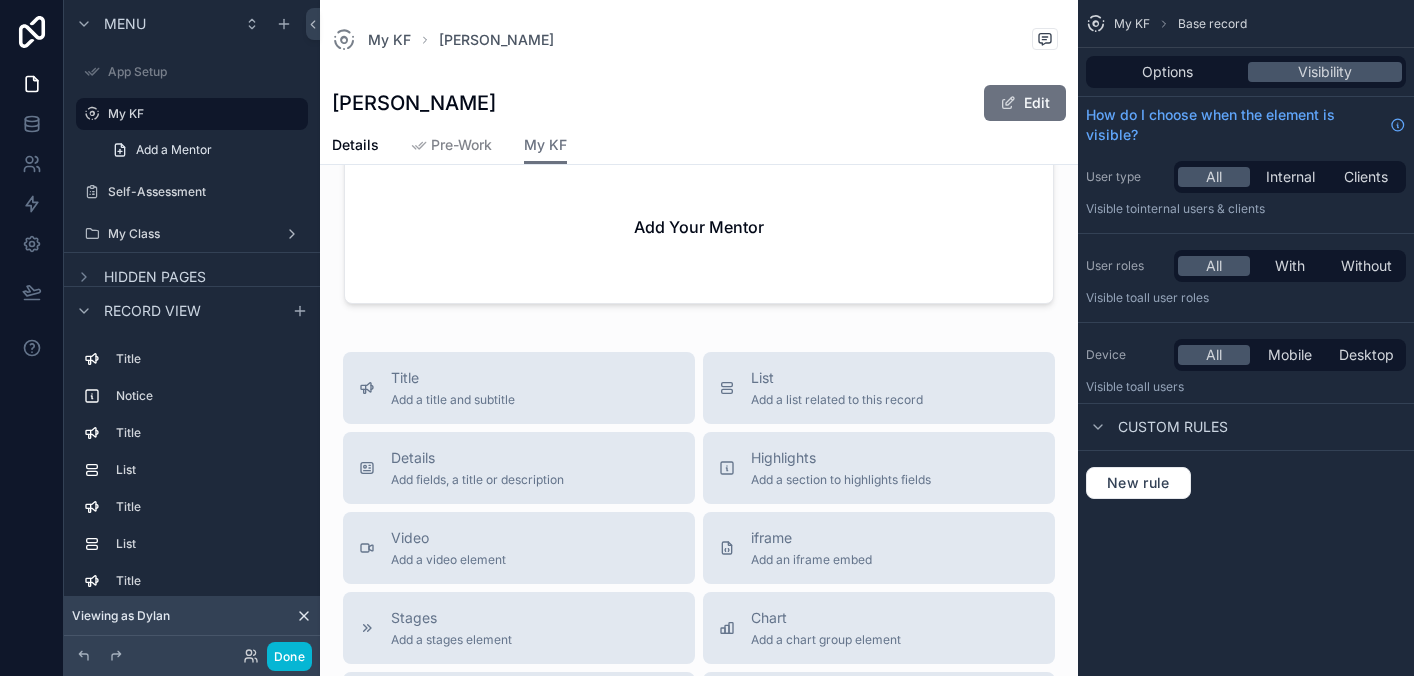 click at bounding box center [699, 38] 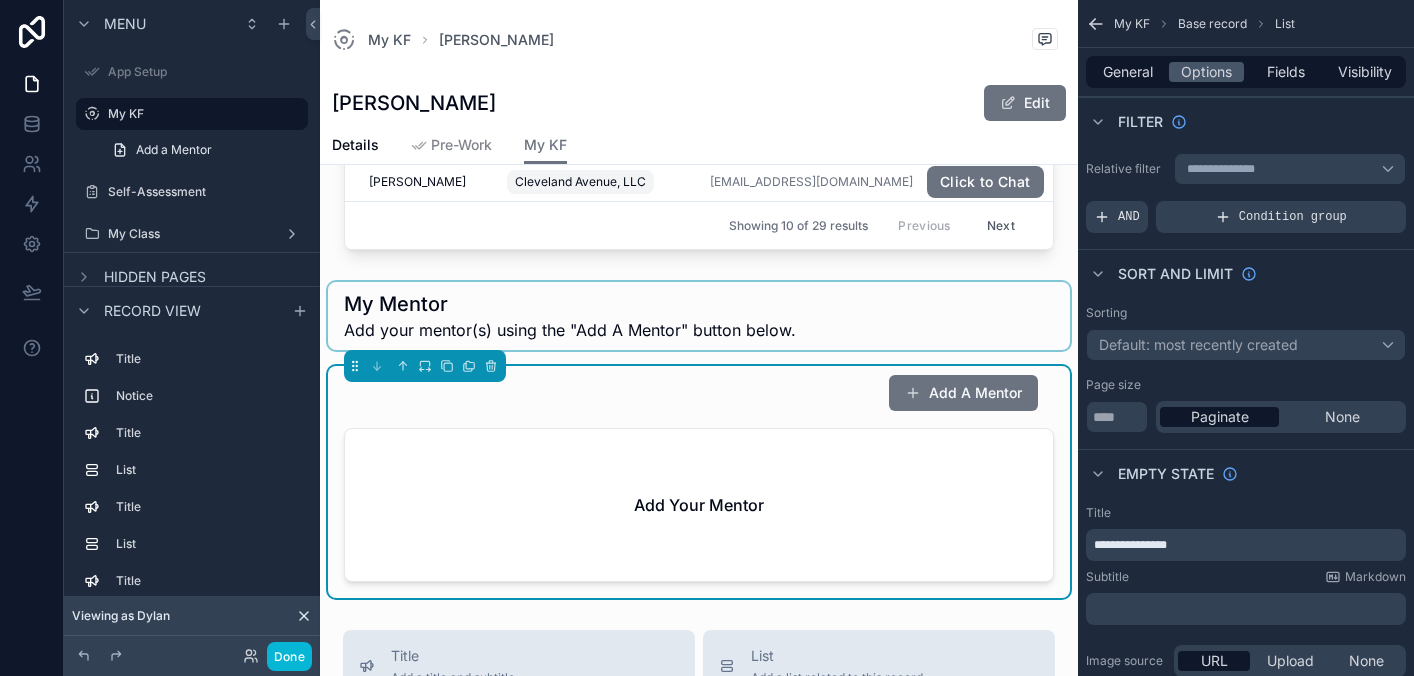 click at bounding box center [699, 316] 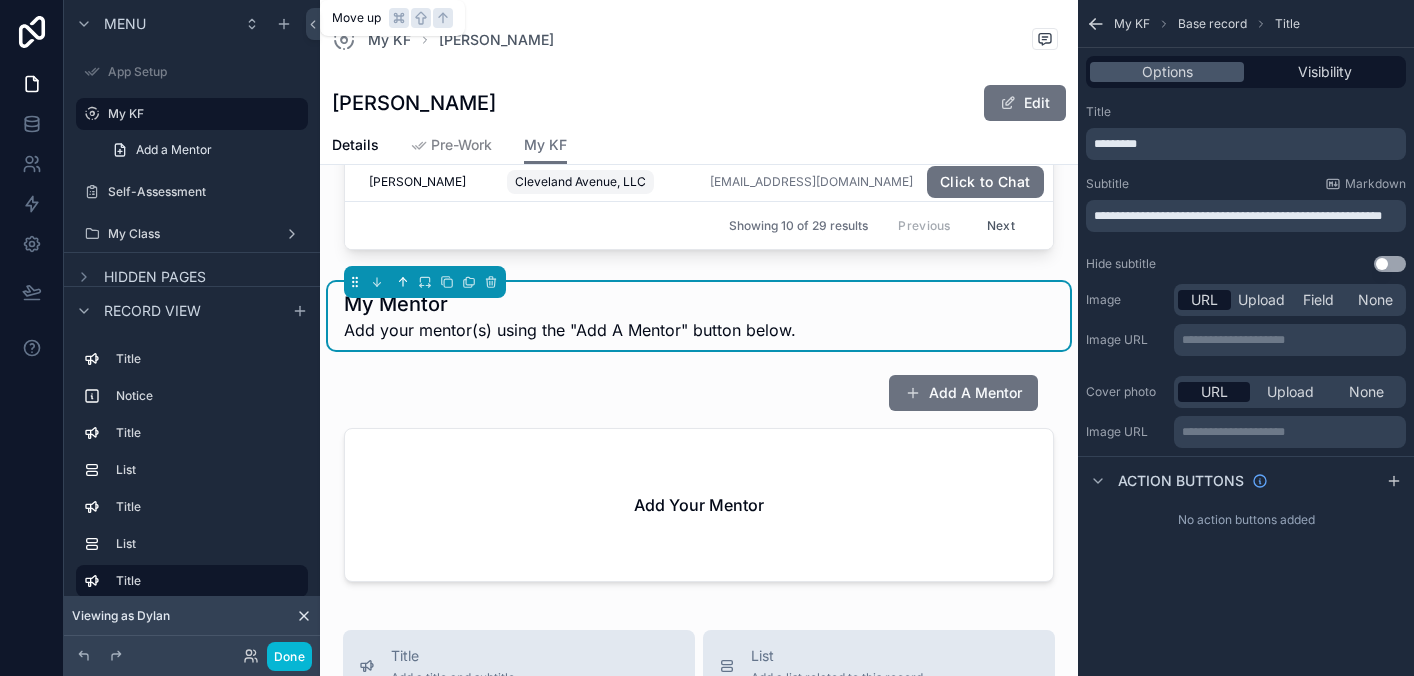 click 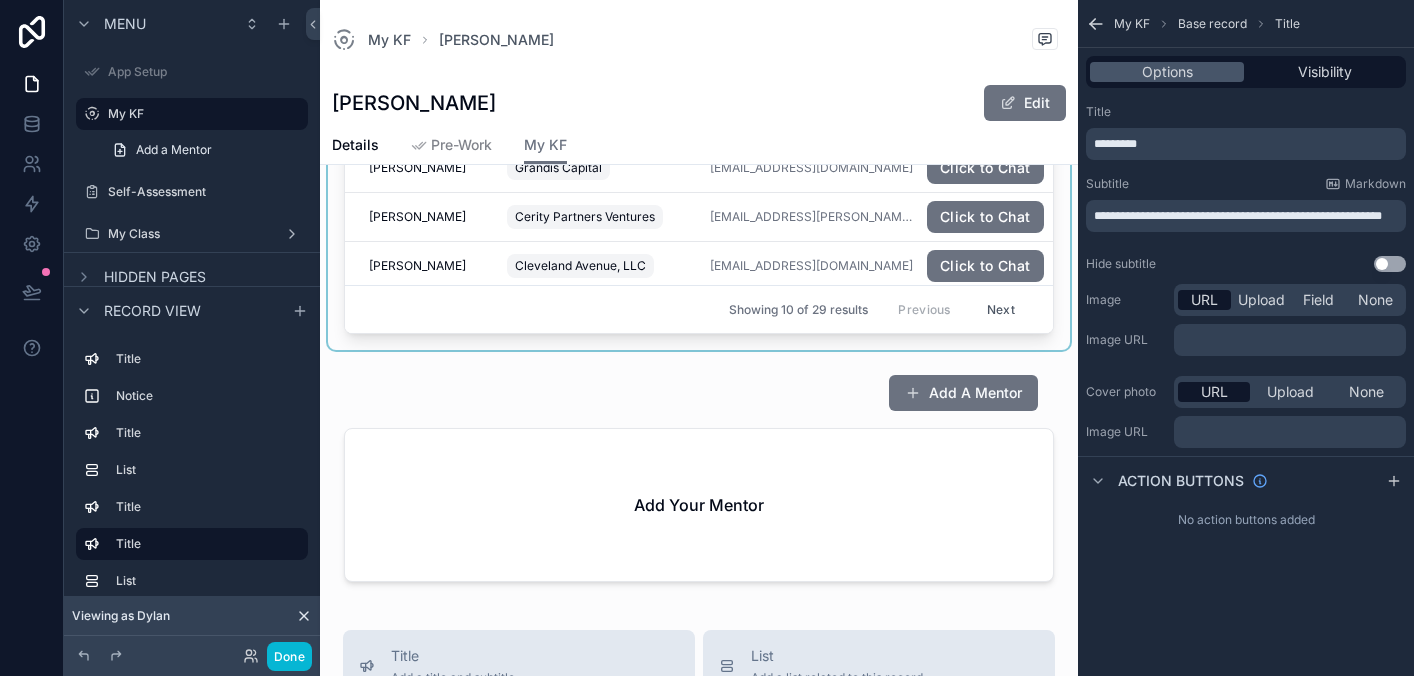 click at bounding box center (699, 482) 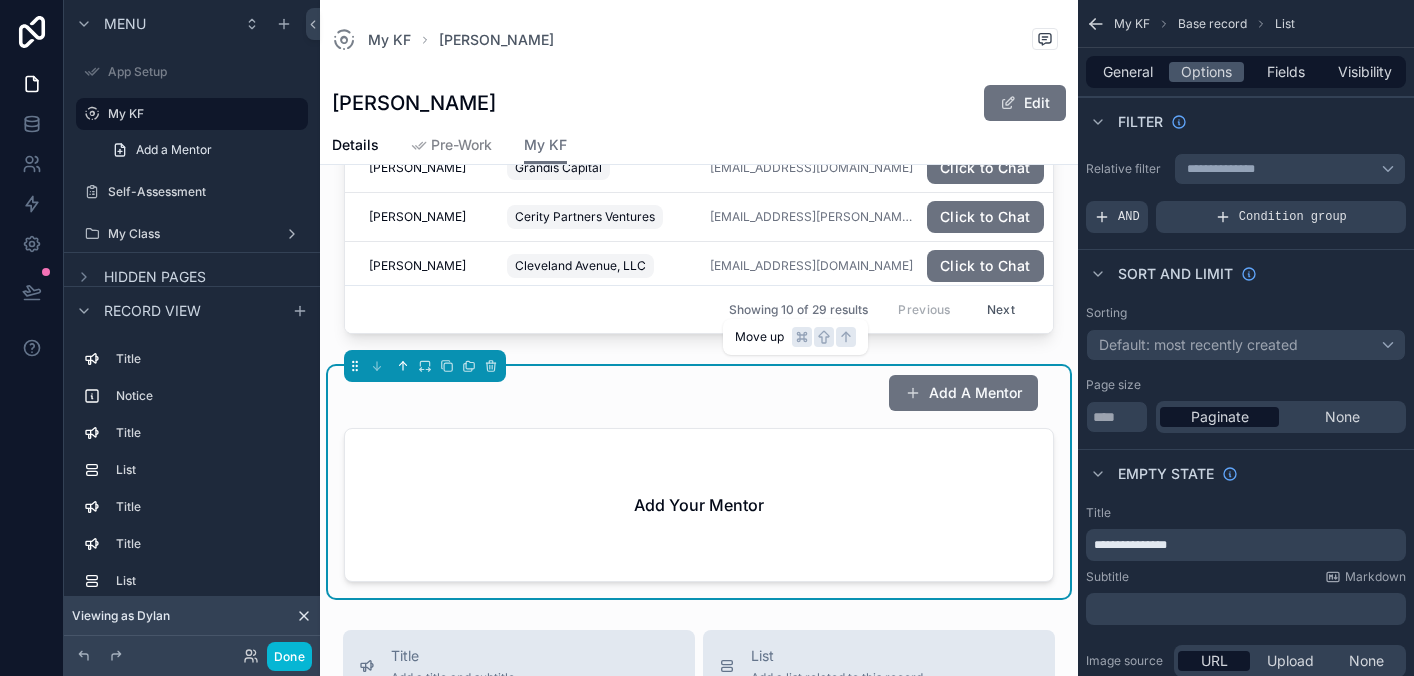 click 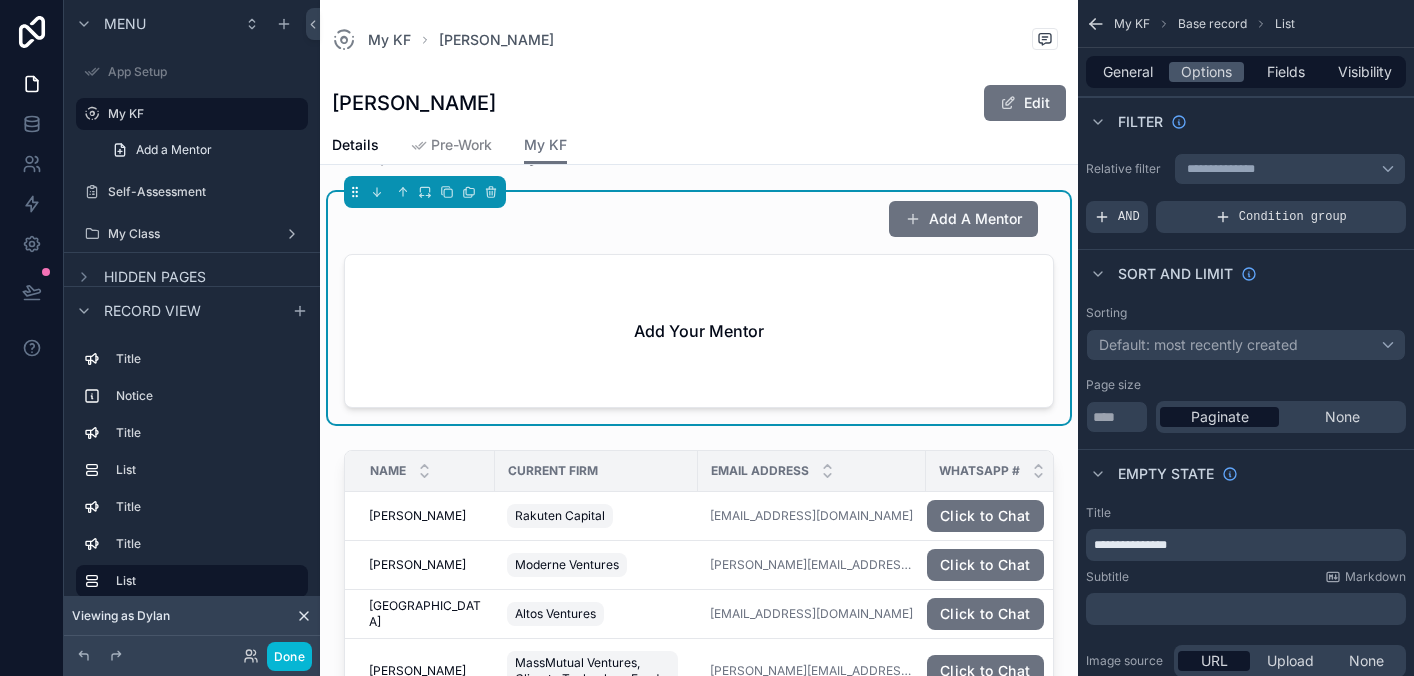 scroll, scrollTop: 723, scrollLeft: 0, axis: vertical 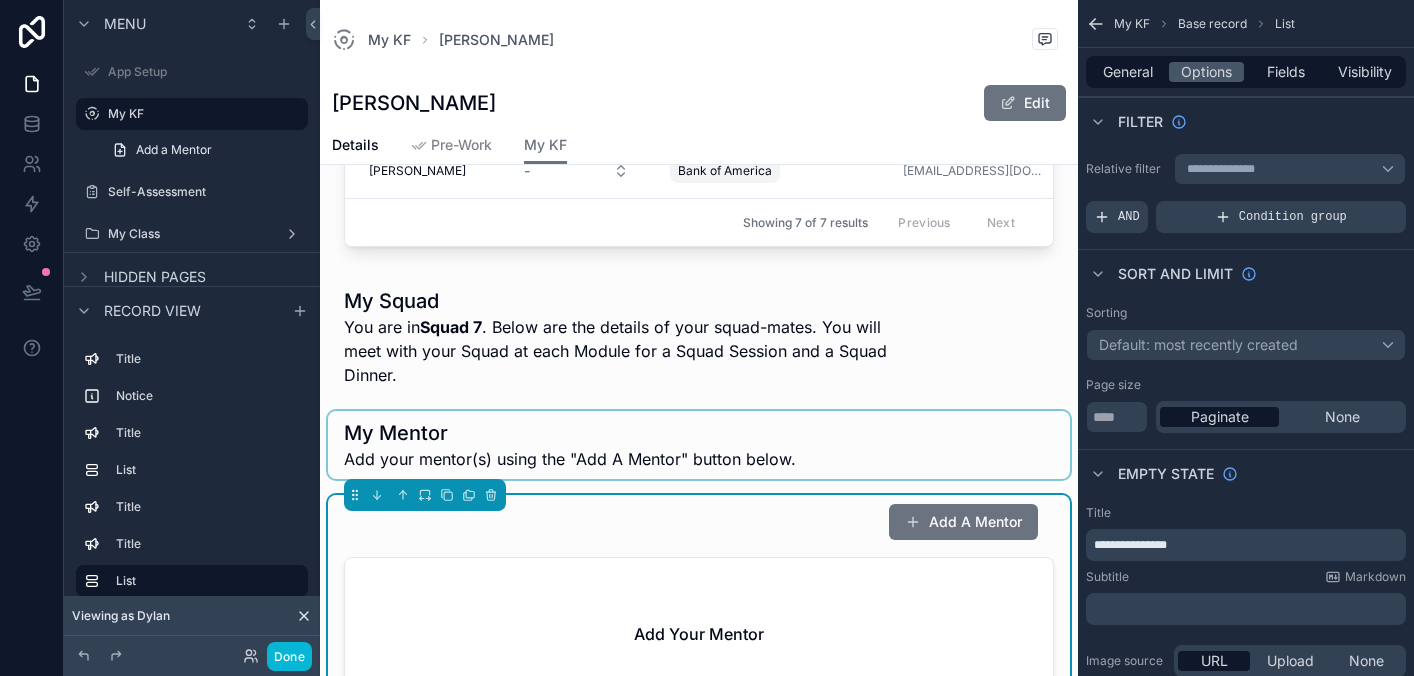 click at bounding box center (699, 445) 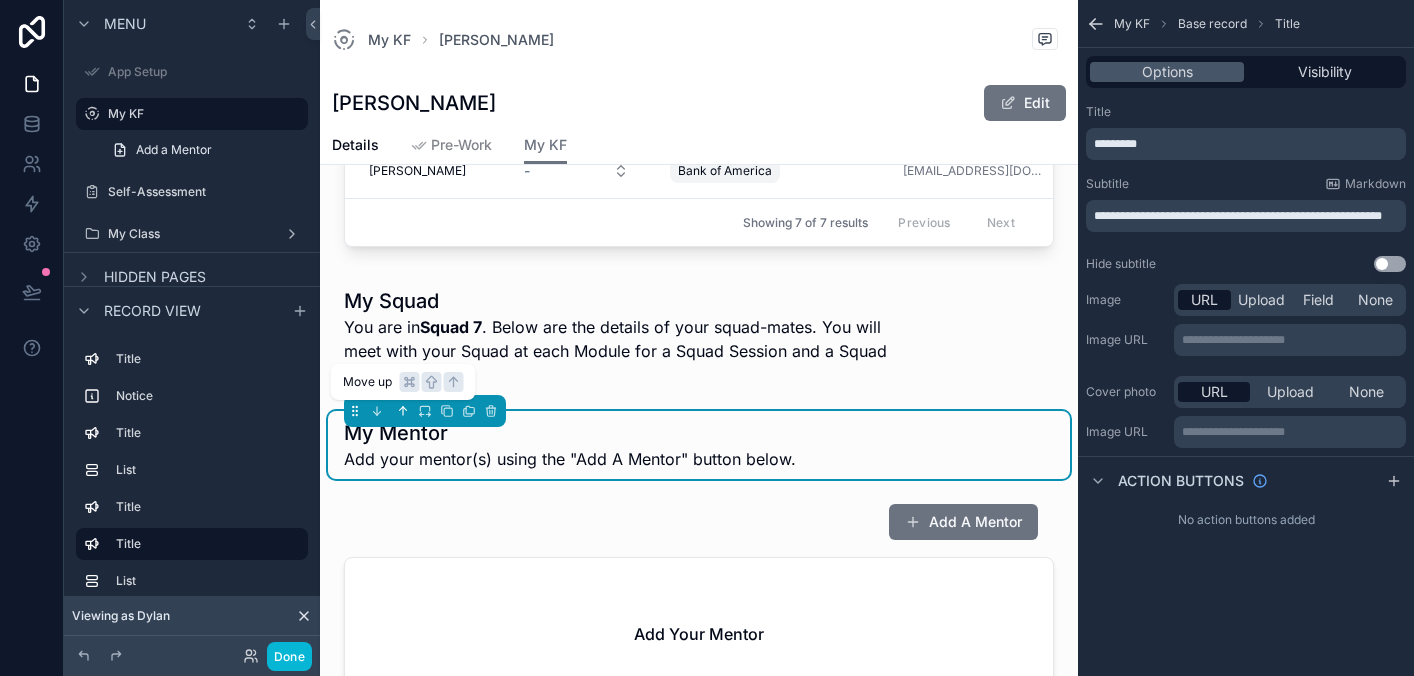 click 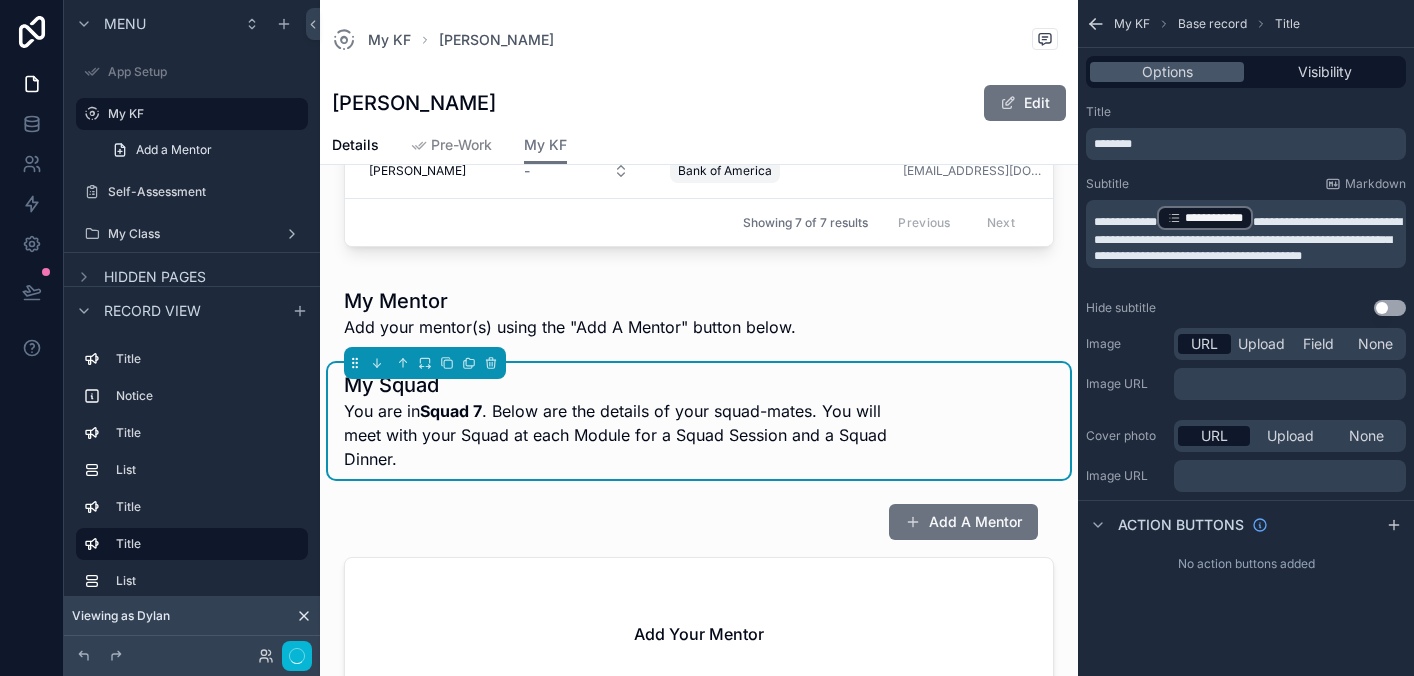 click on "You are in  Squad 7 . Below are the details of your squad-mates. You will meet with your Squad at each Module for a Squad Session and a Squad Dinner." at bounding box center [624, 435] 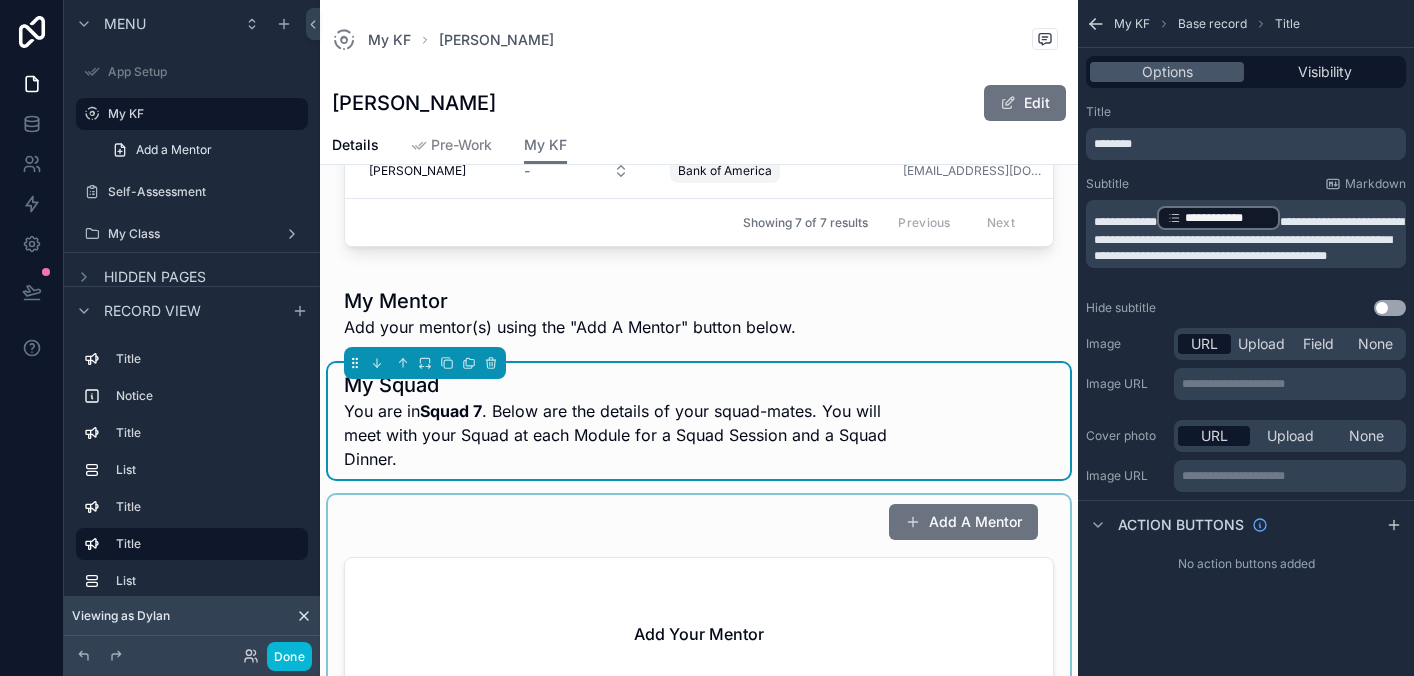 click at bounding box center (699, 611) 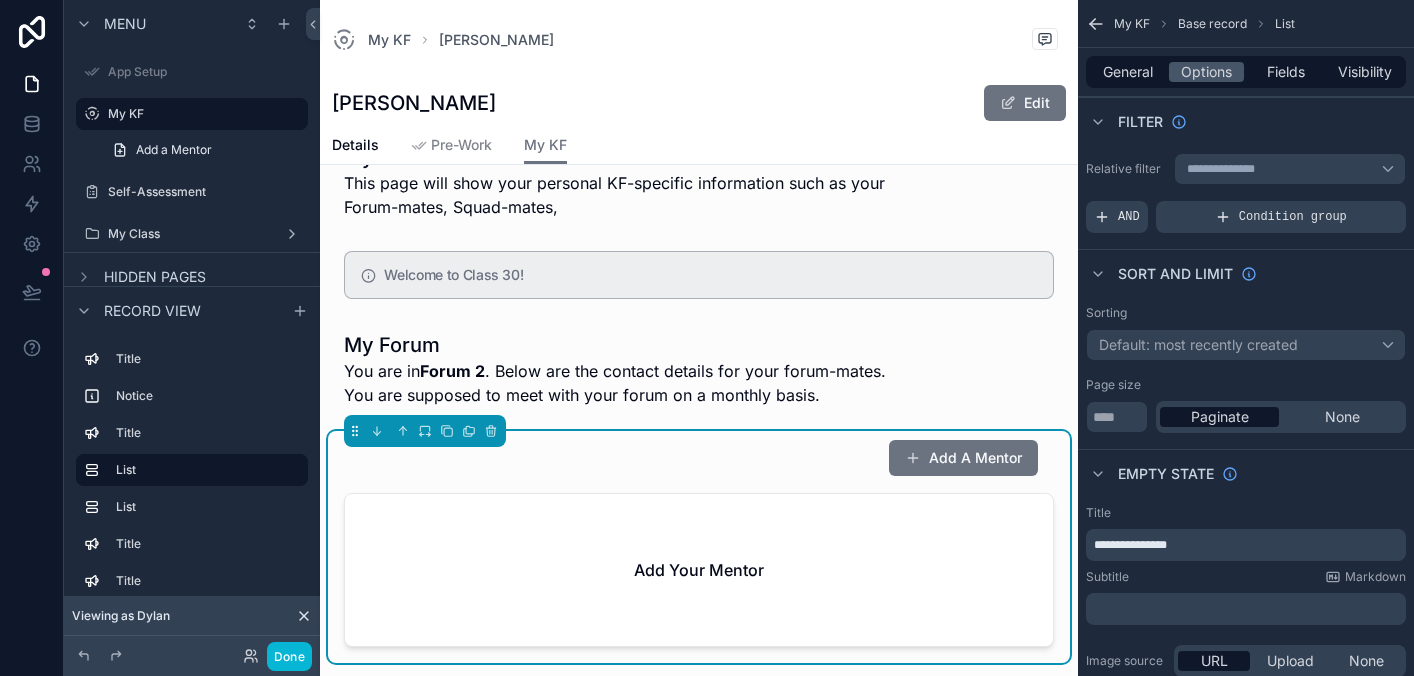 scroll, scrollTop: 56, scrollLeft: 0, axis: vertical 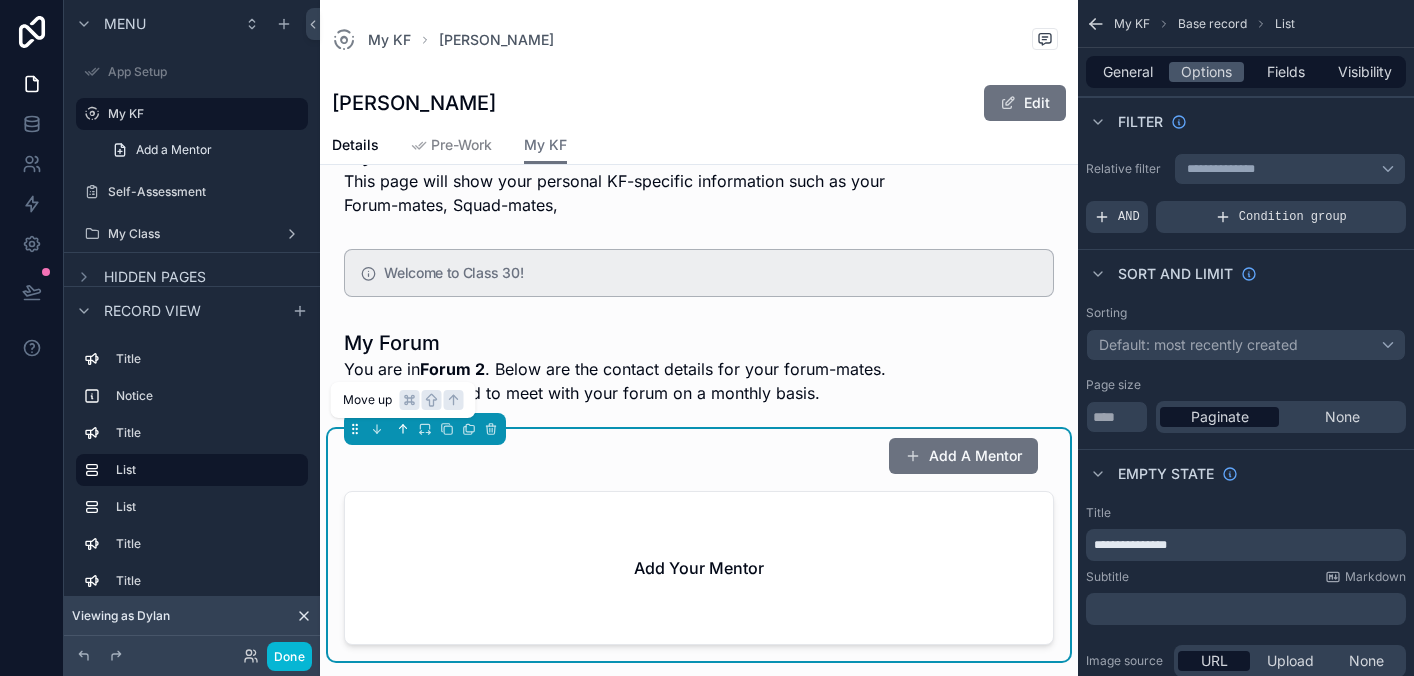 click 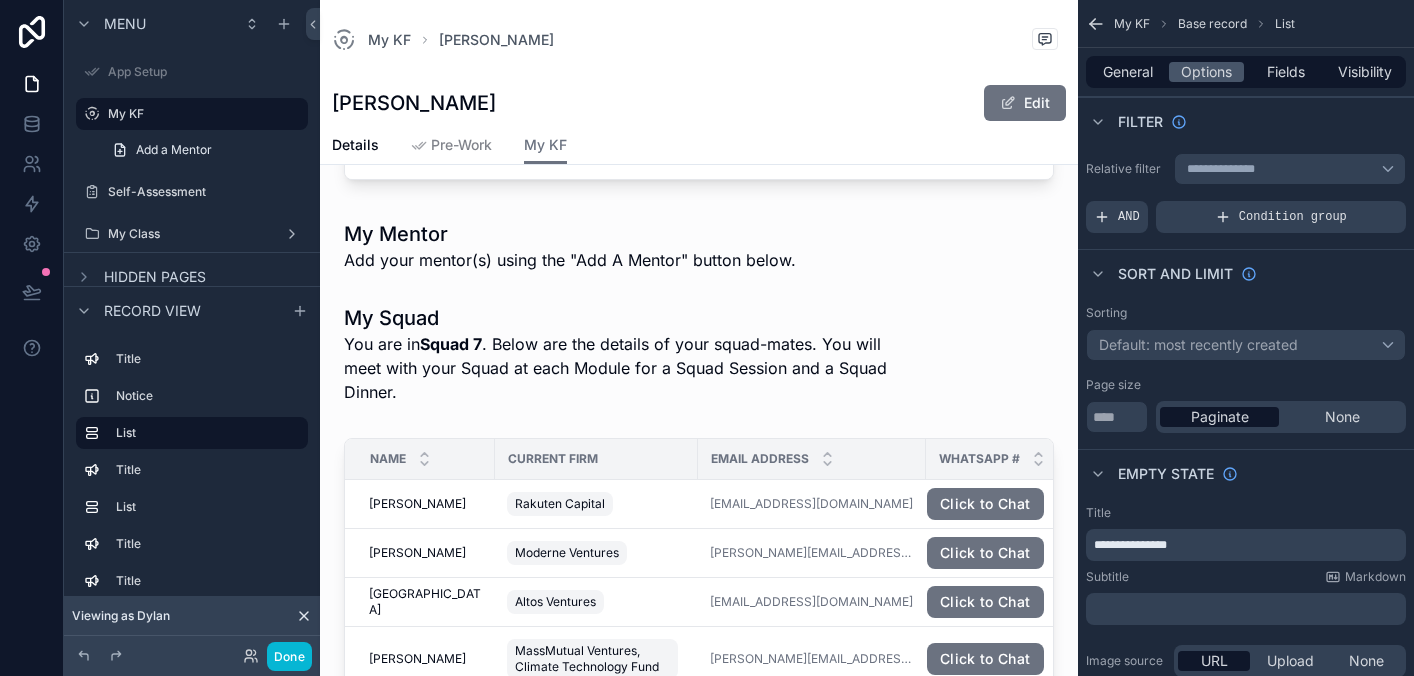 scroll, scrollTop: 1010, scrollLeft: 0, axis: vertical 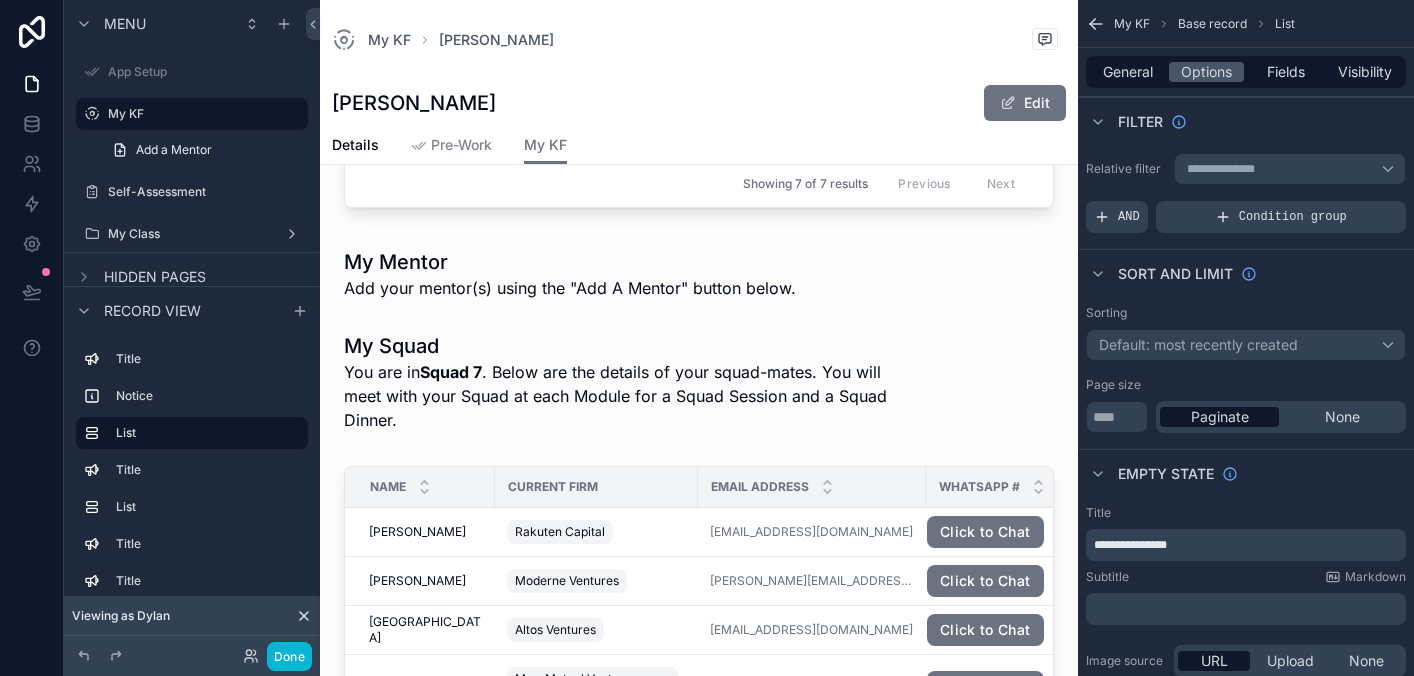 click on "My KF This page will show your personal KF-specific information such as your Forum-mates, Squad-mates,  Welcome to Class 30! Add A Mentor Add Your Mentor My Forum You are in  Forum 2 . Below are the contact details for your forum-mates. You are supposed to meet with your forum on a monthly basis.  Name Forum Role Current Firm Email Address WhatsApp # Dylan Ketcham Dylan Ketcham - Moderne Ventures dylan@moderneventures.com Click to Chat Chris McCann Chris McCann - Race Capital chris@race.capital Click to Chat Marcin Nowak Marcin Nowak - EIC Fund marcinnowak.mwn@gmail.com Click to Chat Ashtan Jordan Ashtan Jordan - Precursor Ventures ashtan@precursorvc.com Click to Chat Lauri Kokkila Lauri Kokkila - Inventure lauri@inventure.vc Click to Chat Althea Wishloff Althea Wishloff - Raven Capital althea@wishloff.xyz Click to Chat Ashlie Tyler Ashlie Tyler - Bank of America ashlientyler@gmail.com Click to Chat Showing 7 of 7 results Previous Next My Mentor Add your mentor(s) using the "Add A Mentor" button below.  Name" at bounding box center [699, 85] 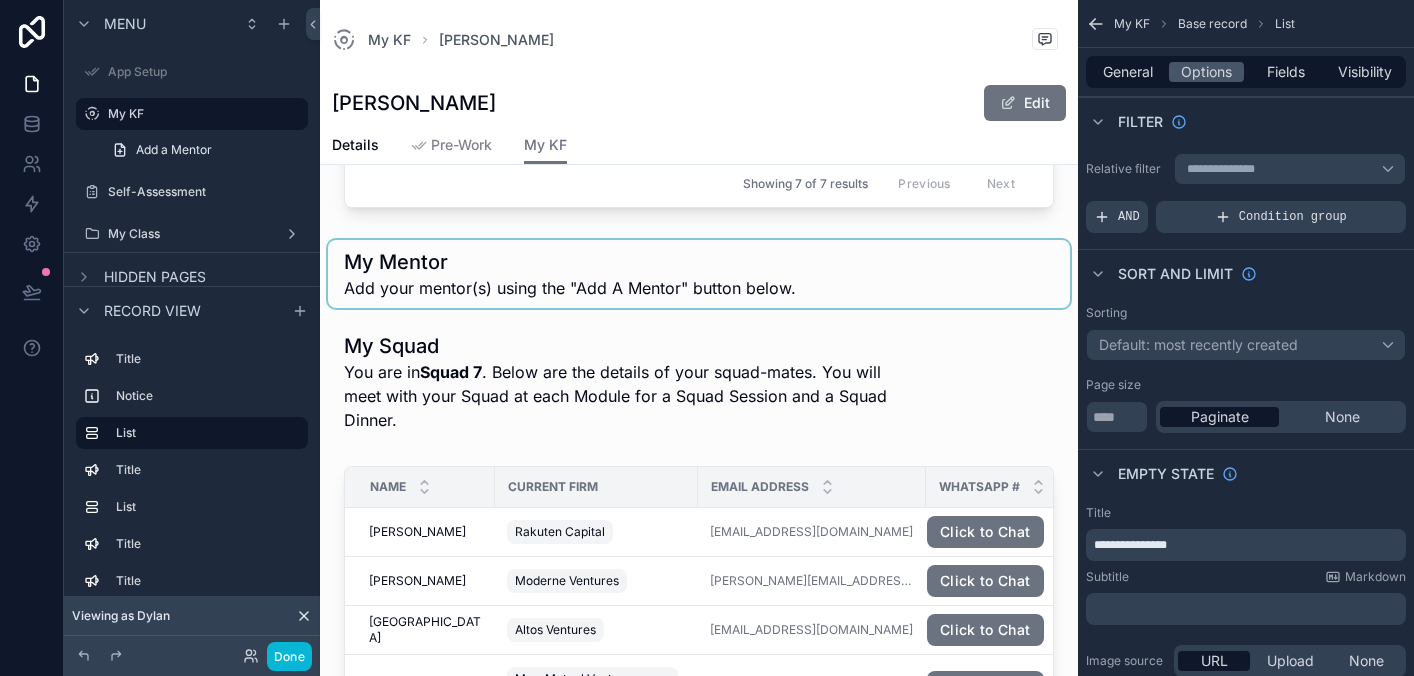 click at bounding box center (699, 274) 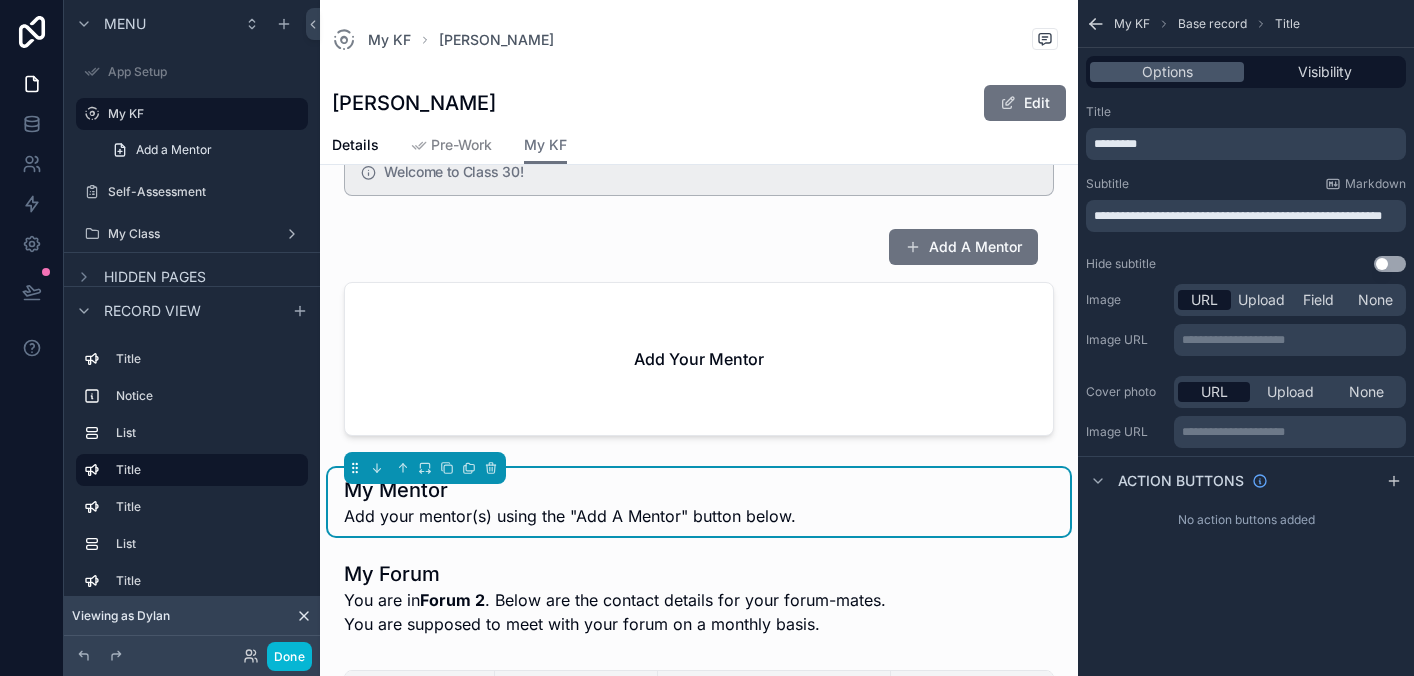 scroll, scrollTop: 62, scrollLeft: 0, axis: vertical 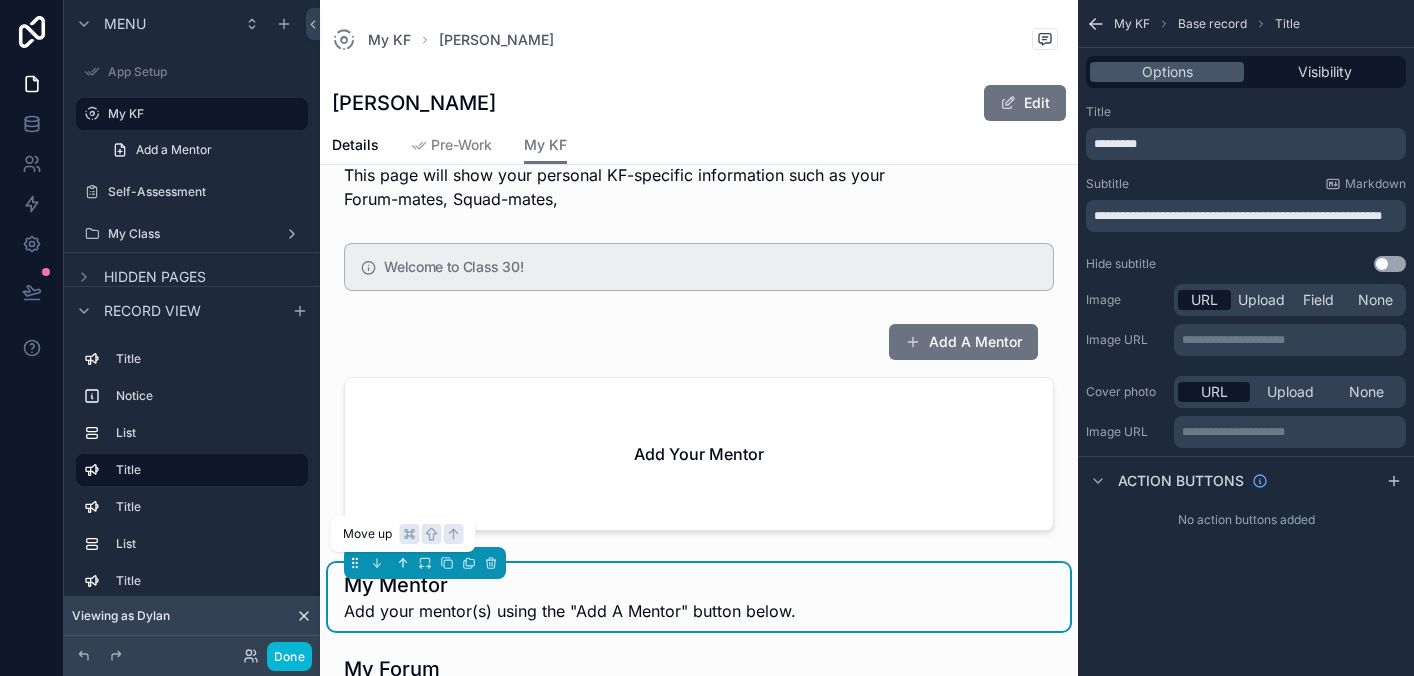 click 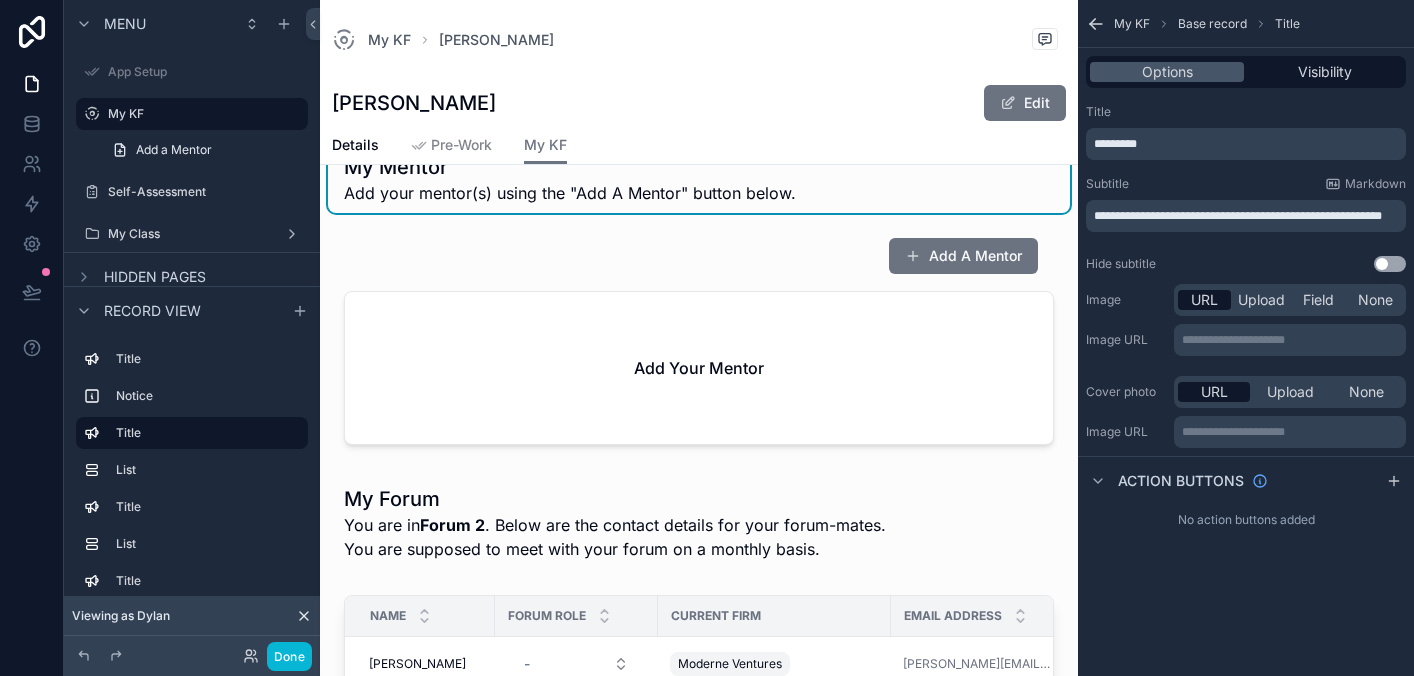 scroll, scrollTop: 248, scrollLeft: 0, axis: vertical 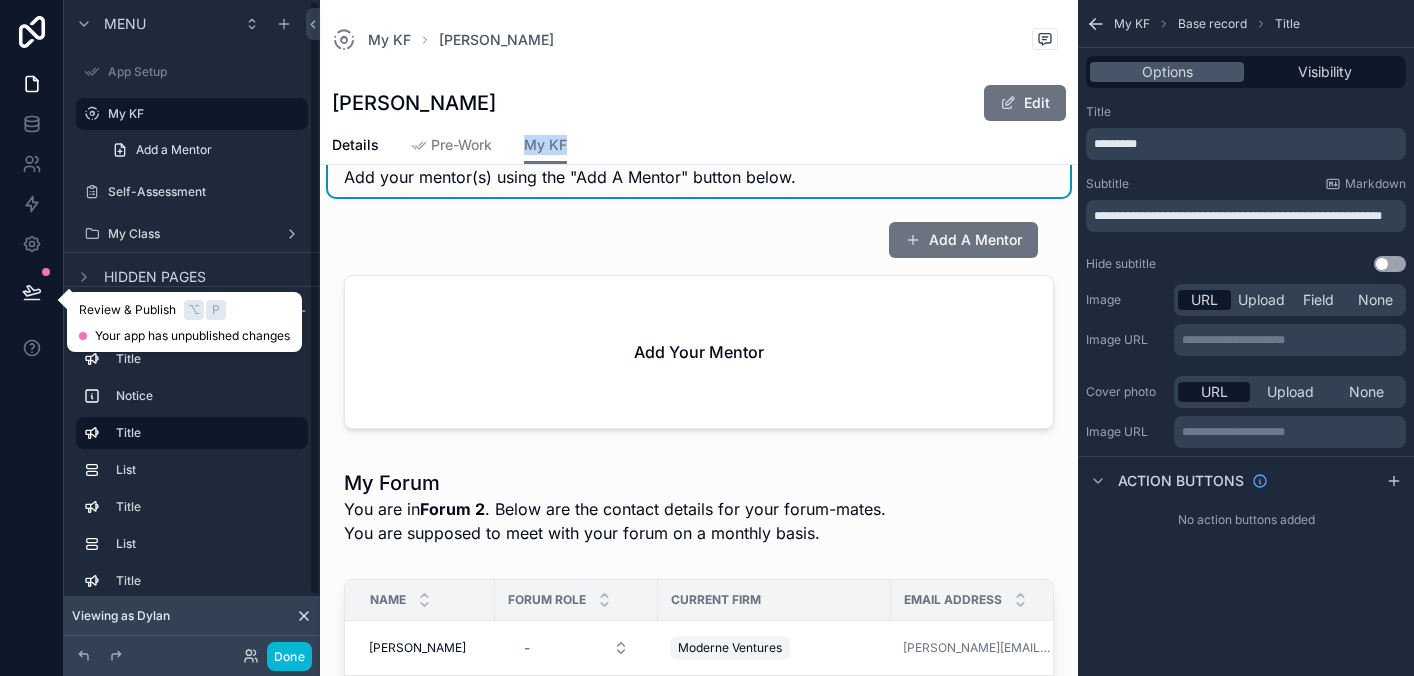 click 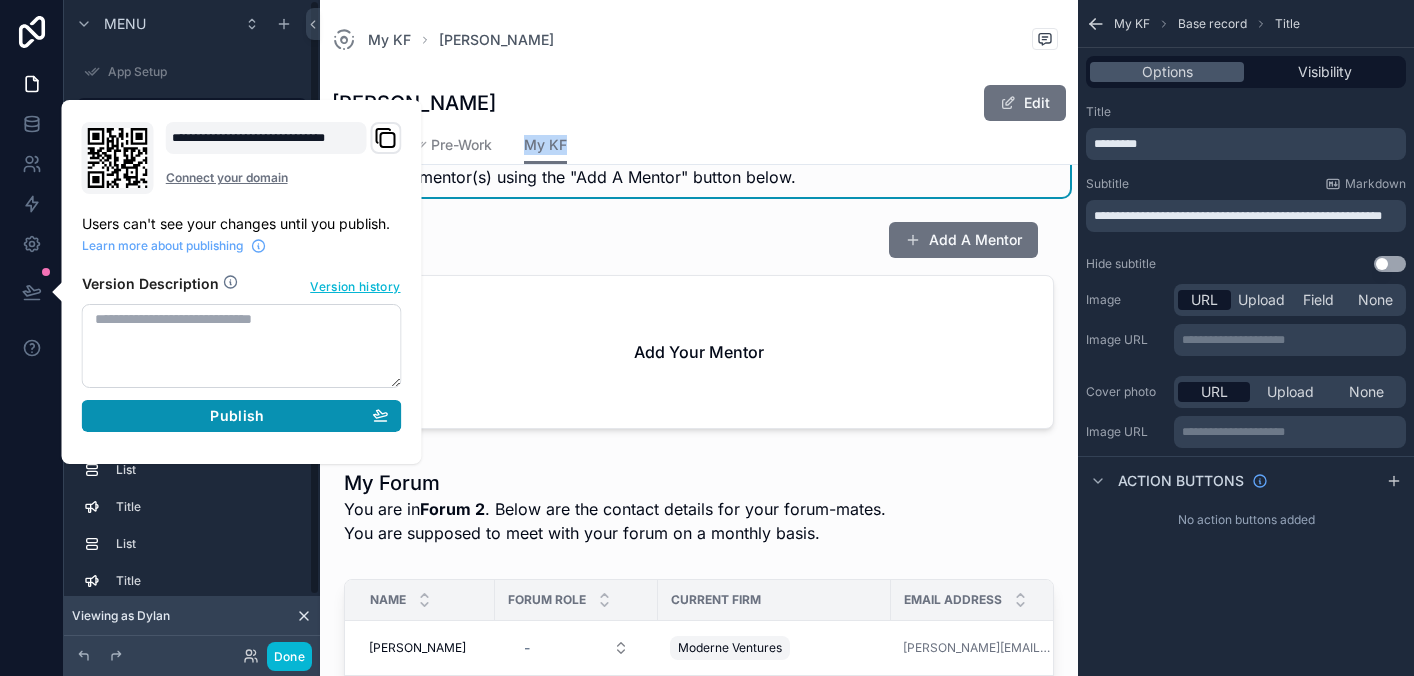 click on "Publish" at bounding box center (242, 416) 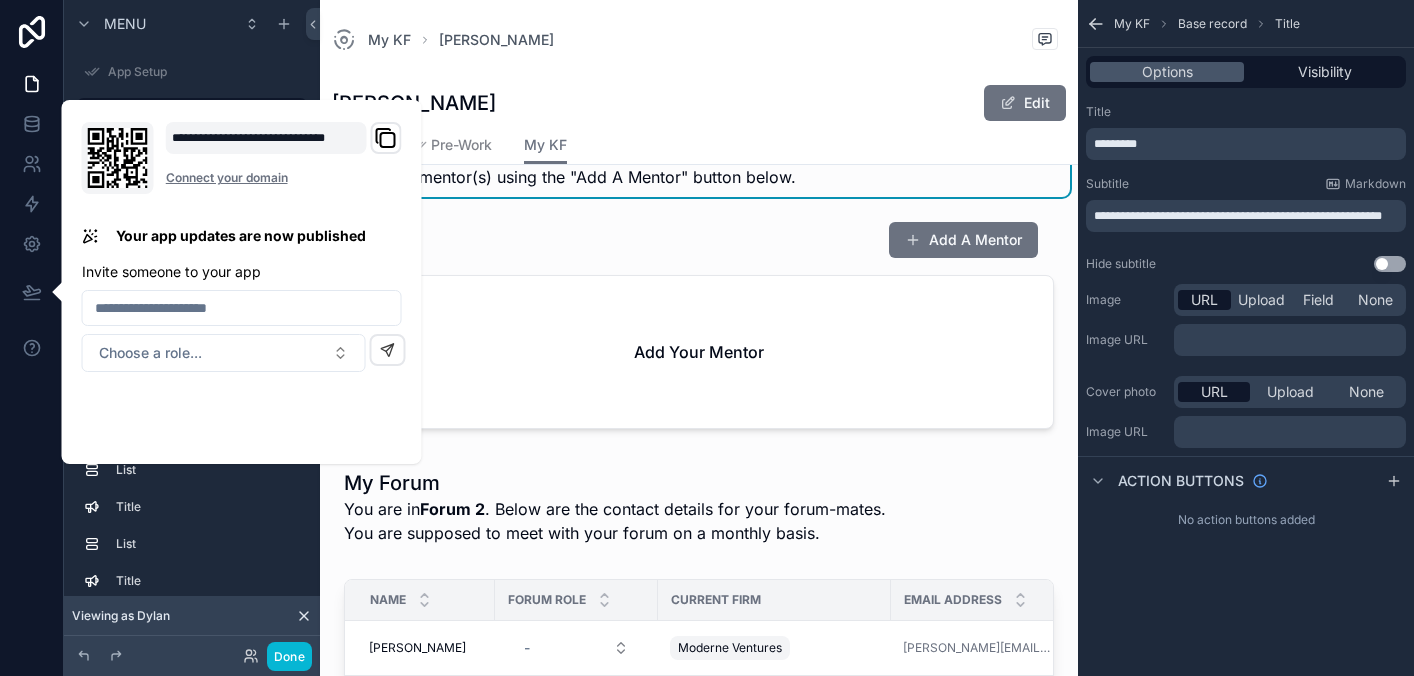 click 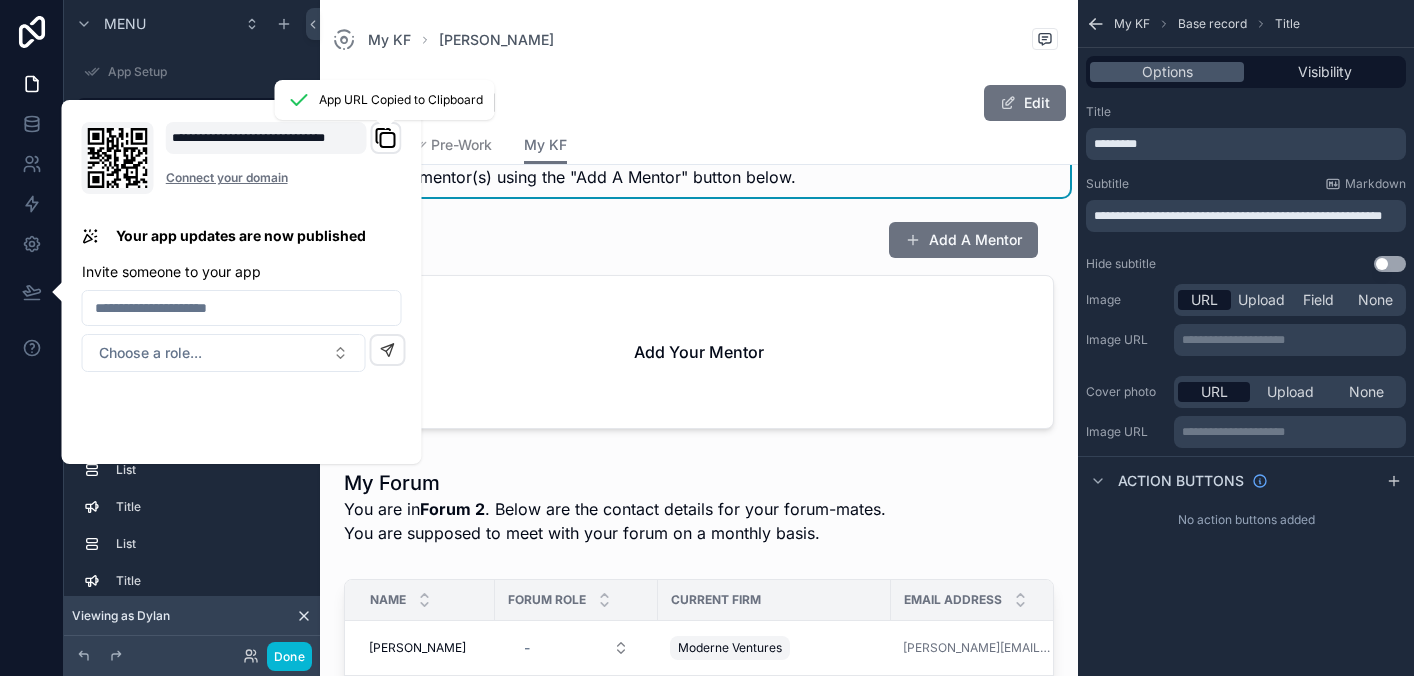 click 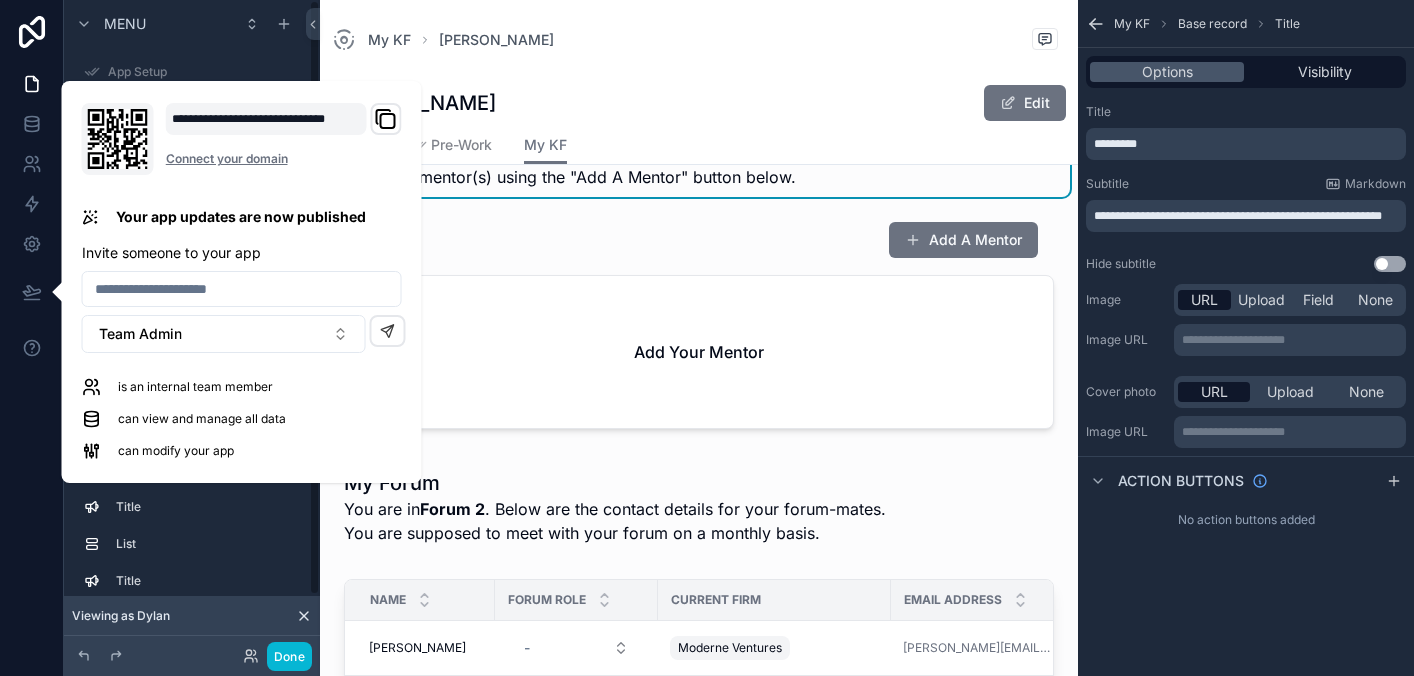 click on "App Setup" at bounding box center [192, 72] 